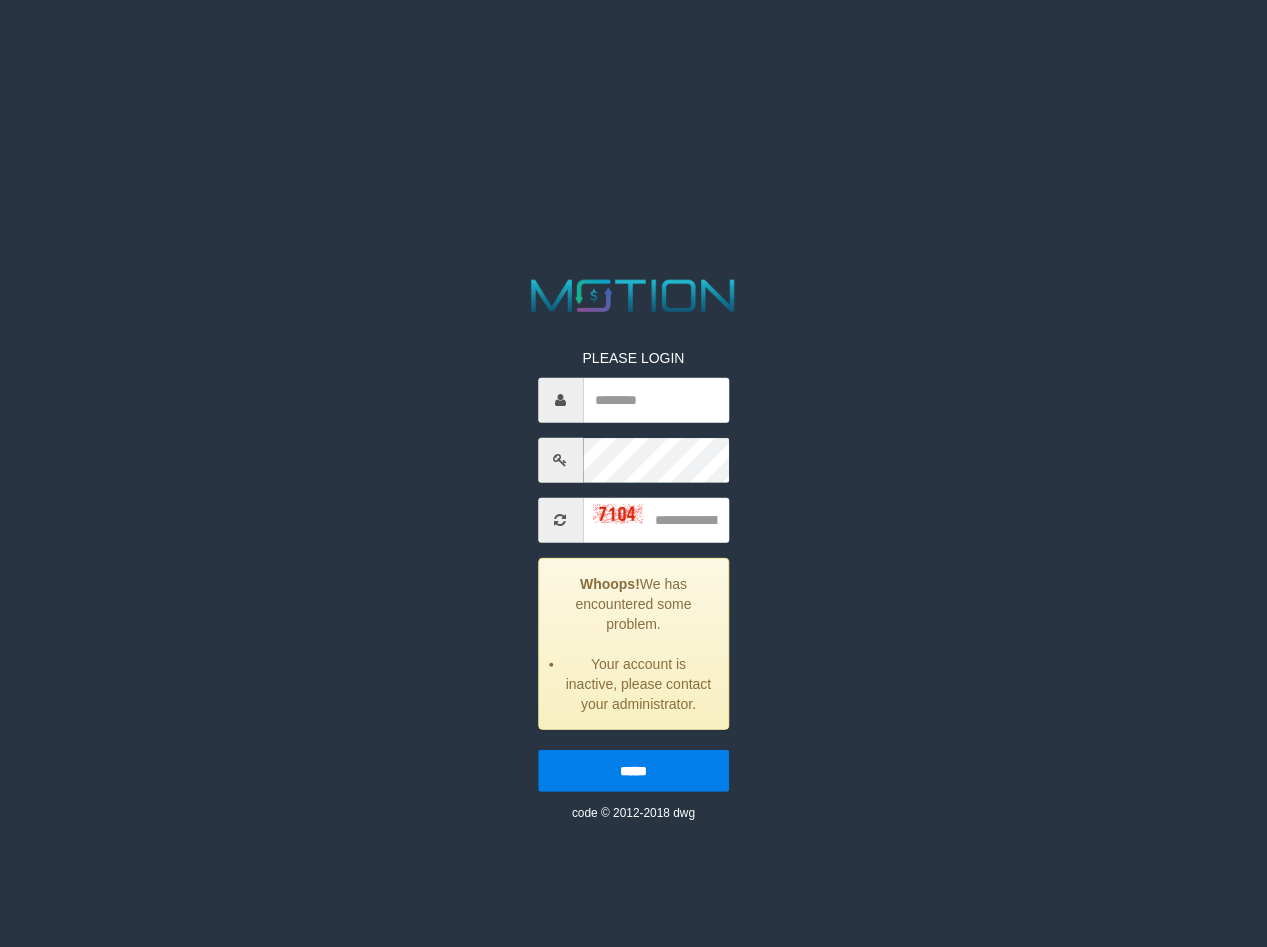 scroll, scrollTop: 0, scrollLeft: 0, axis: both 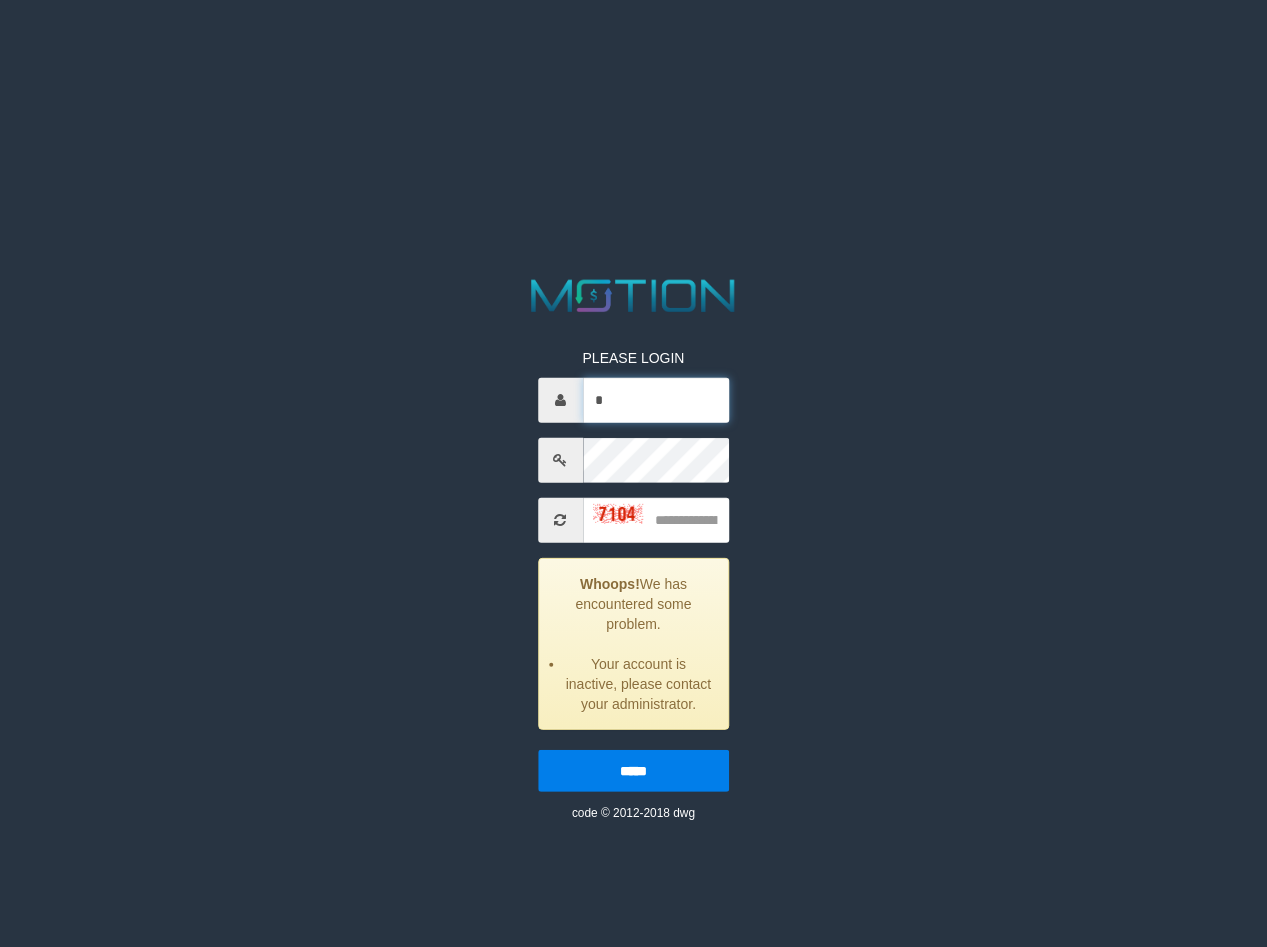 click on "*" at bounding box center (656, 400) 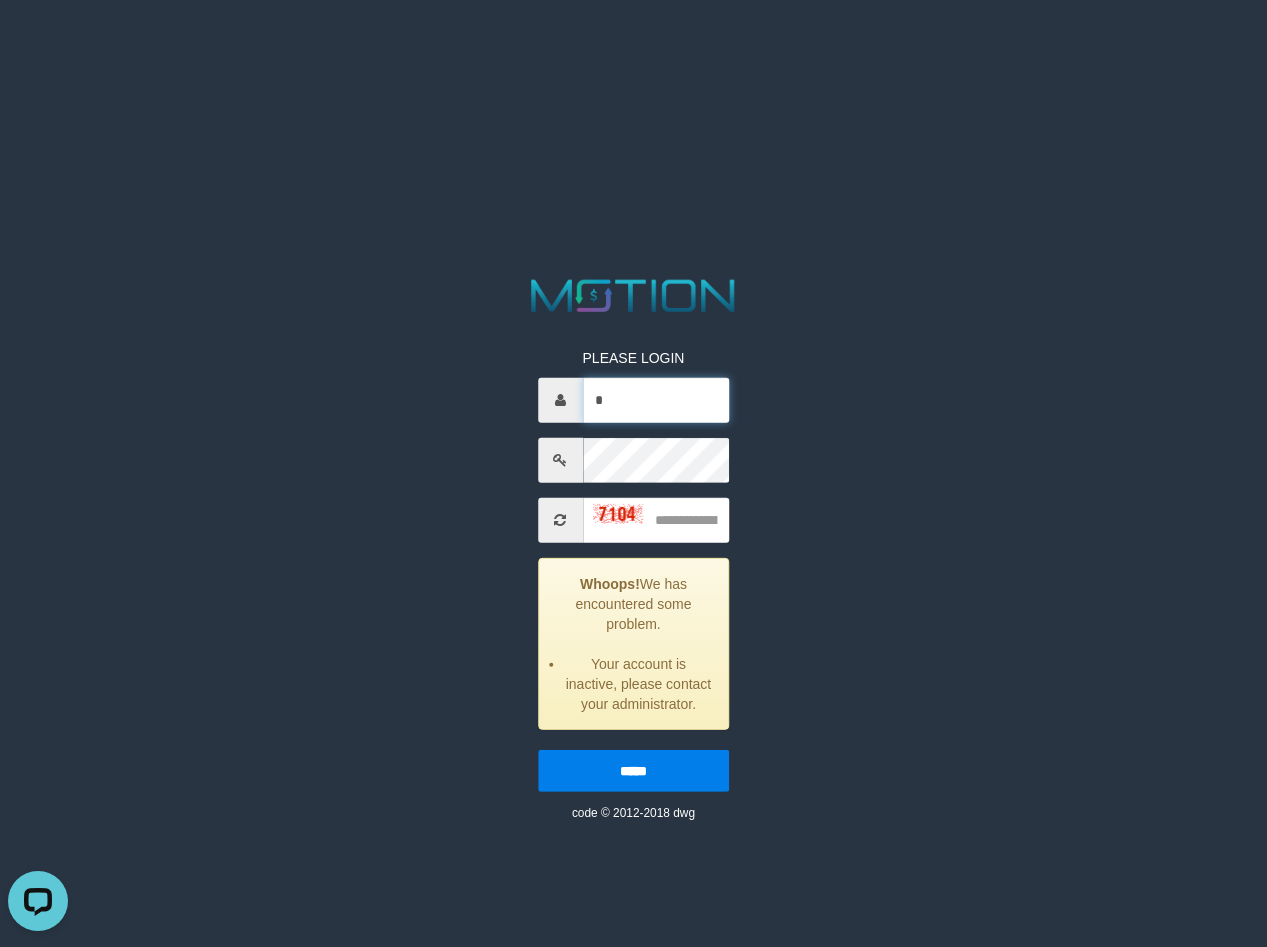 scroll, scrollTop: 0, scrollLeft: 0, axis: both 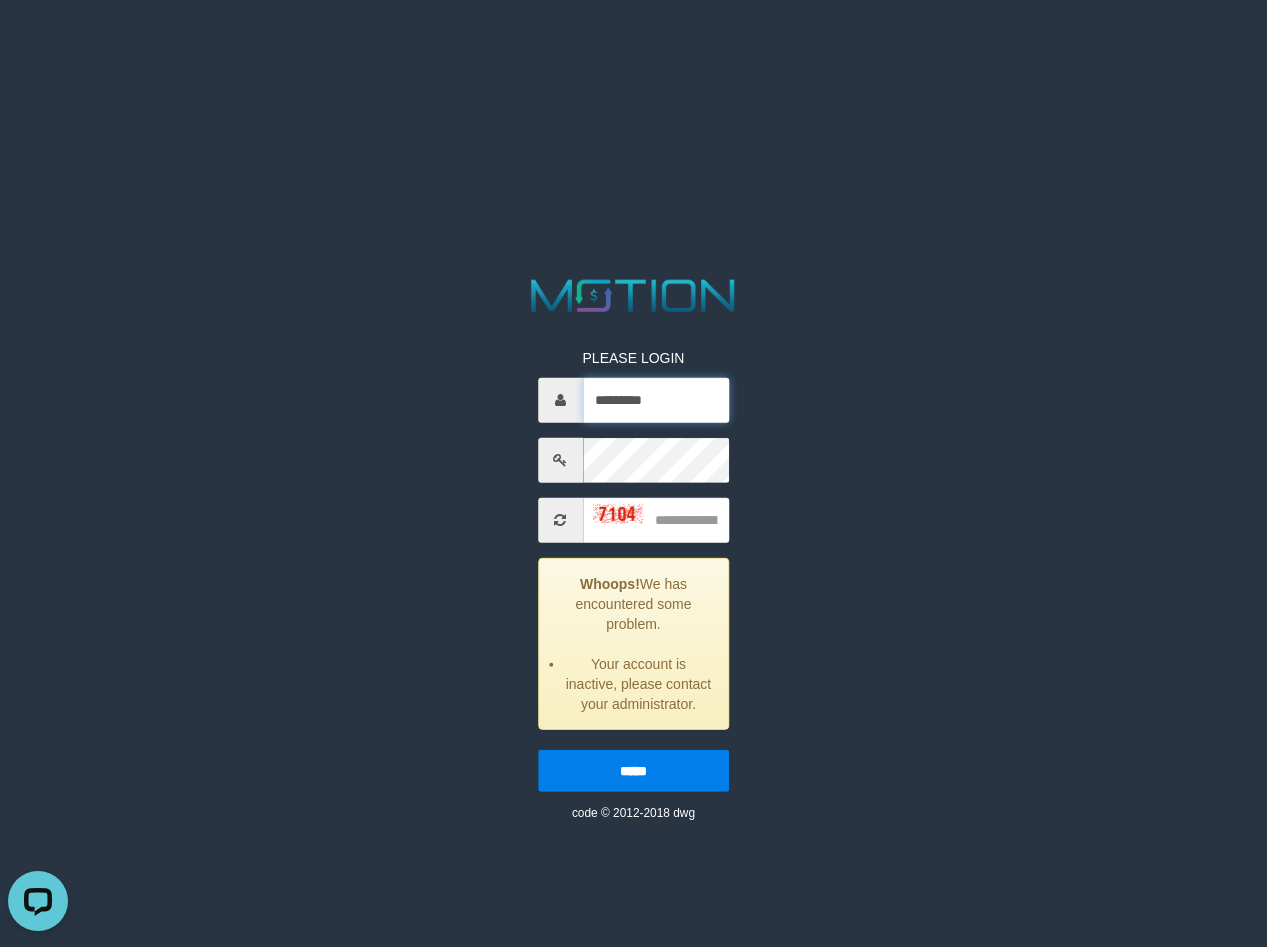 click on "*********" at bounding box center (656, 400) 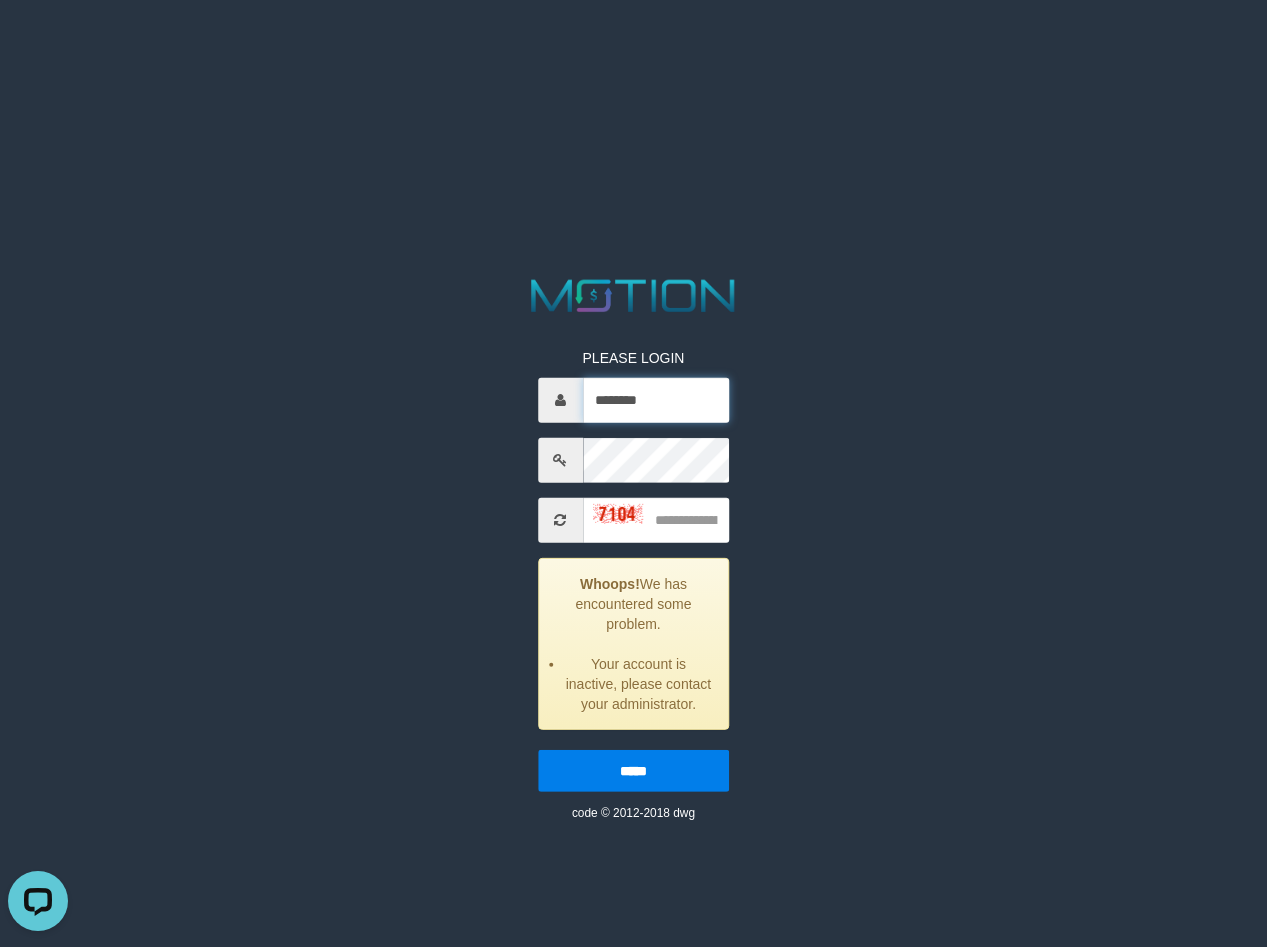 type on "********" 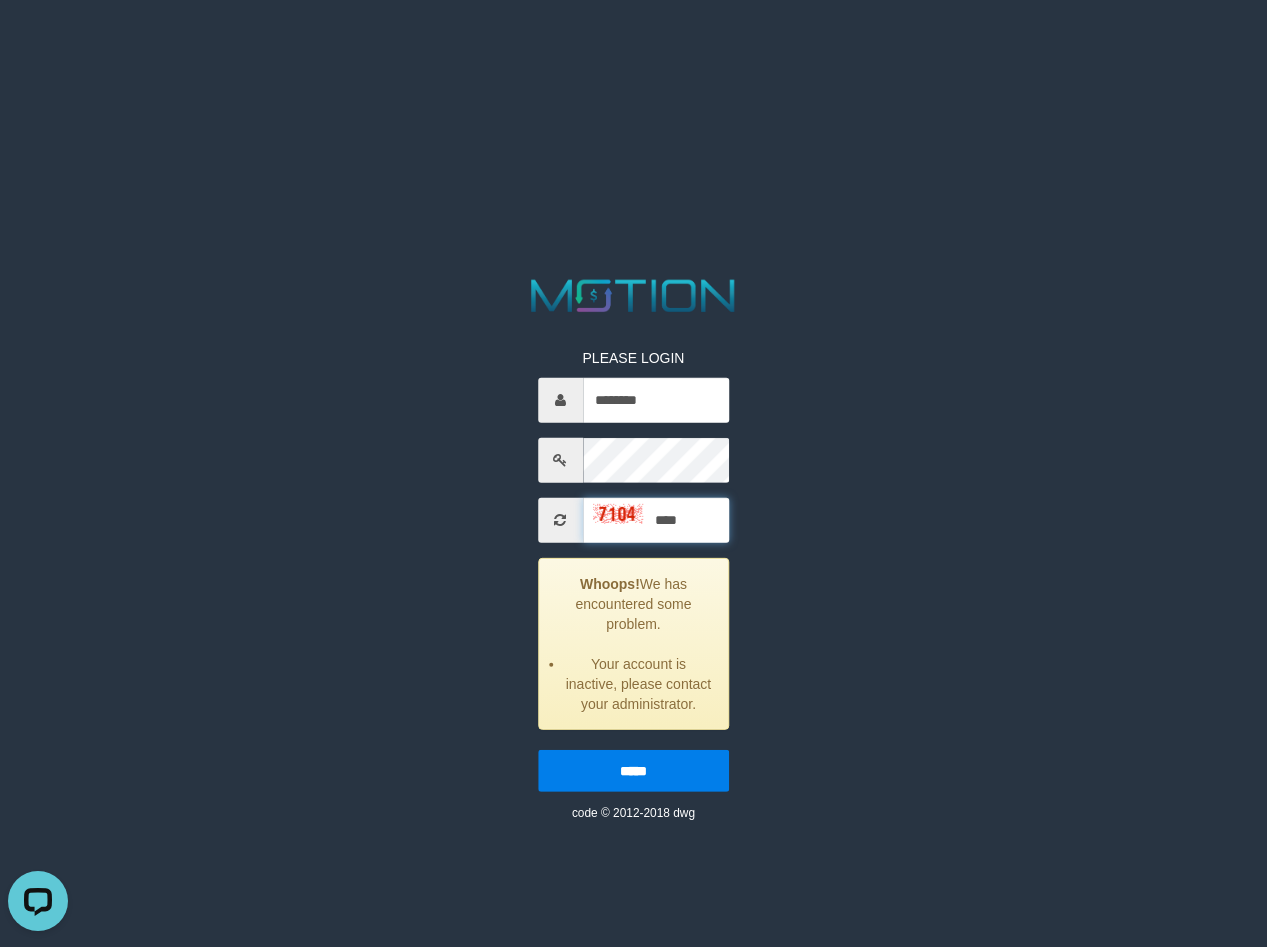 type on "****" 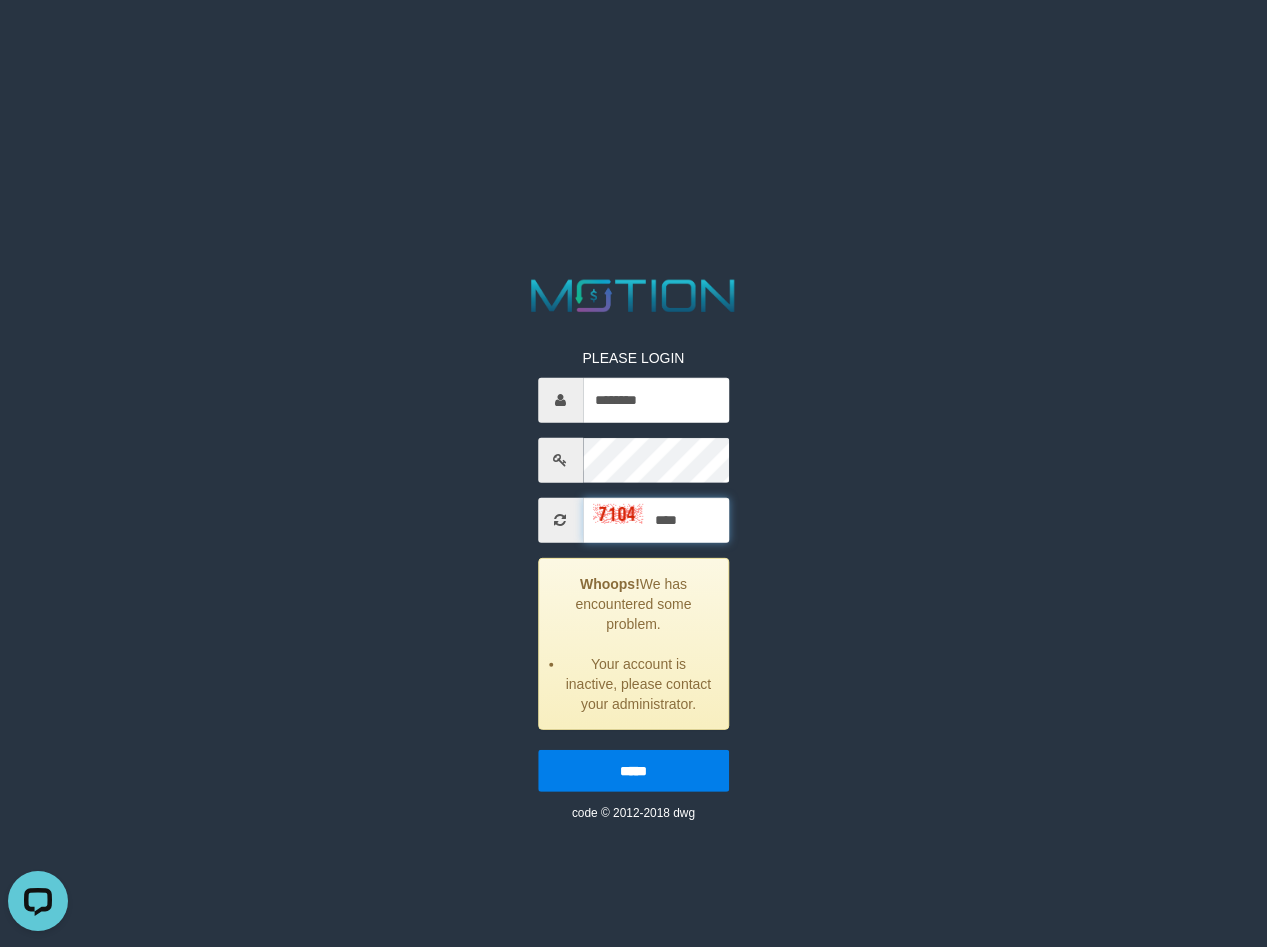 click on "*****" at bounding box center (633, 771) 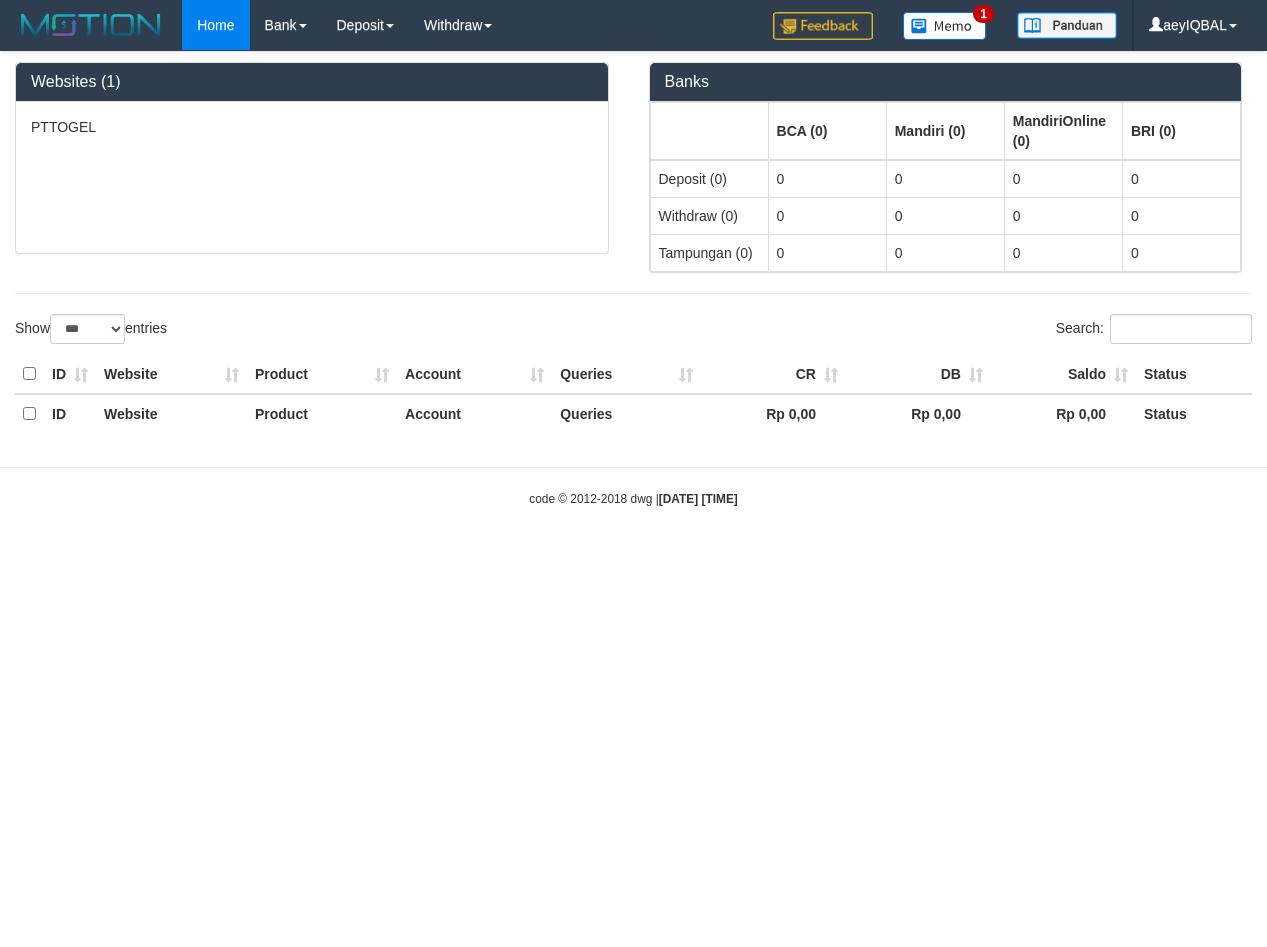 select on "***" 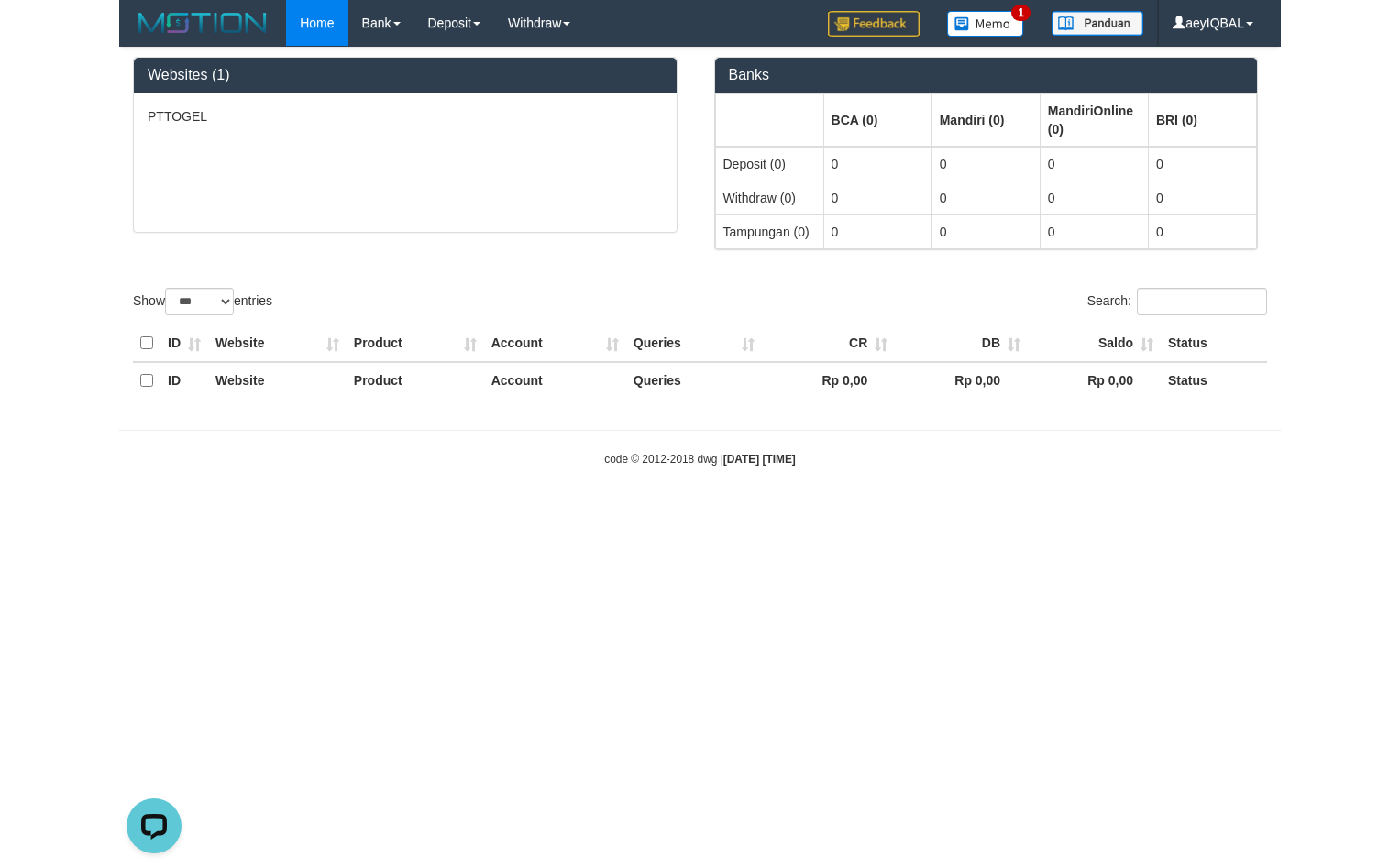 scroll, scrollTop: 0, scrollLeft: 0, axis: both 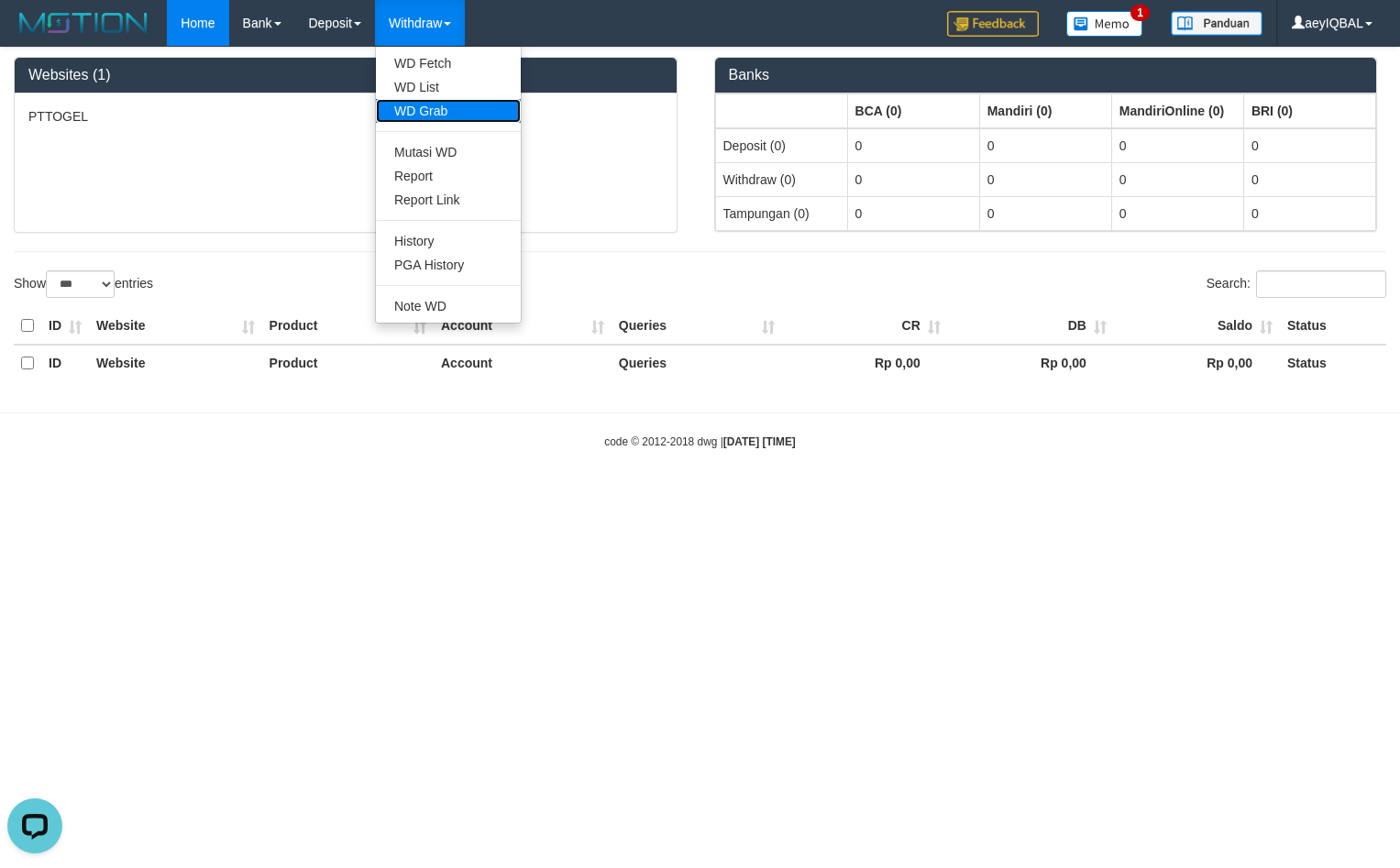 click on "WD Grab" at bounding box center [448, 111] 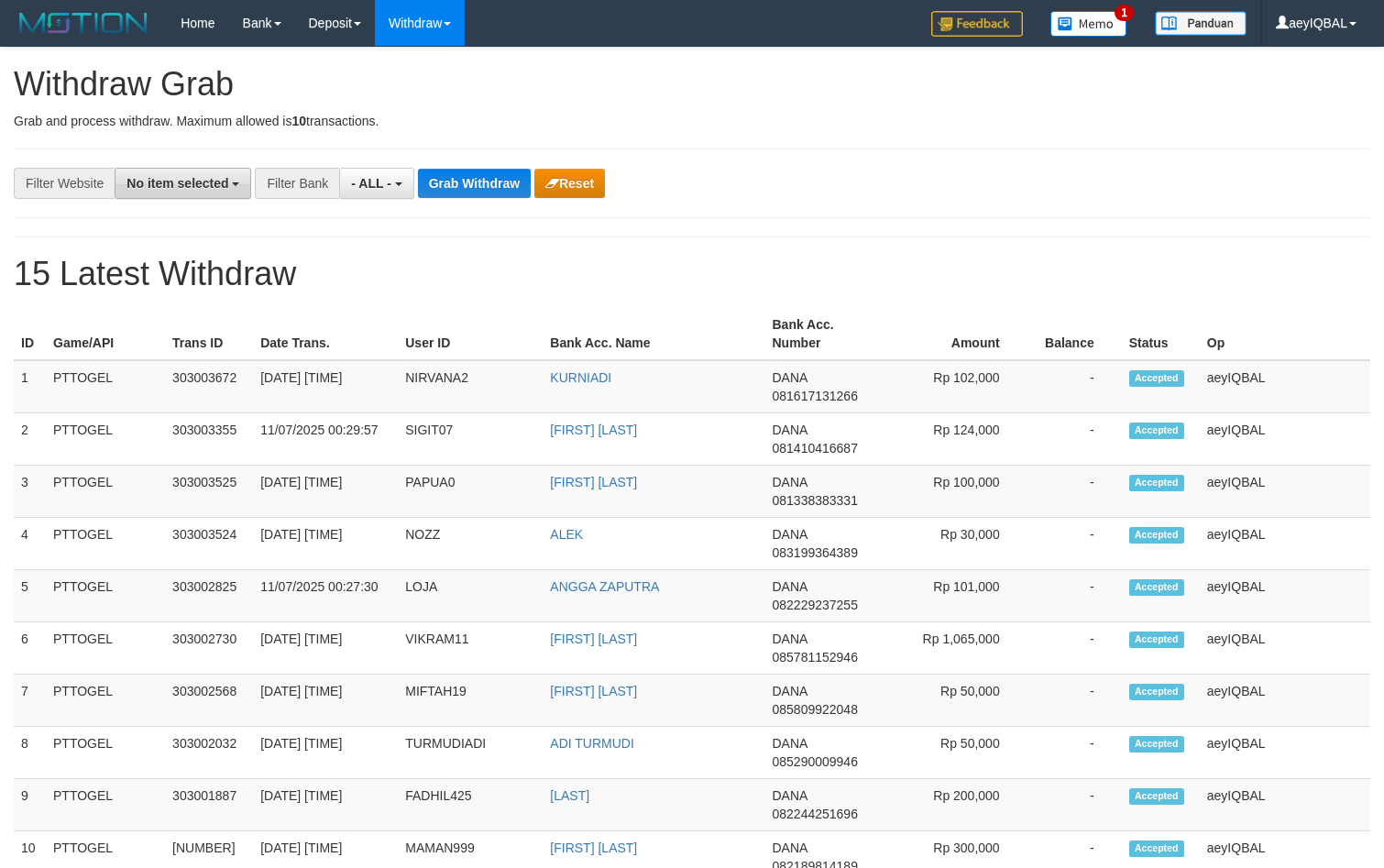 scroll, scrollTop: 0, scrollLeft: 0, axis: both 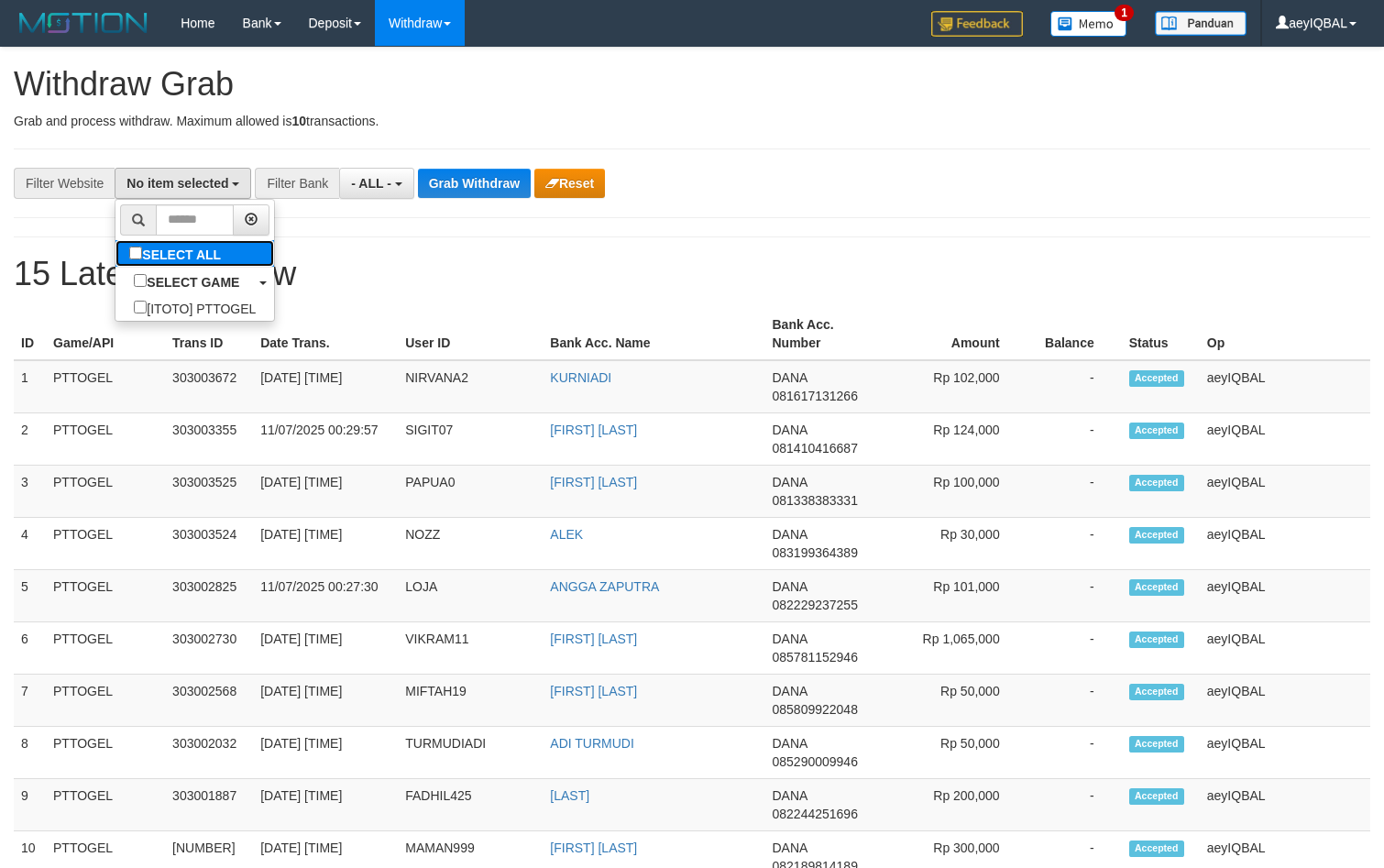 click on "SELECT ALL" at bounding box center (177, 253) 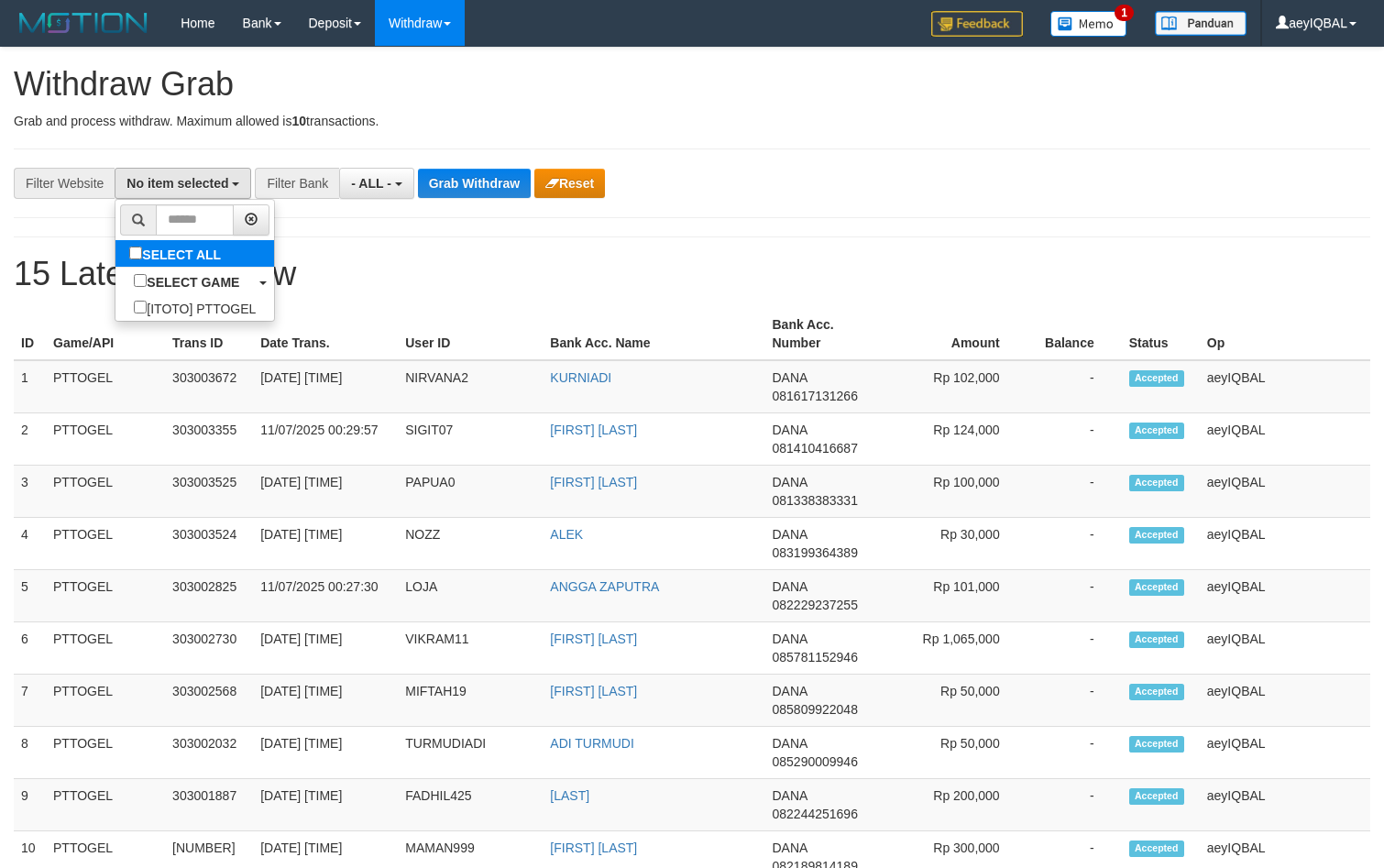select on "***" 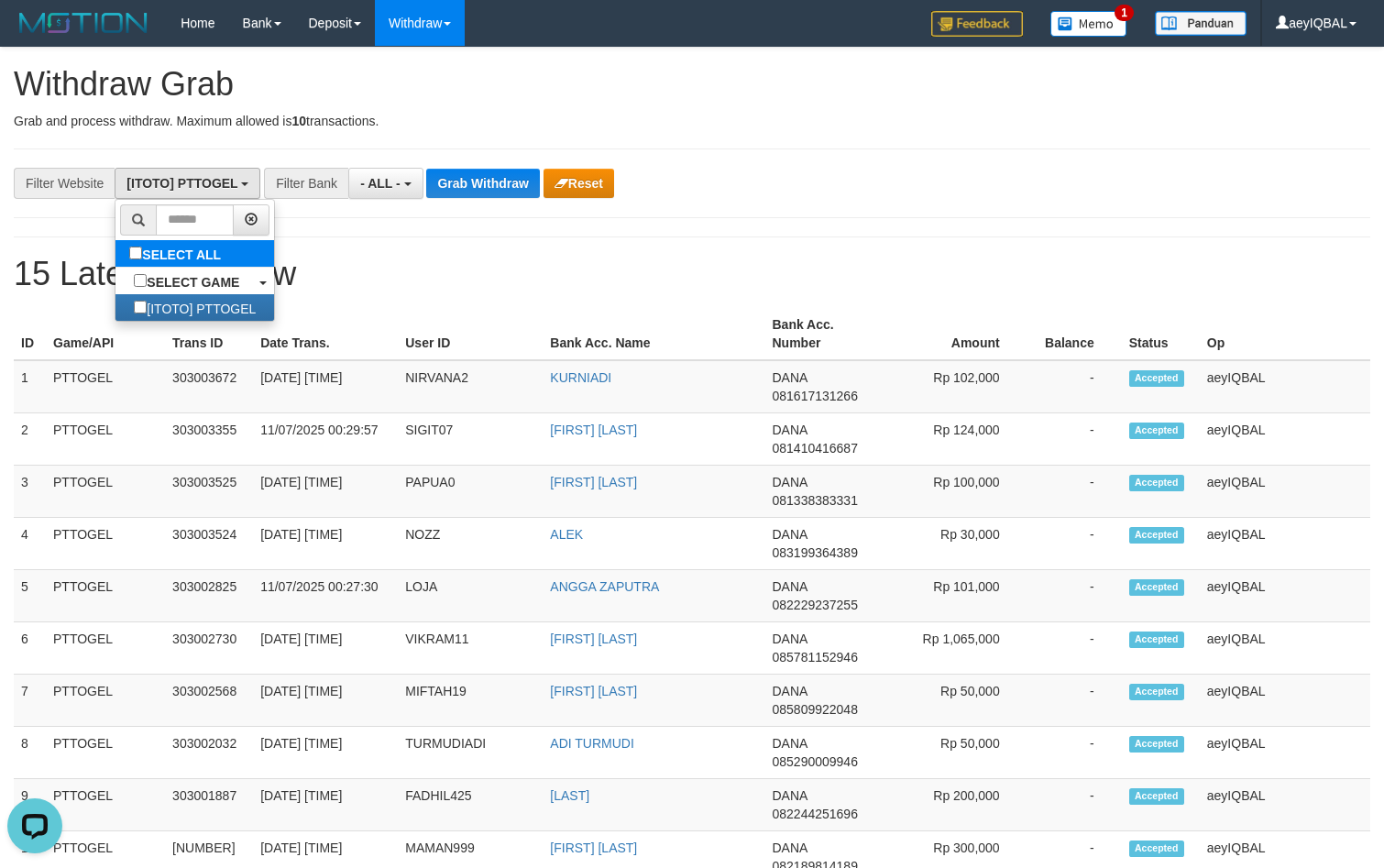 scroll, scrollTop: 0, scrollLeft: 0, axis: both 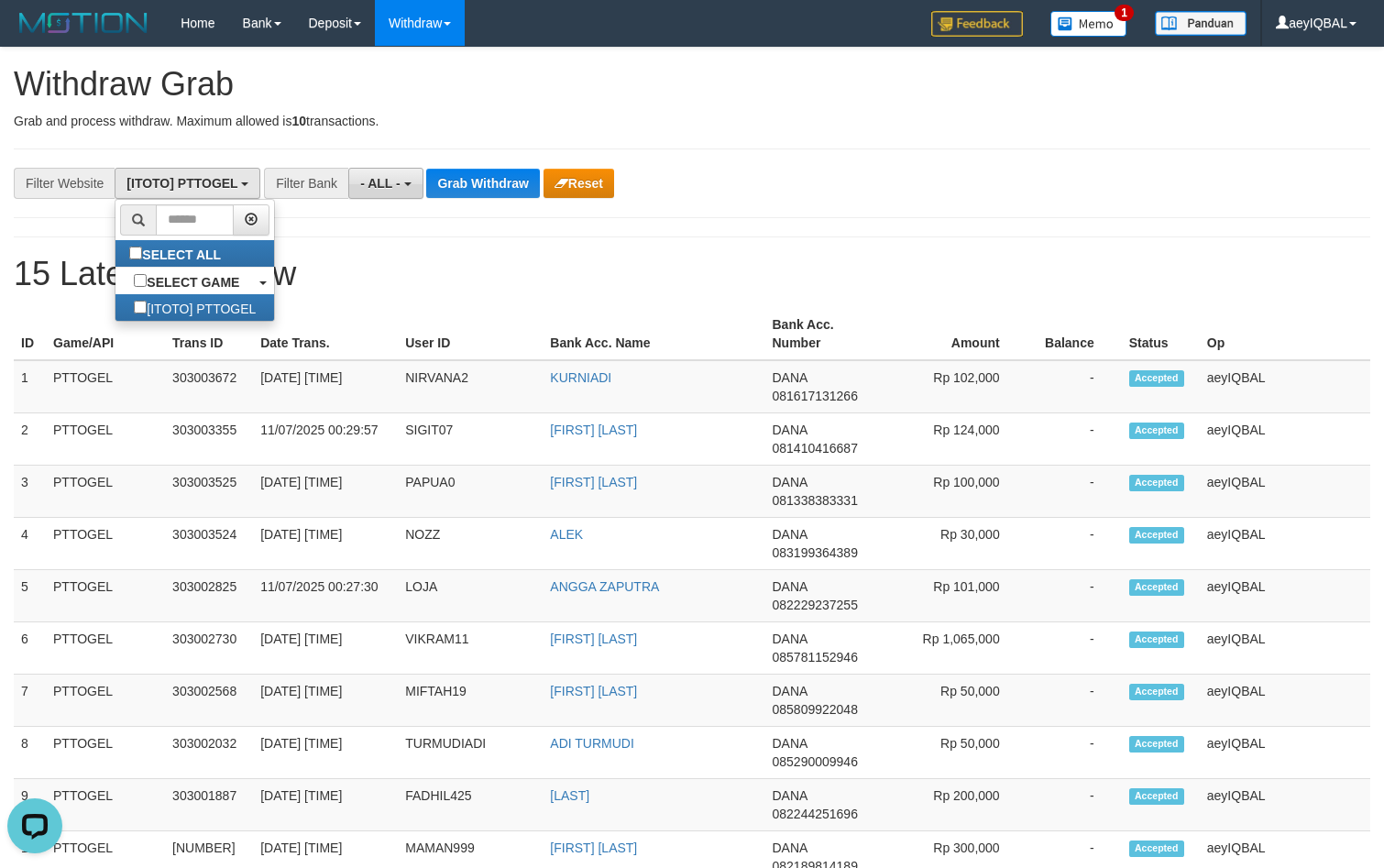 click on "- ALL -" at bounding box center (380, 183) 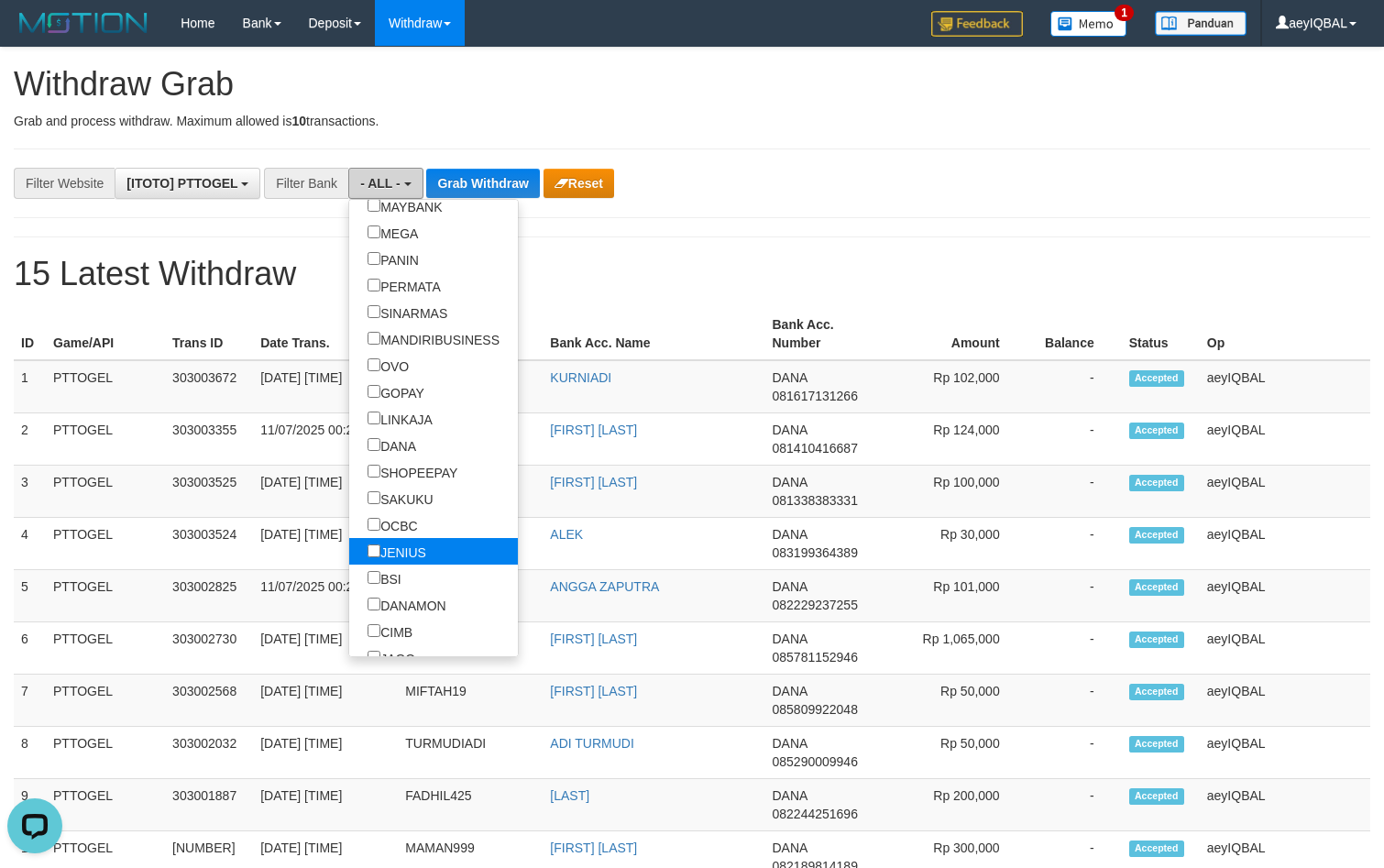 scroll, scrollTop: 264, scrollLeft: 0, axis: vertical 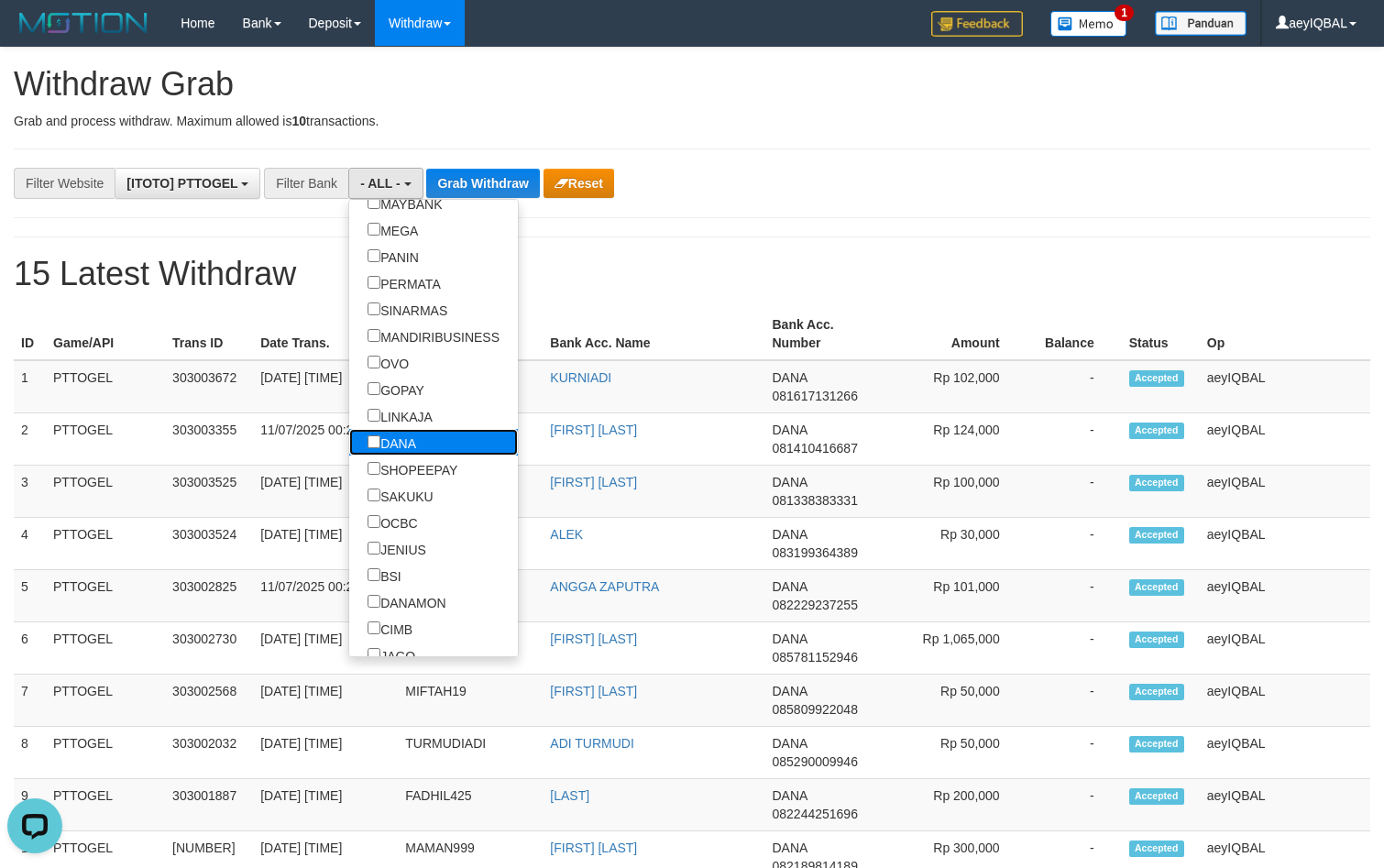 click on "DANA" at bounding box center (391, 442) 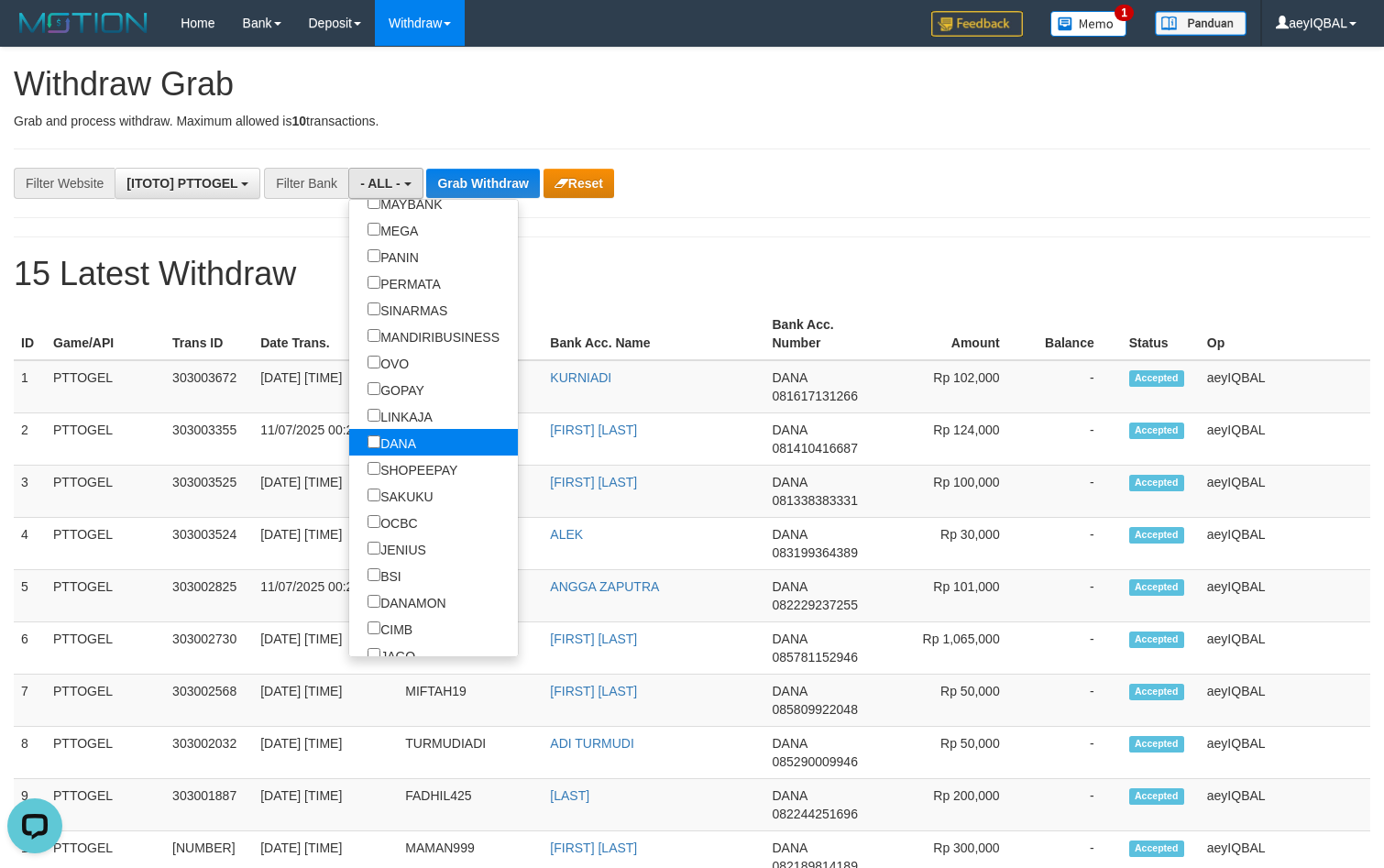select on "****" 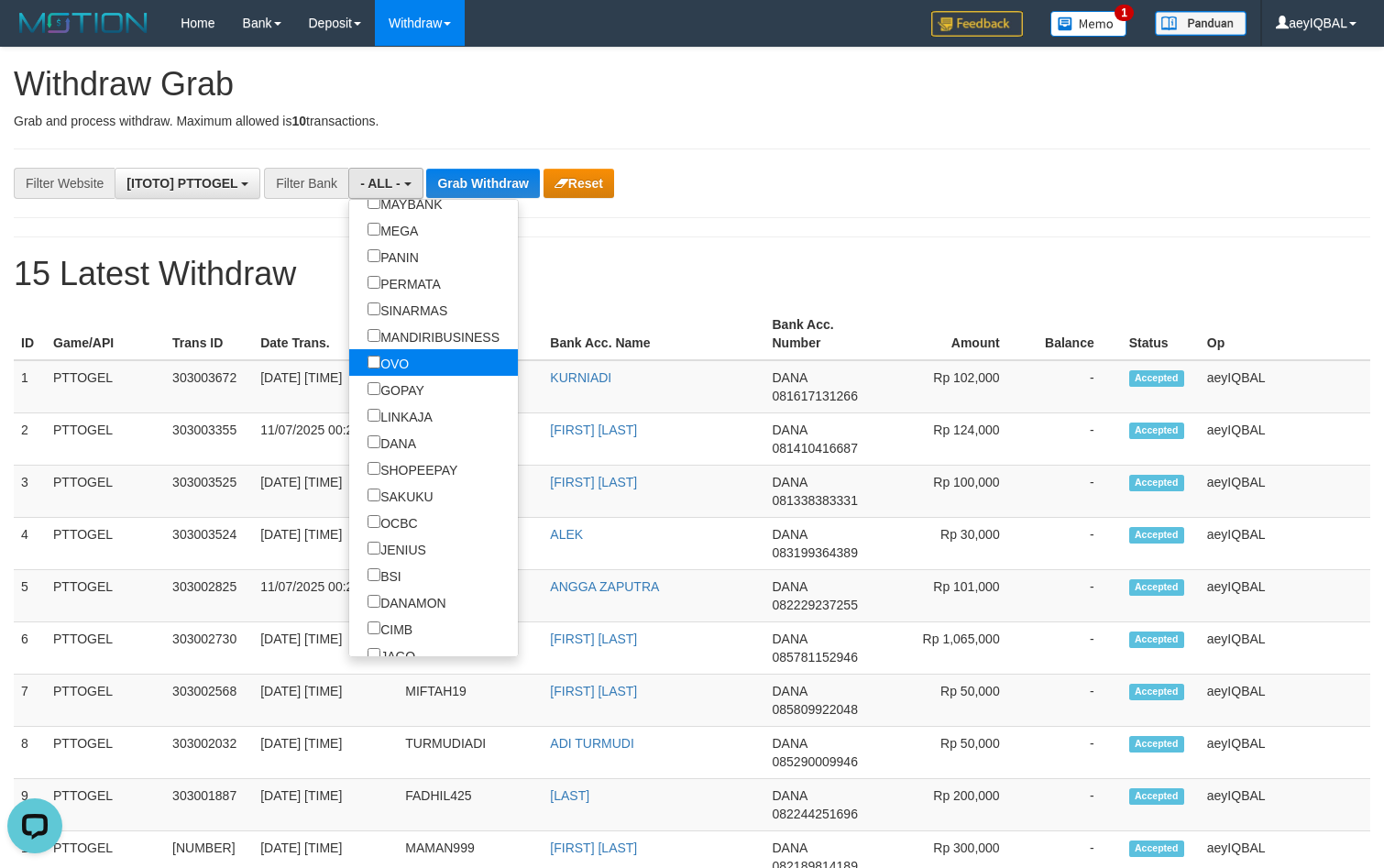 scroll, scrollTop: 304, scrollLeft: 0, axis: vertical 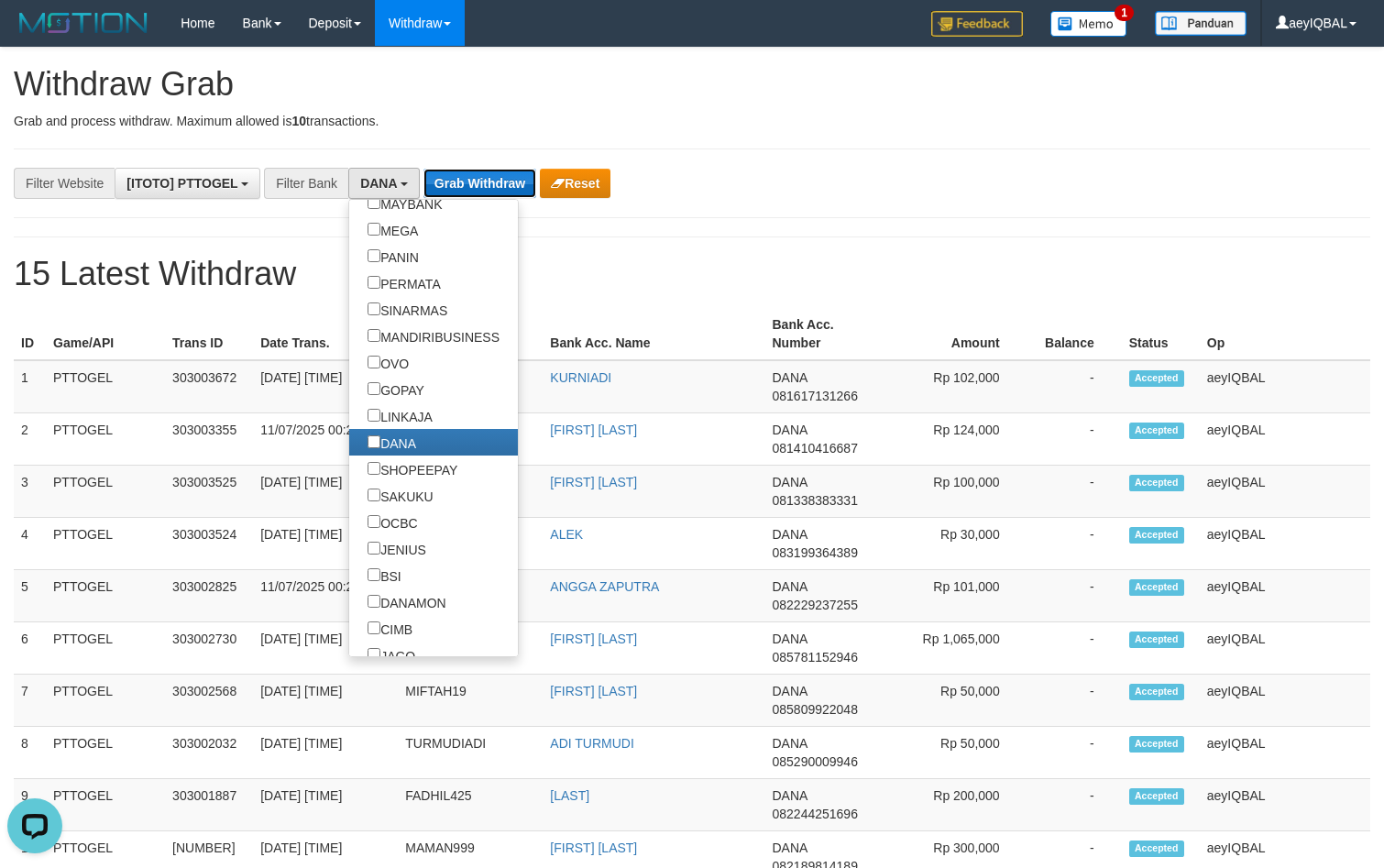 click on "Grab Withdraw" at bounding box center [479, 183] 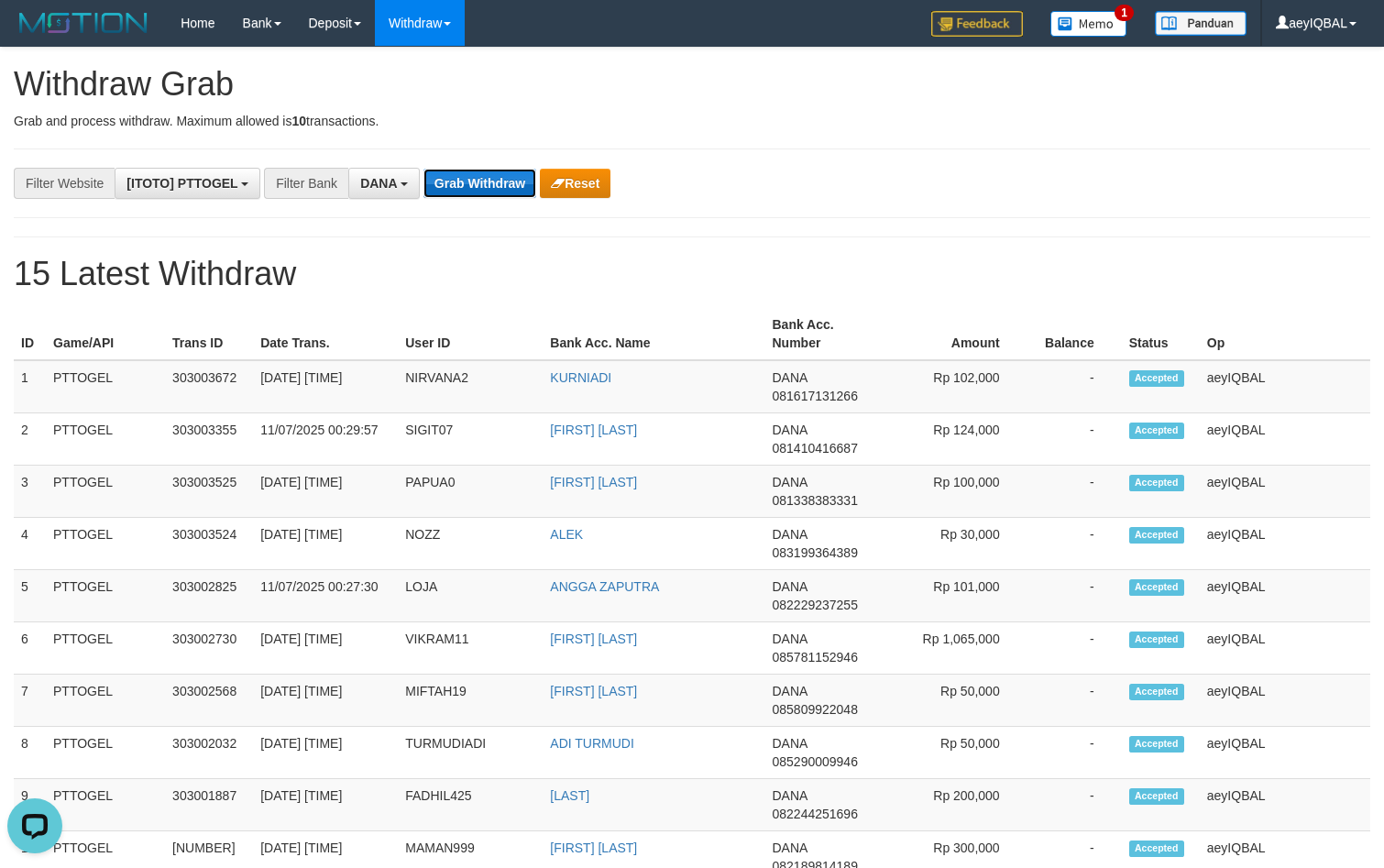 click on "Grab Withdraw" at bounding box center (479, 183) 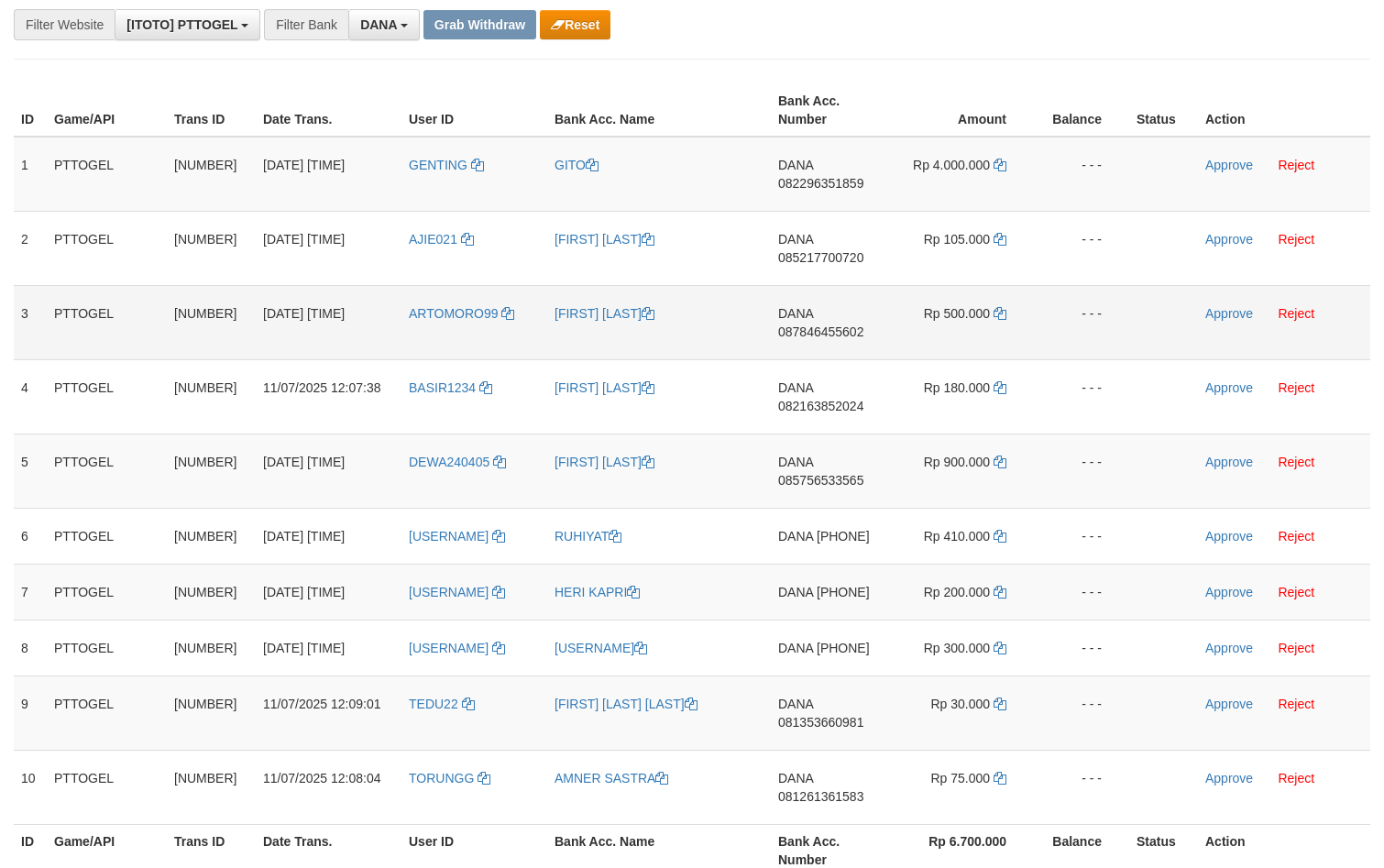 scroll, scrollTop: 187, scrollLeft: 0, axis: vertical 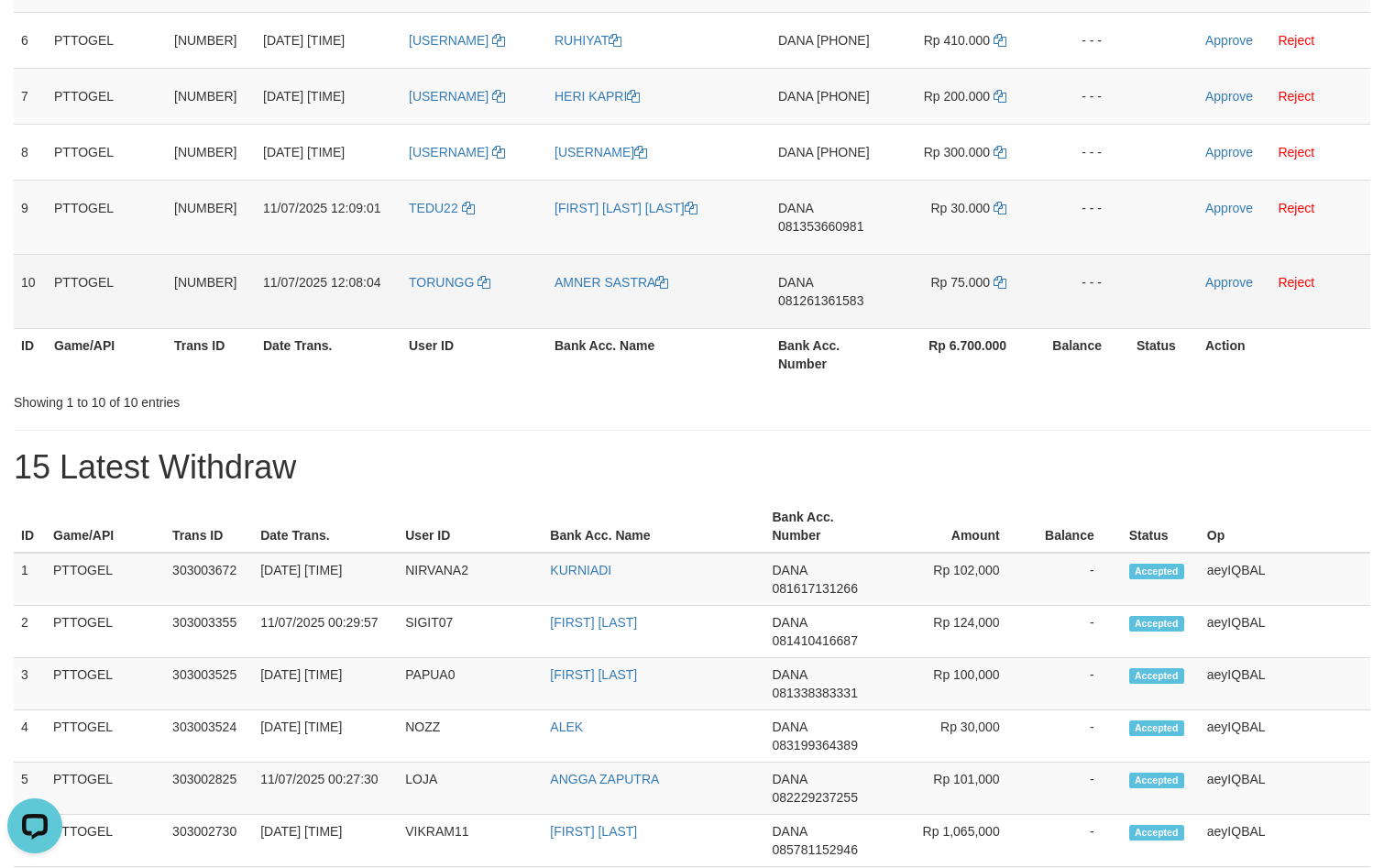 drag, startPoint x: 459, startPoint y: 194, endPoint x: 968, endPoint y: 342, distance: 530.0802 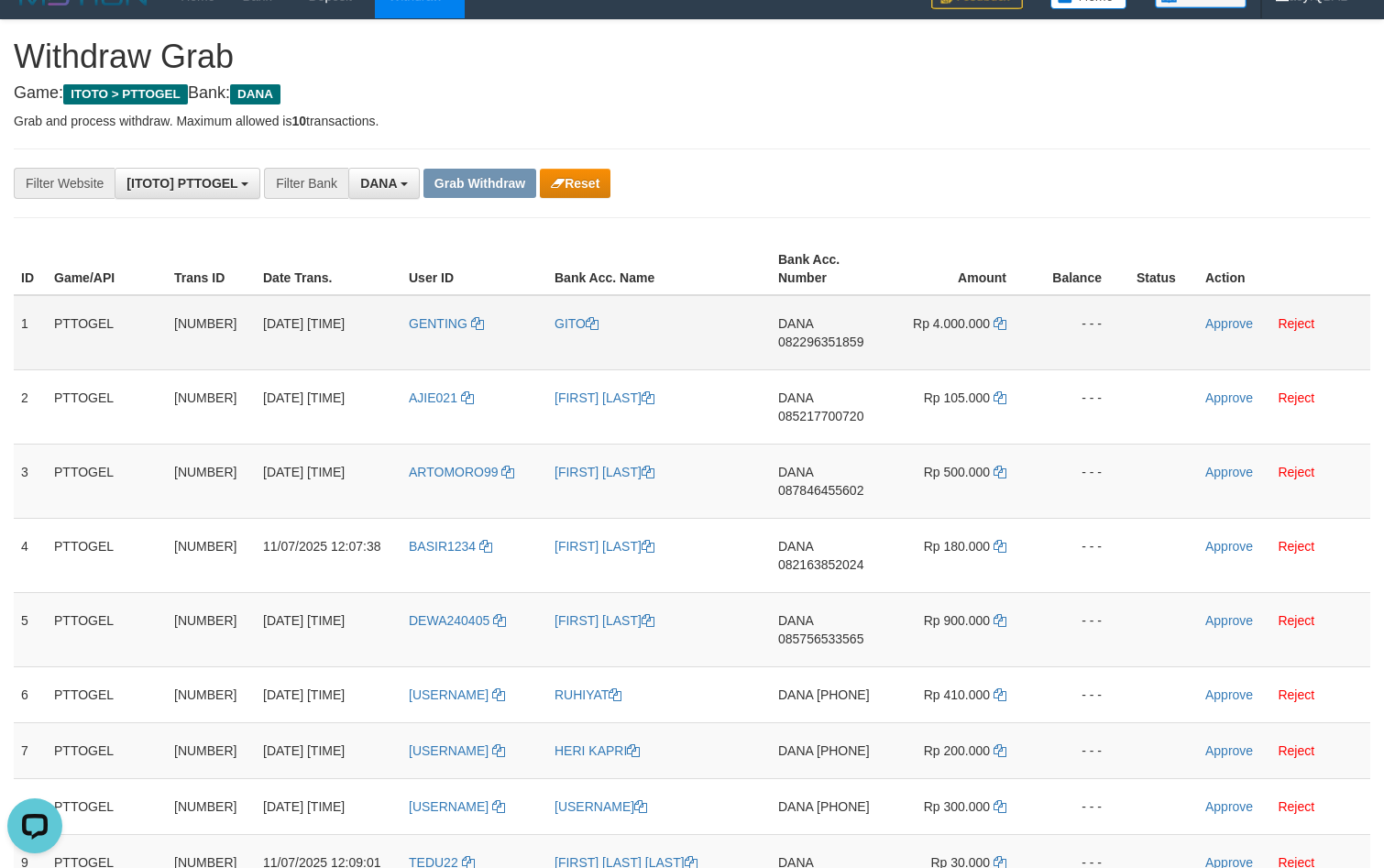 scroll, scrollTop: 0, scrollLeft: 0, axis: both 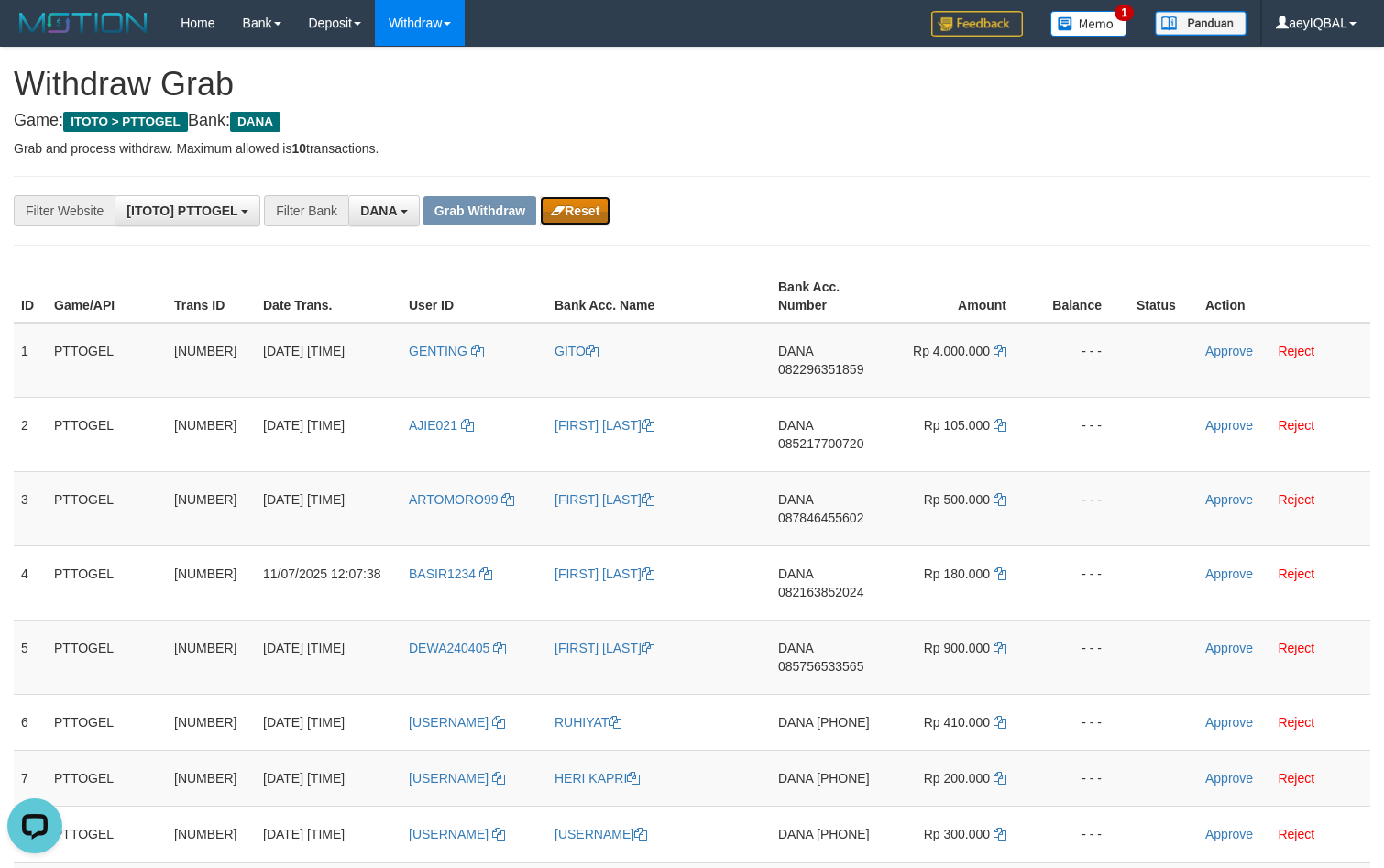click on "Reset" at bounding box center [575, 211] 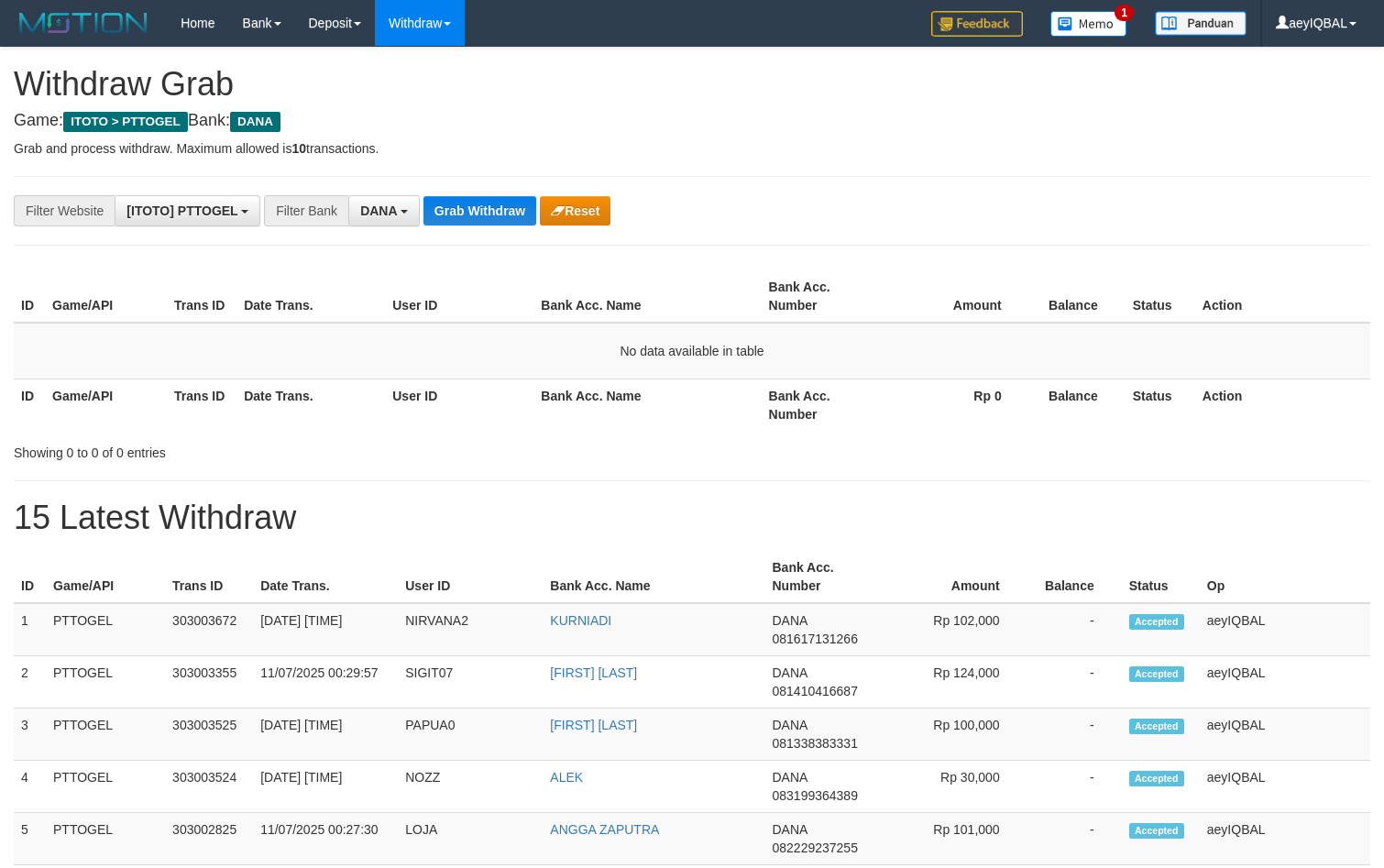 scroll, scrollTop: 90, scrollLeft: 0, axis: vertical 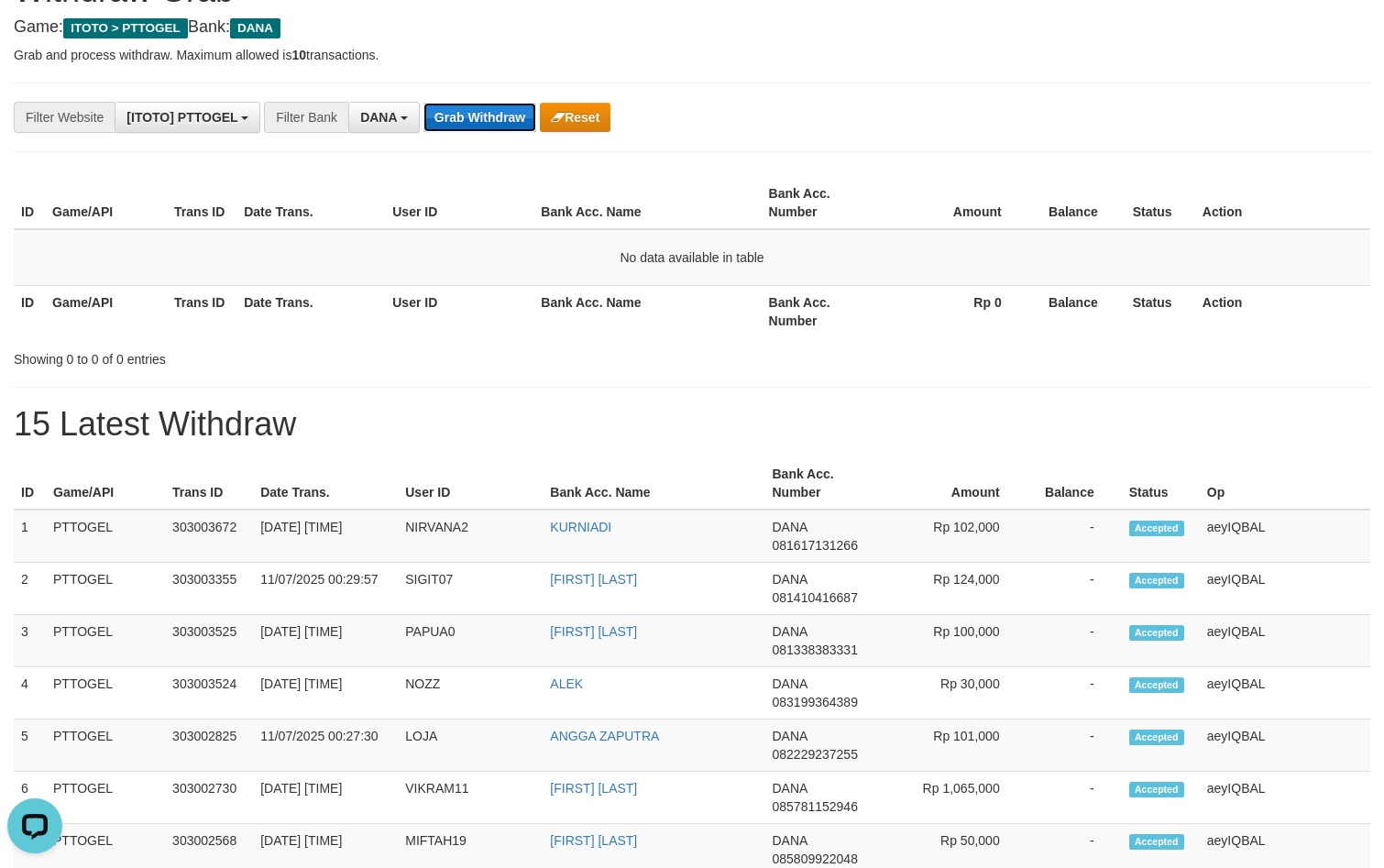 click on "Grab Withdraw" at bounding box center [479, 117] 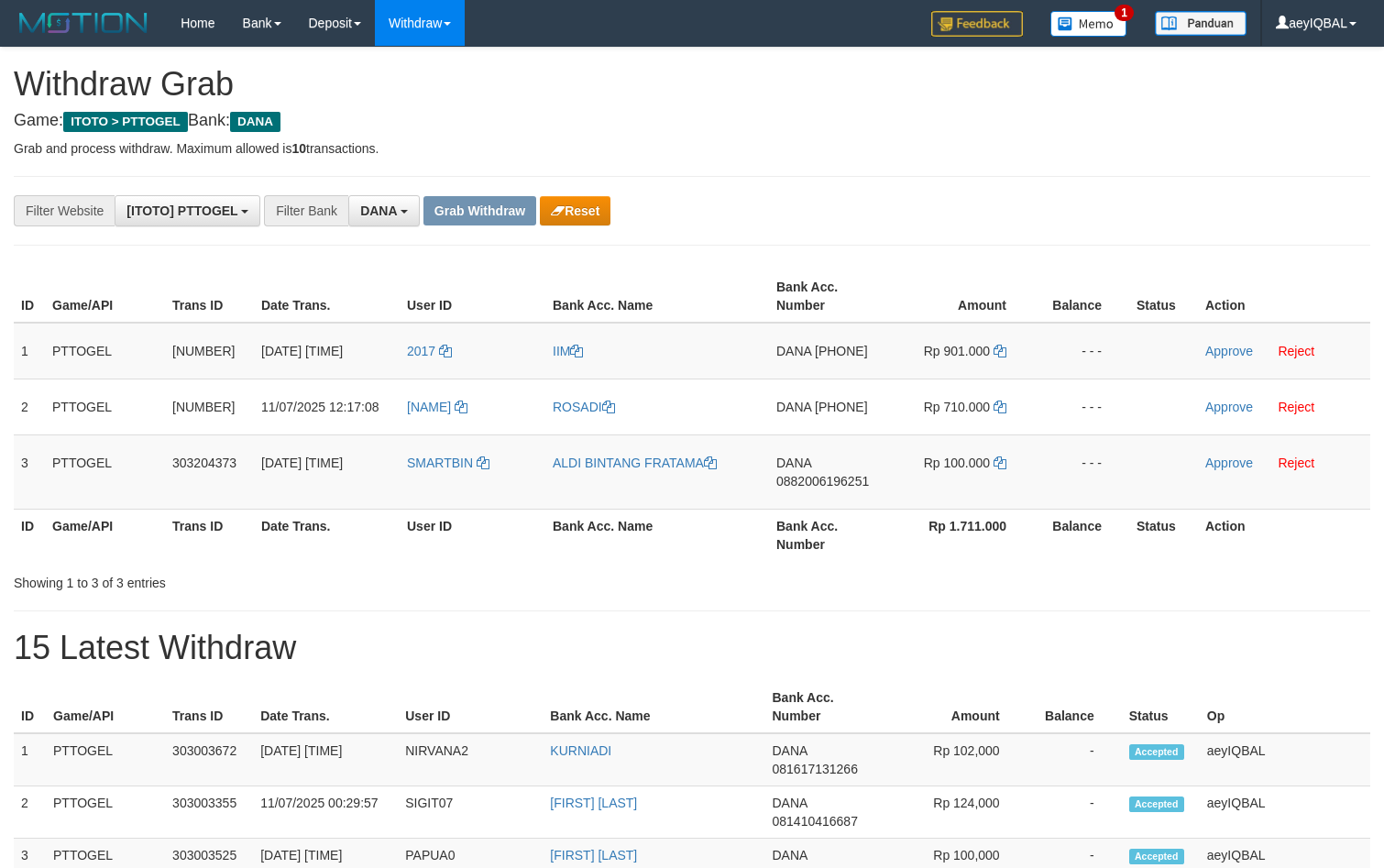 scroll, scrollTop: 187, scrollLeft: 0, axis: vertical 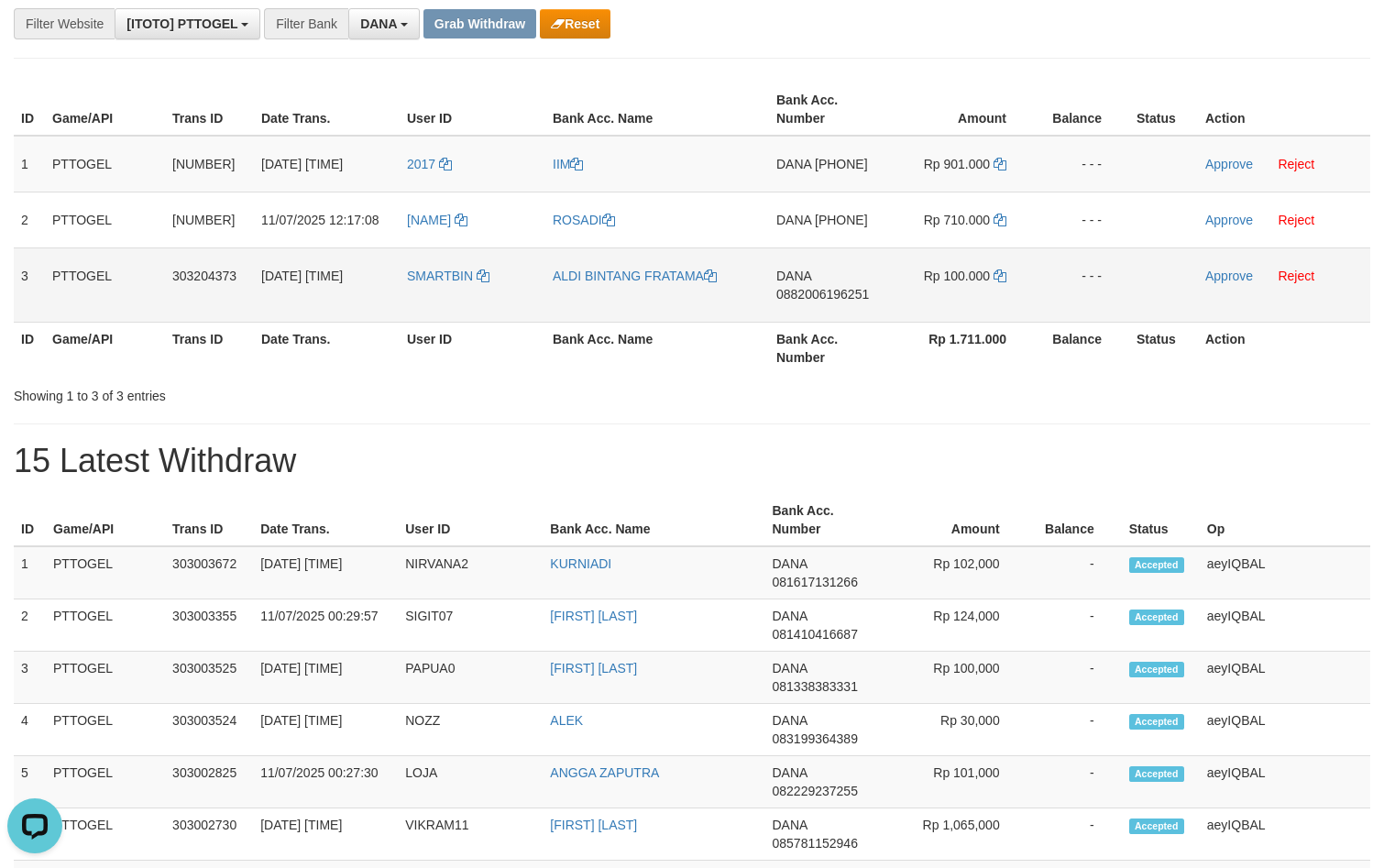 drag, startPoint x: 412, startPoint y: 171, endPoint x: 917, endPoint y: 308, distance: 523.25328 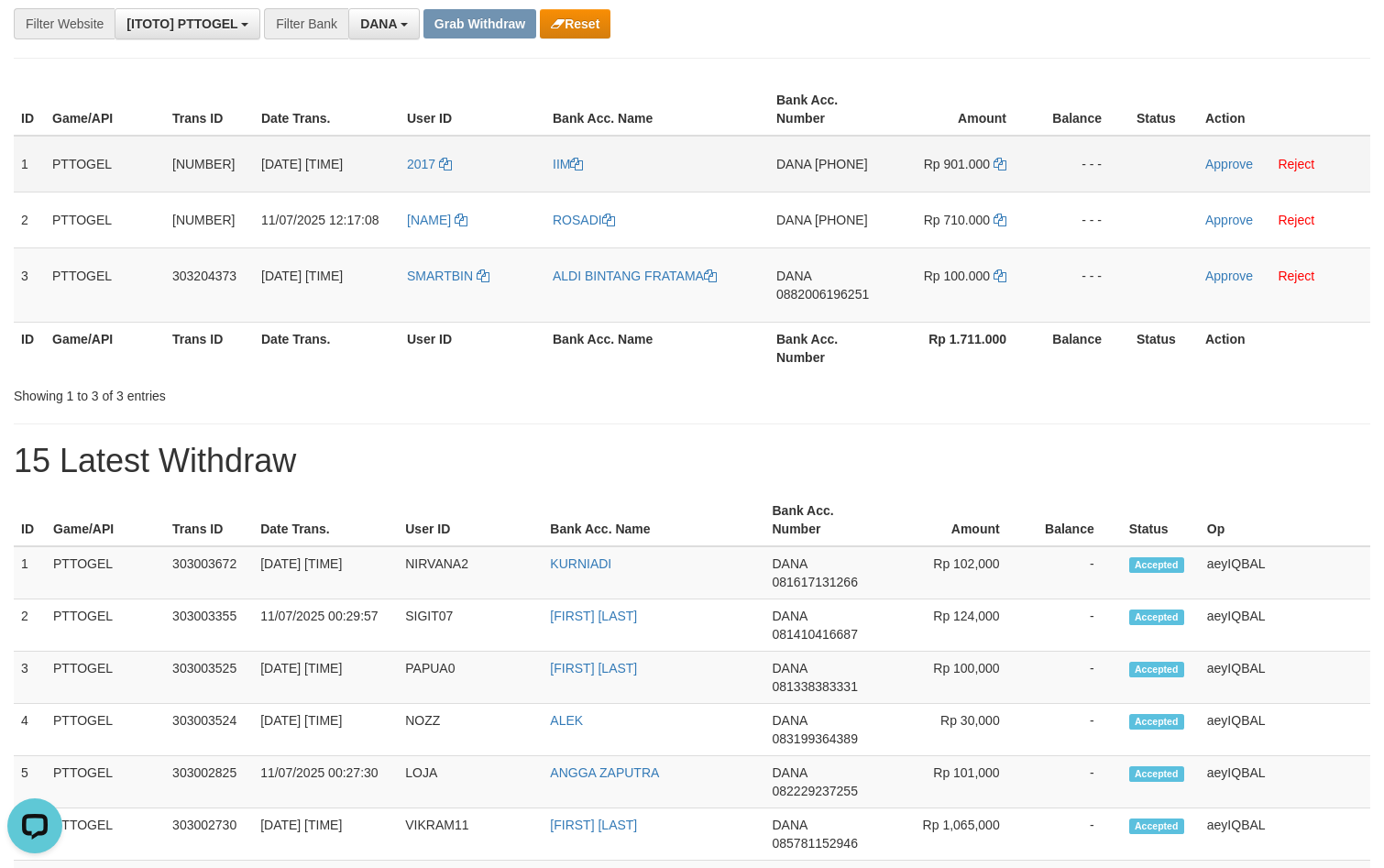 click on "DANA" at bounding box center [794, 164] 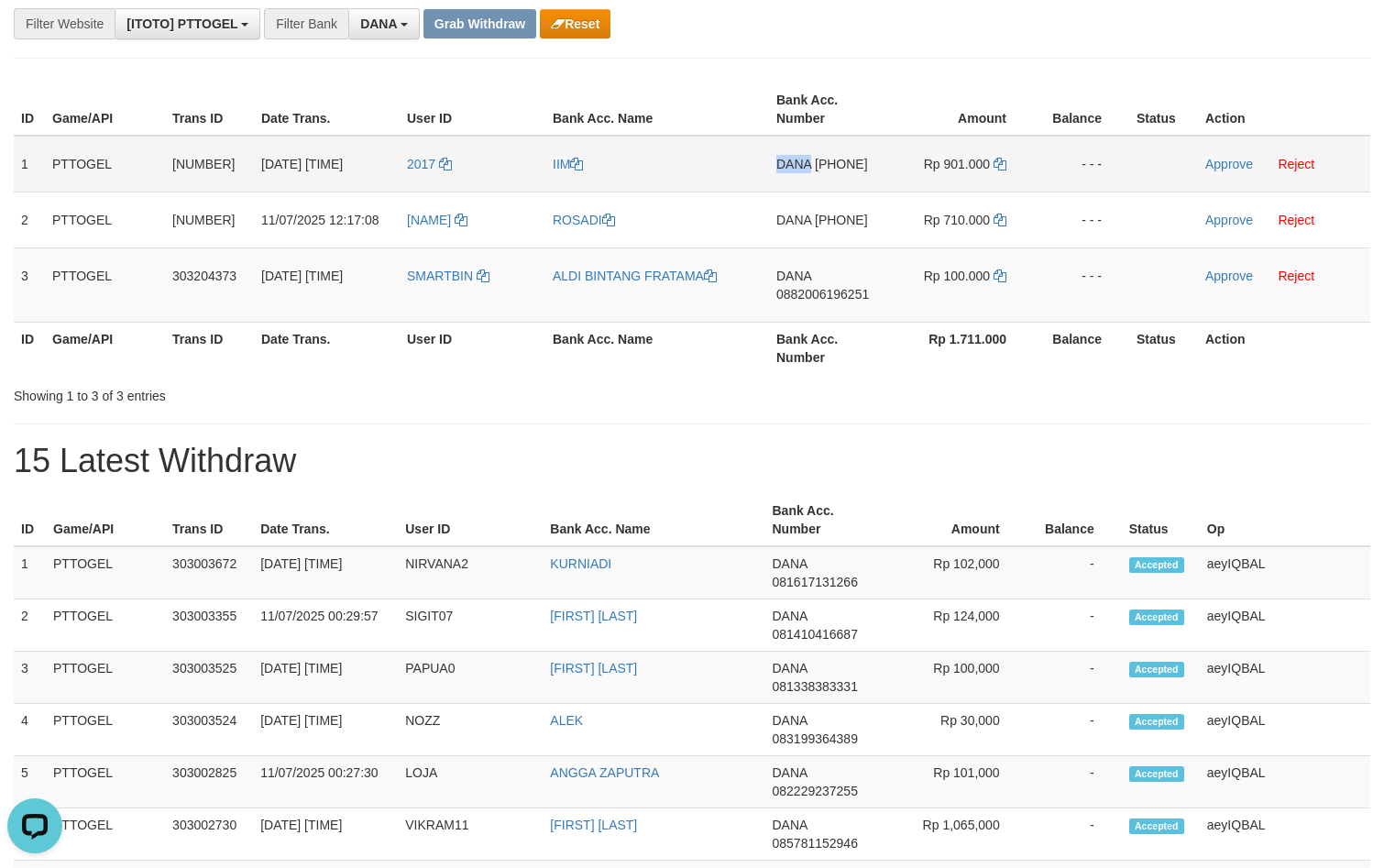 copy on "DANA" 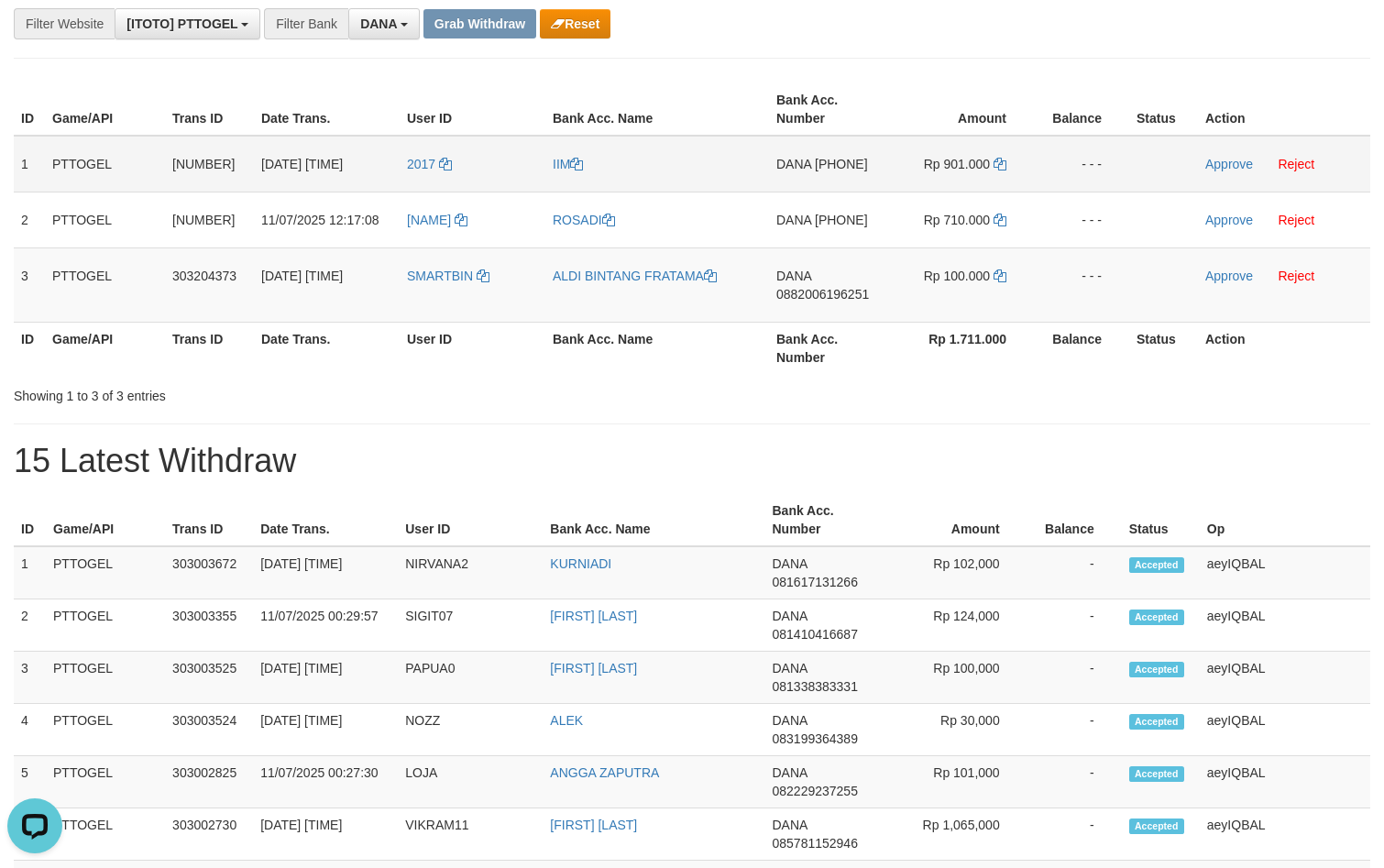 click on "[PHONE]" at bounding box center [841, 164] 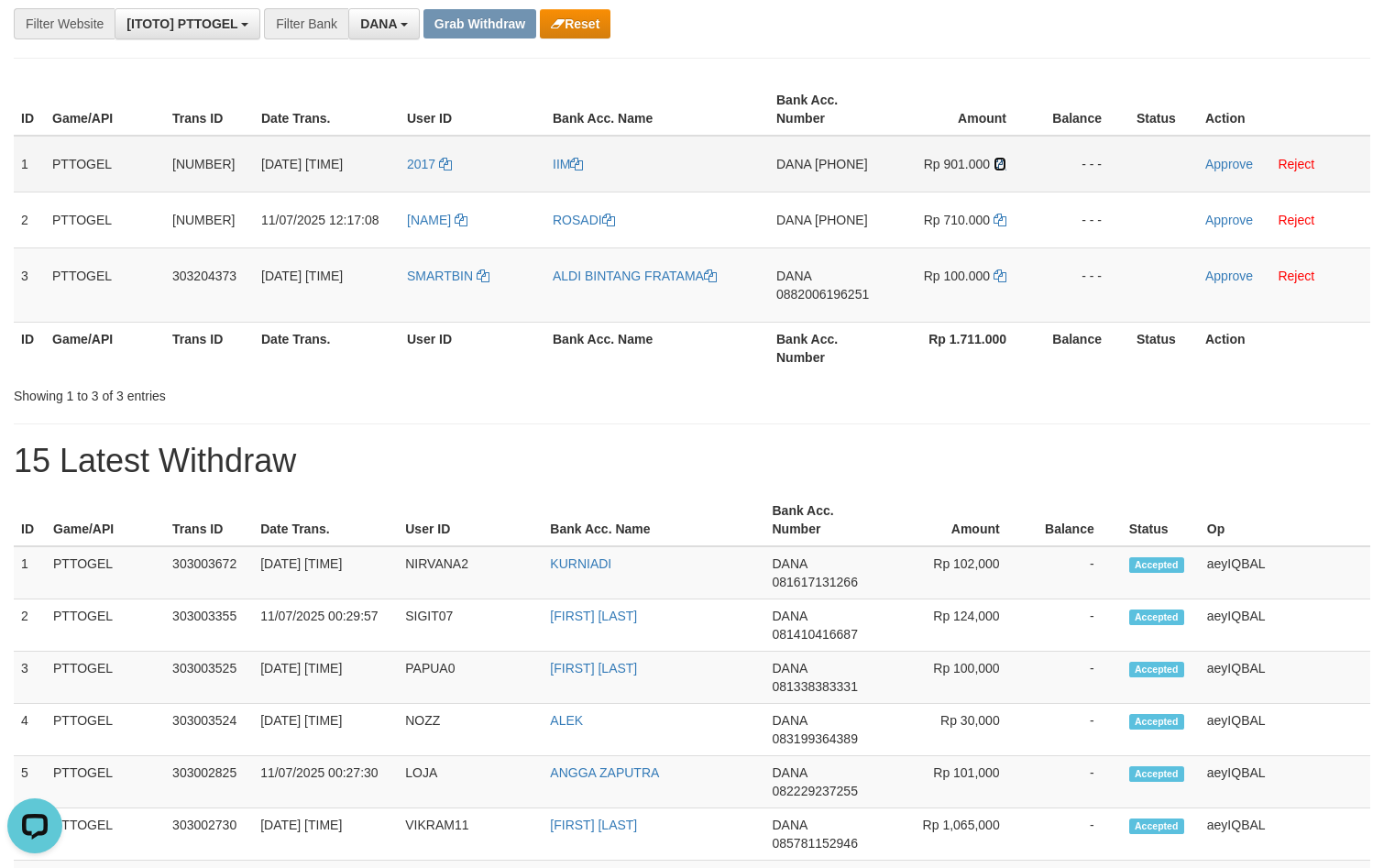 click at bounding box center (1000, 164) 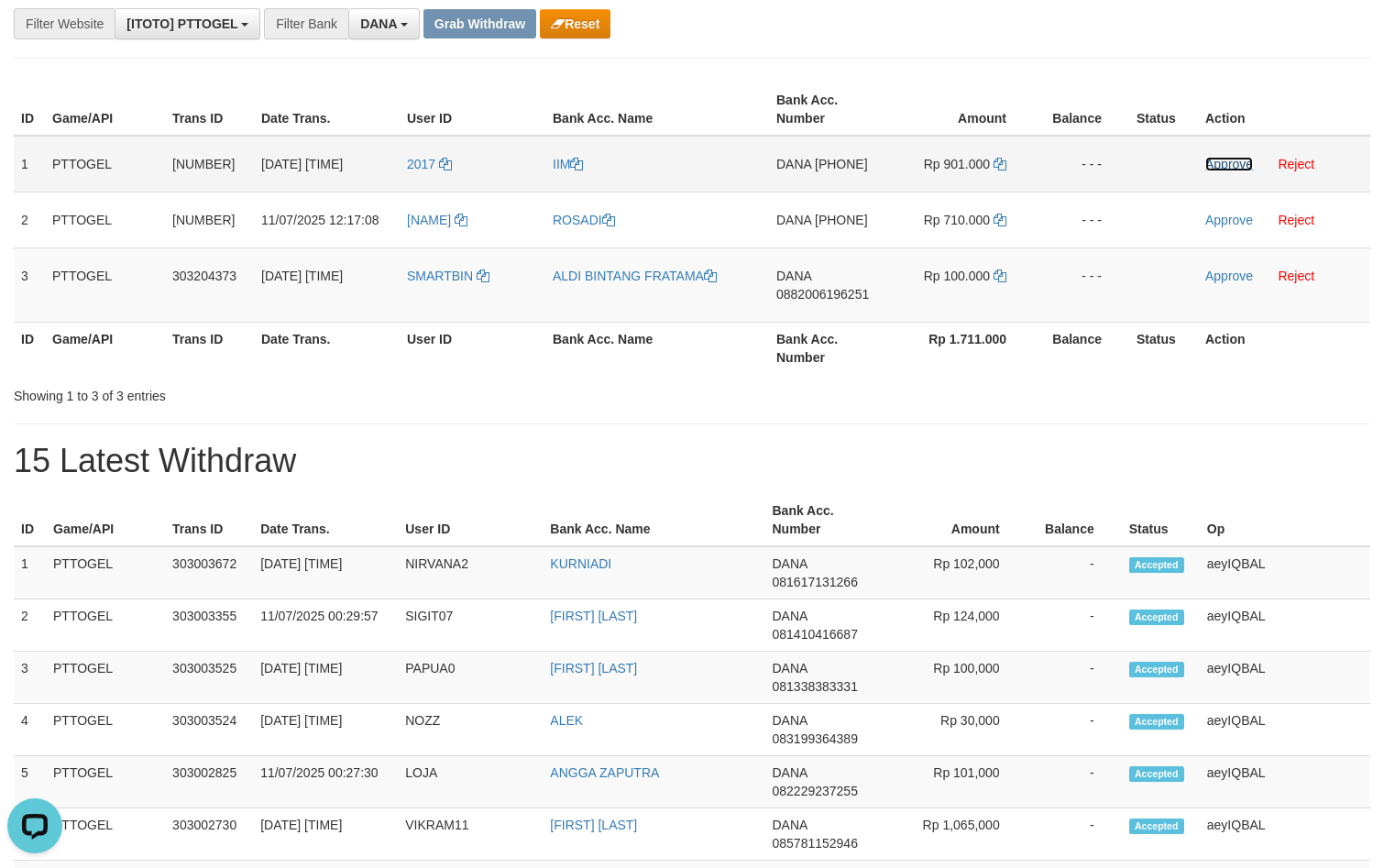 click on "Approve" at bounding box center (1229, 164) 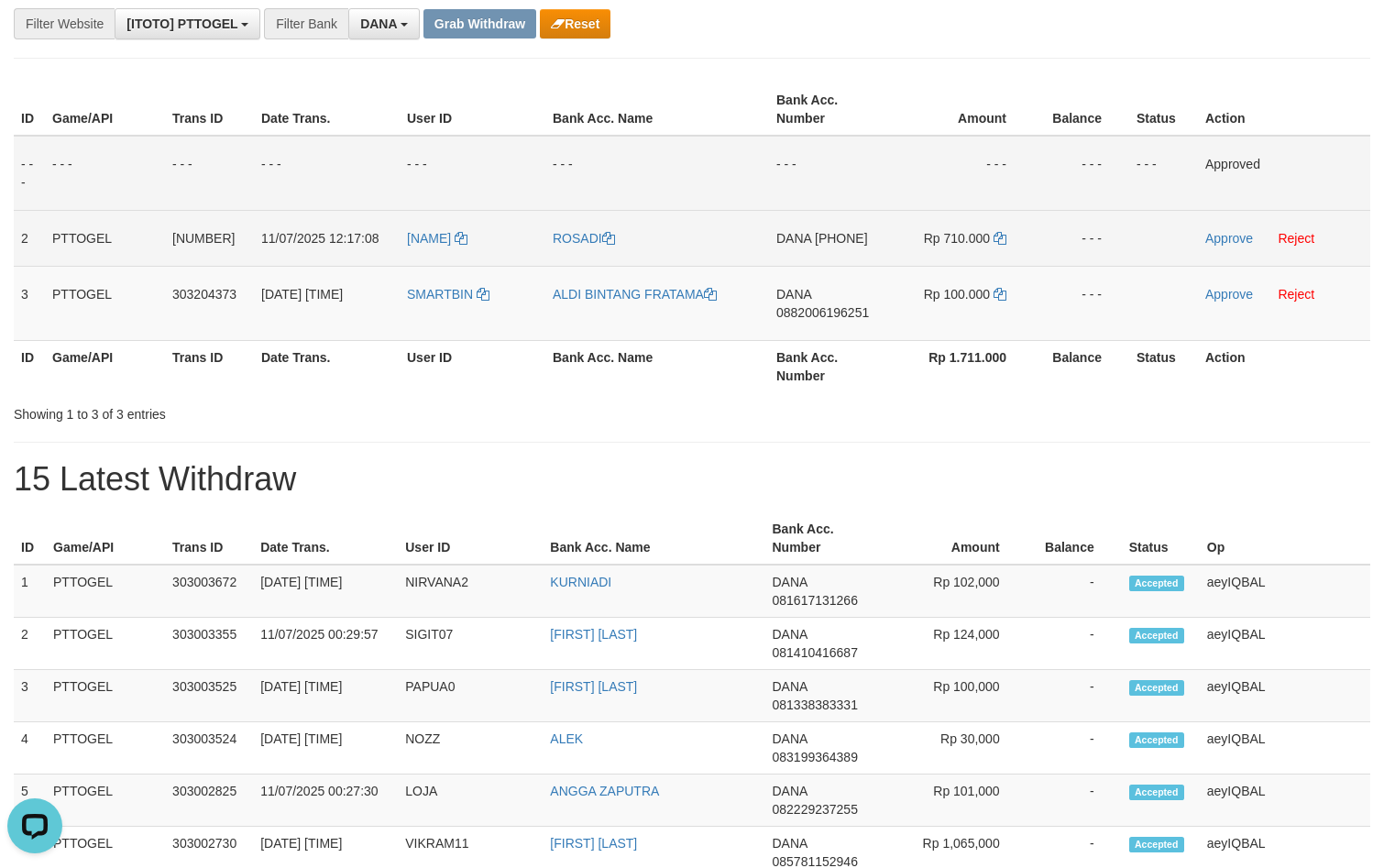 click on "DANA
085817612030" at bounding box center (829, 237) 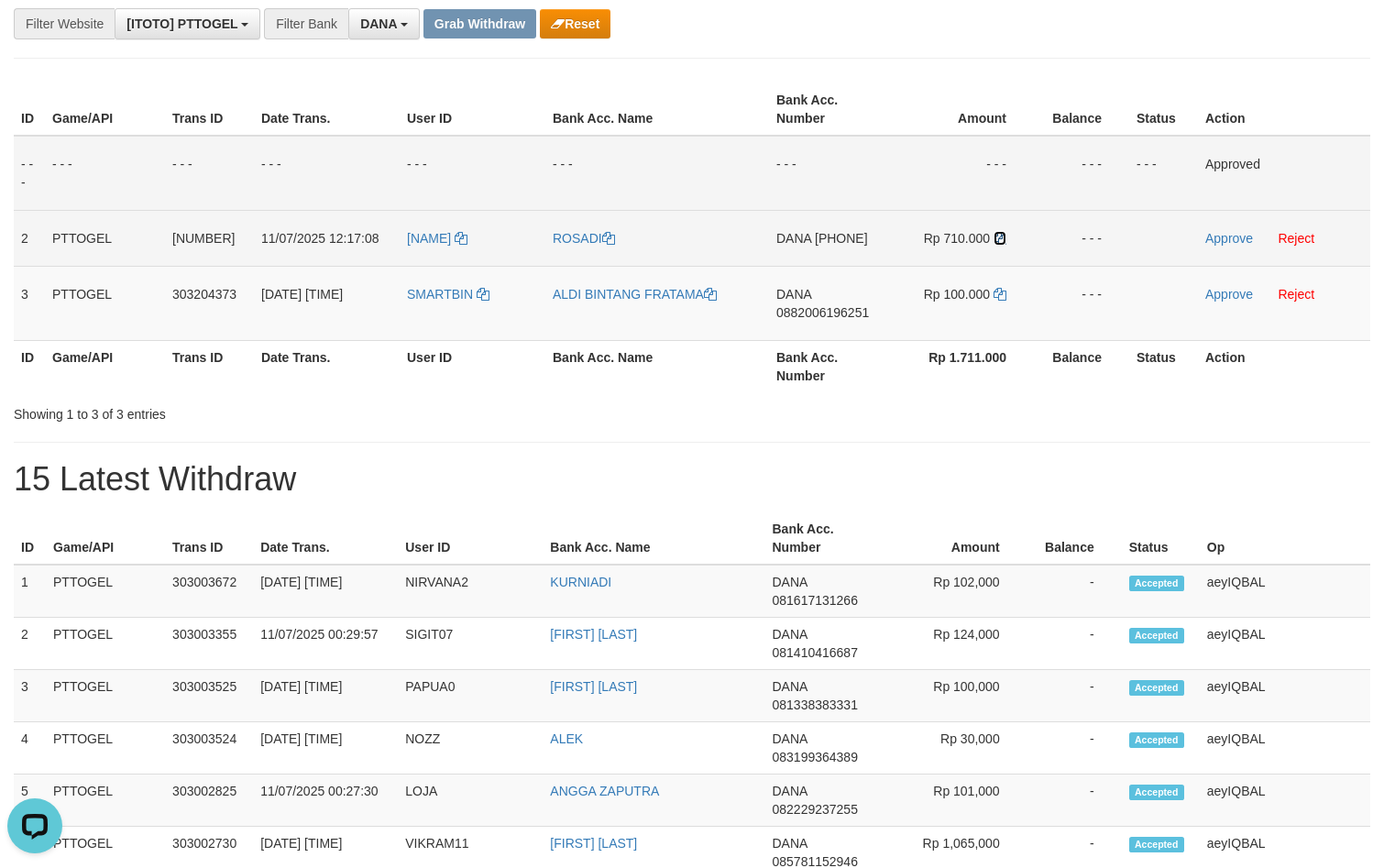 click at bounding box center [1000, 238] 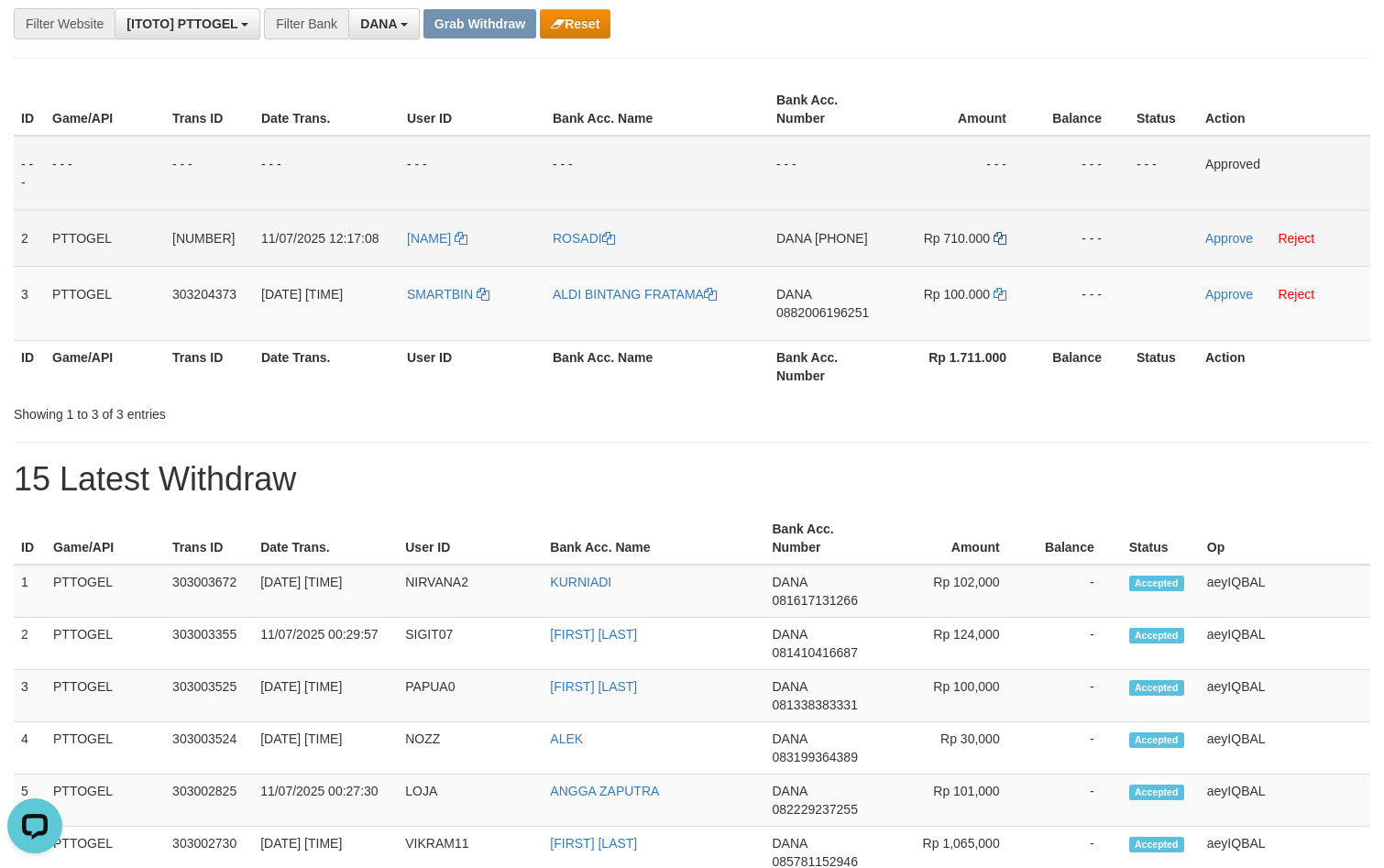 copy on "[PHONE]" 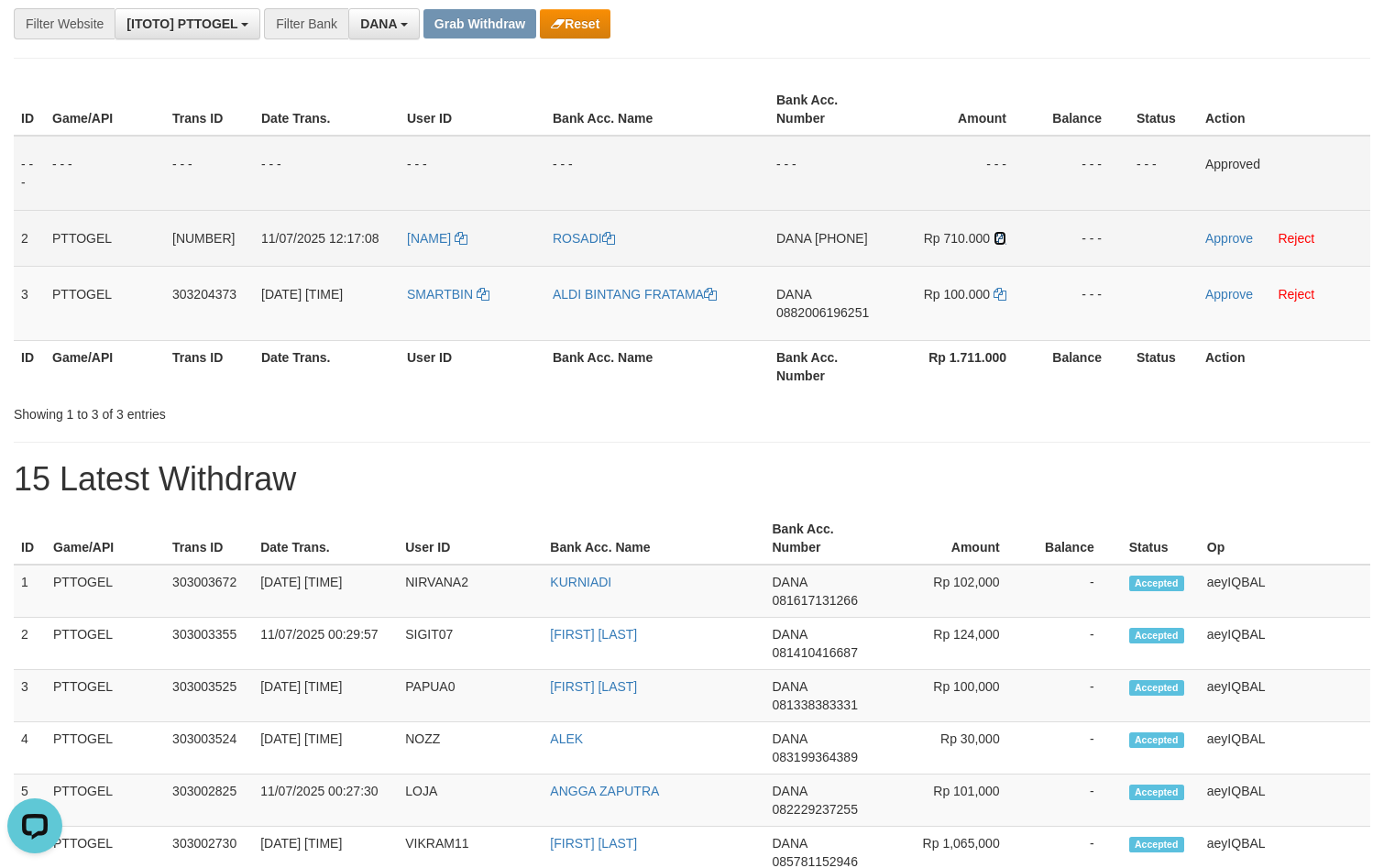 click at bounding box center [1000, 238] 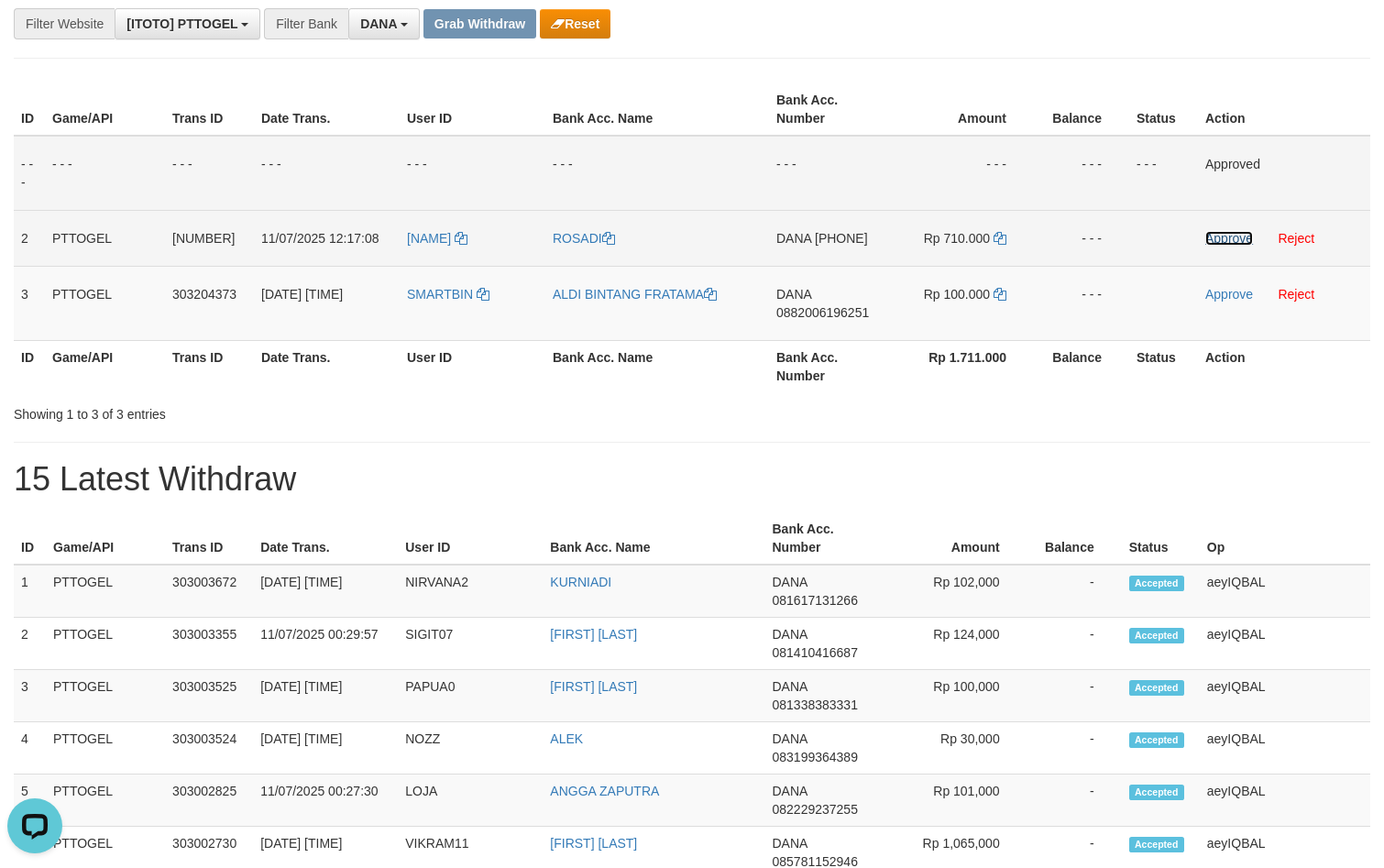 click on "Approve" at bounding box center [1229, 238] 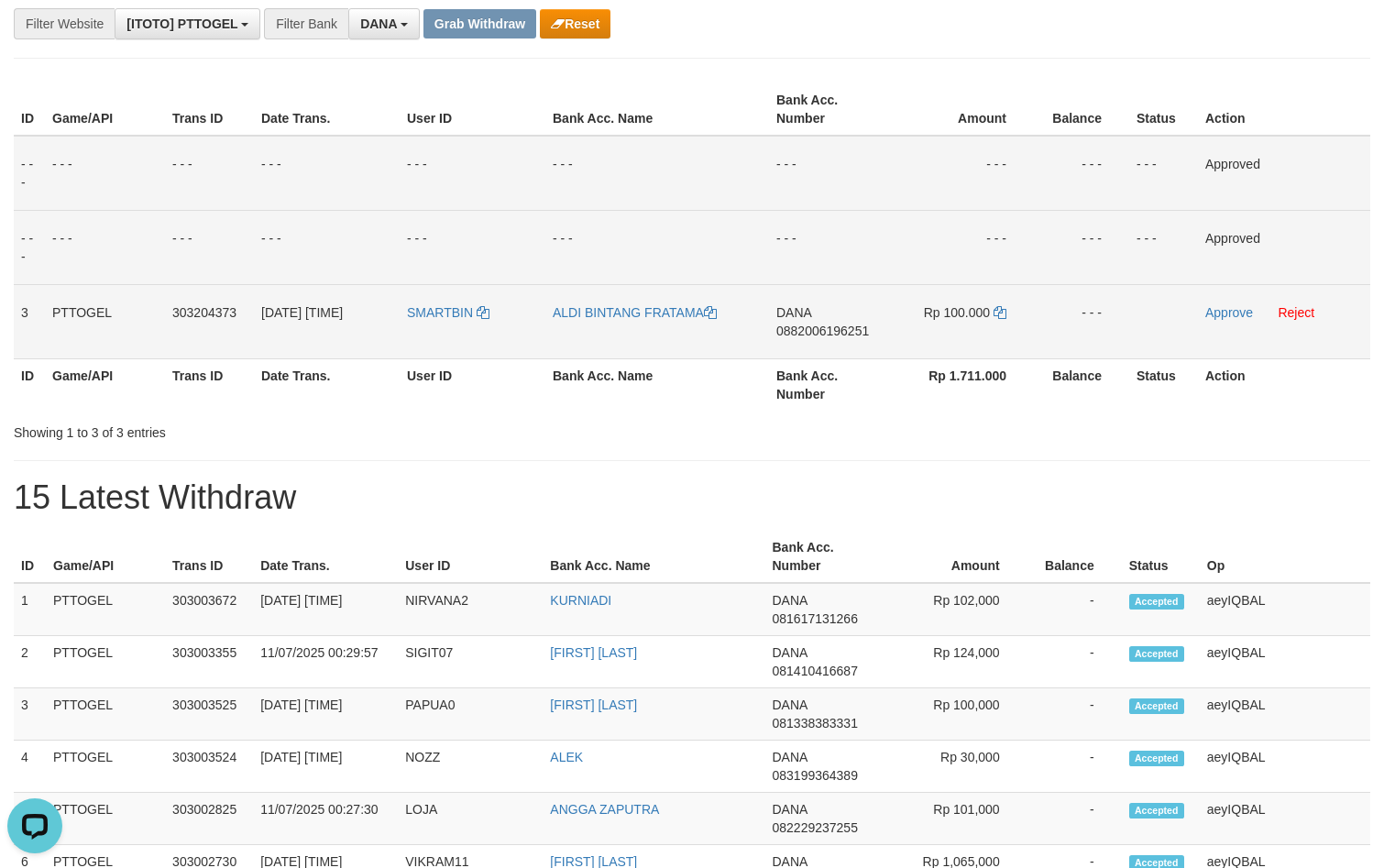 click on "0882006196251" at bounding box center (822, 331) 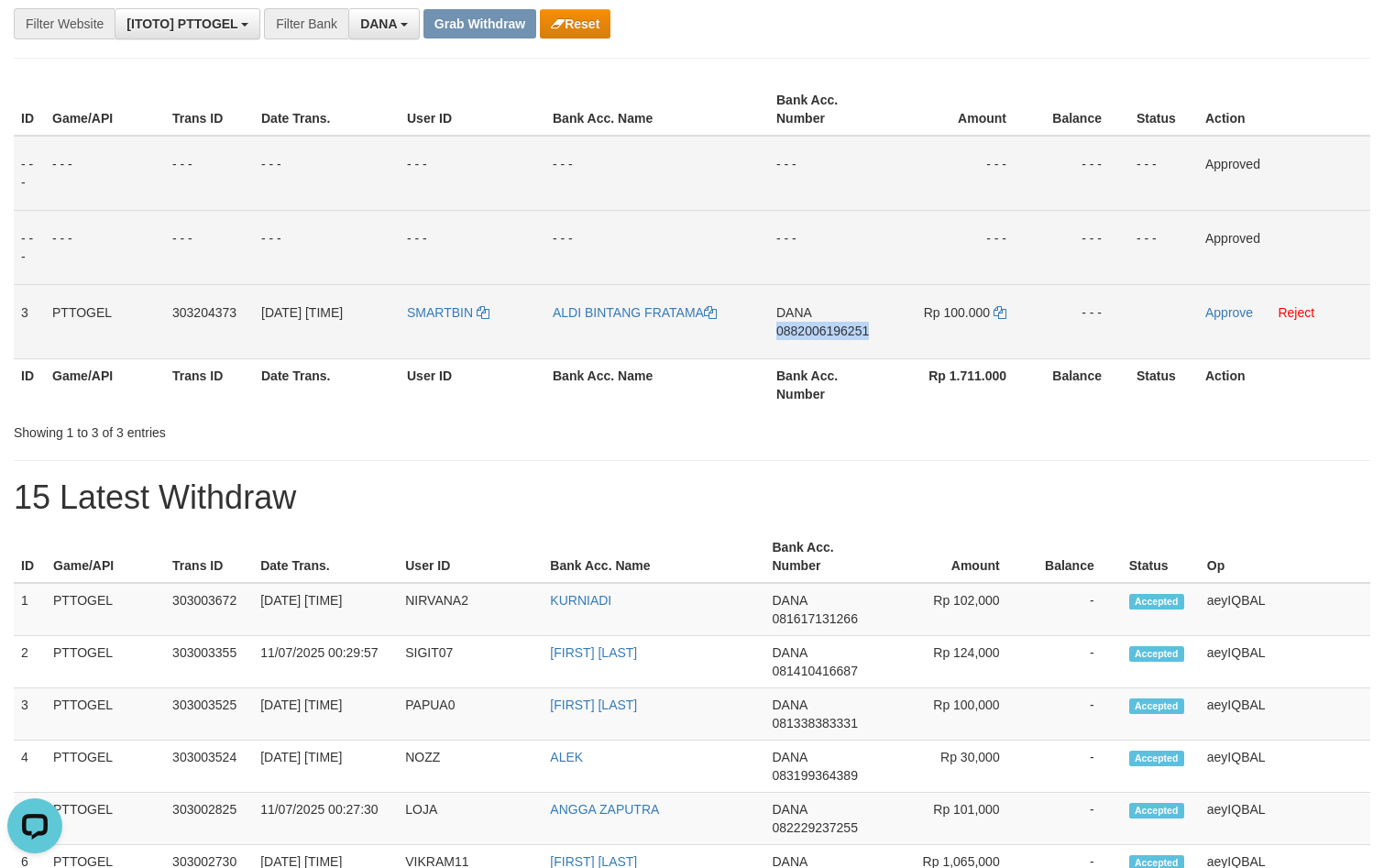 copy on "0882006196251" 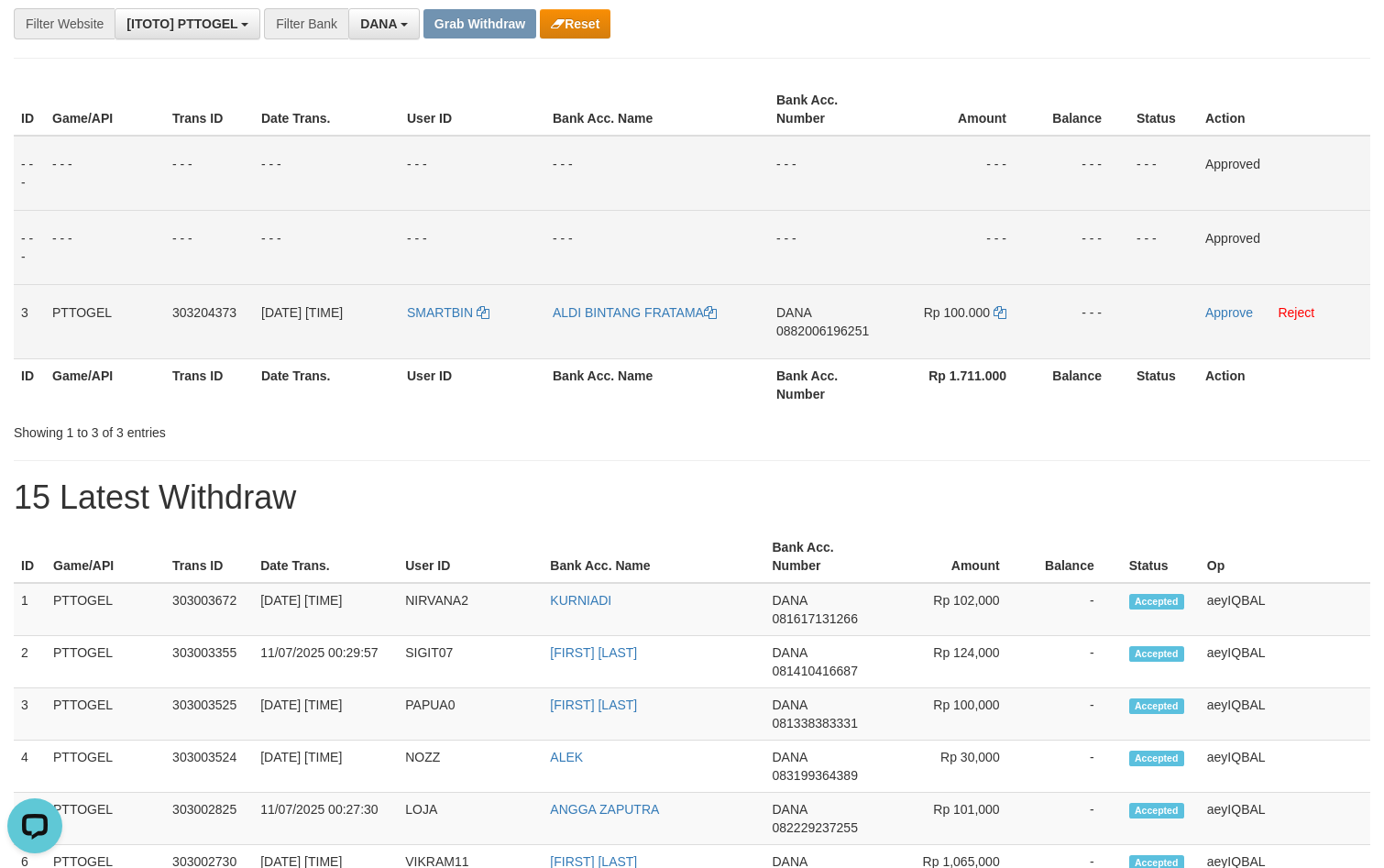 click on "DANA
0882006196251" at bounding box center [829, 321] 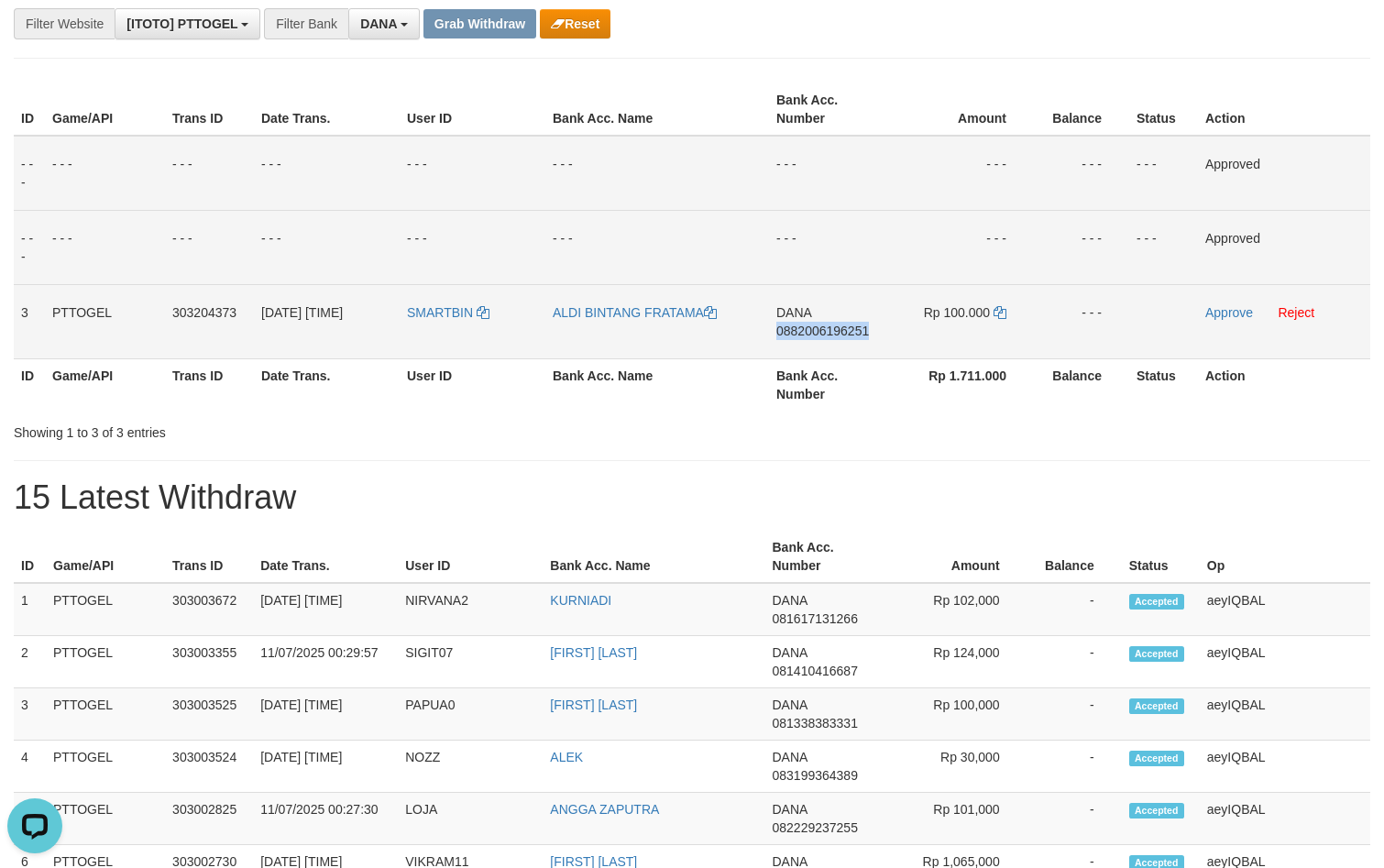click on "DANA
0882006196251" at bounding box center (829, 321) 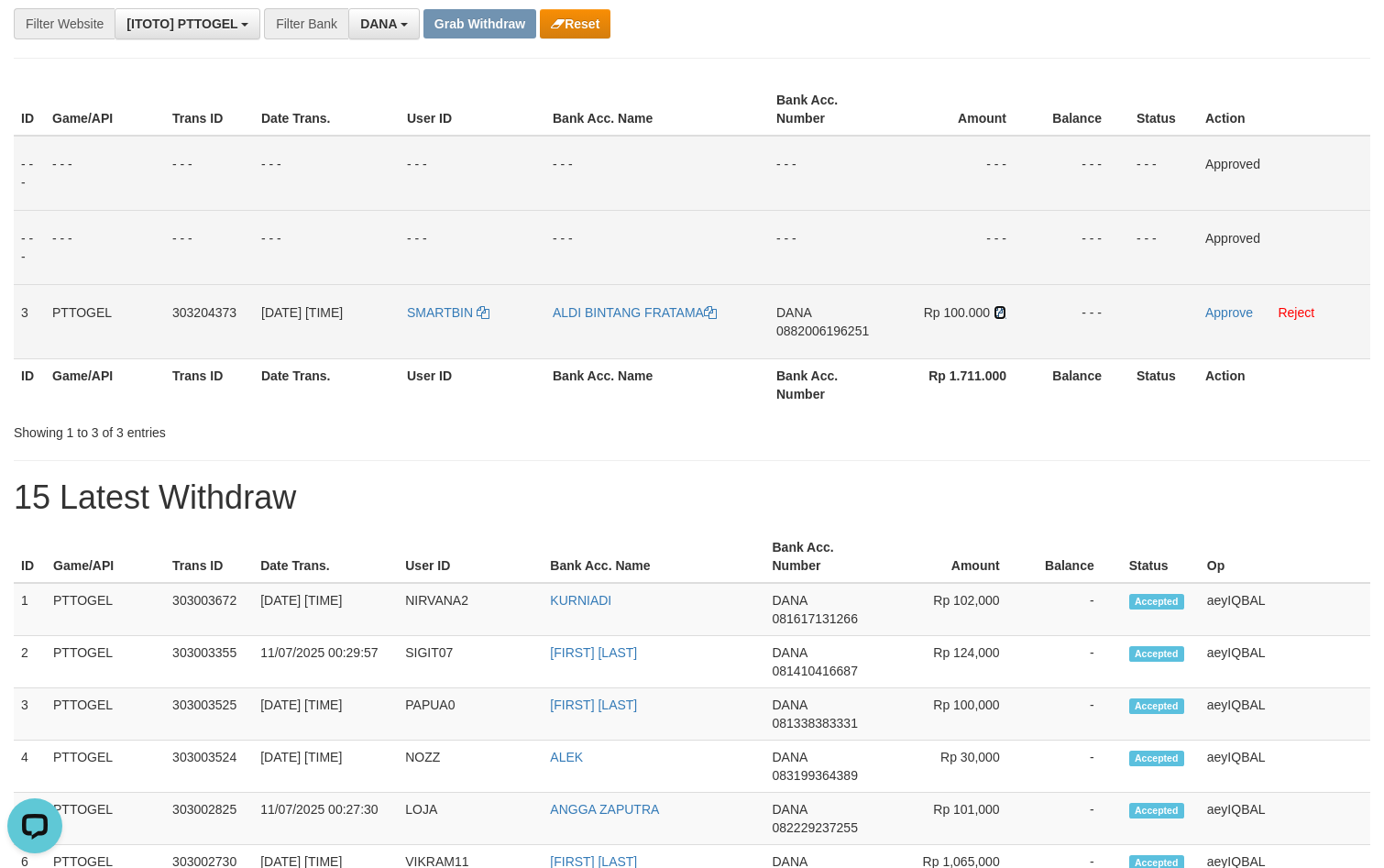 click at bounding box center [1000, 313] 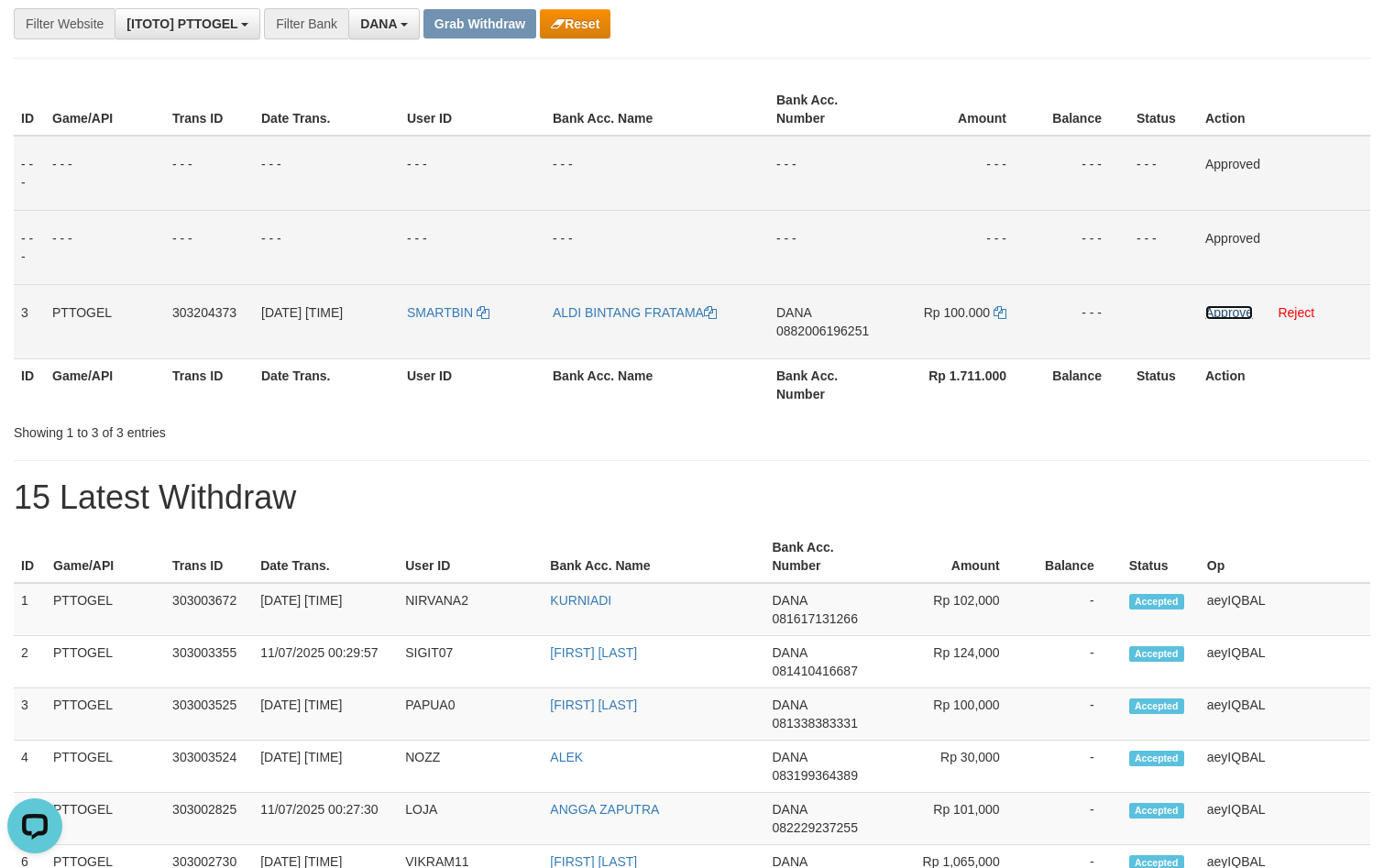 click on "Approve" at bounding box center (1229, 313) 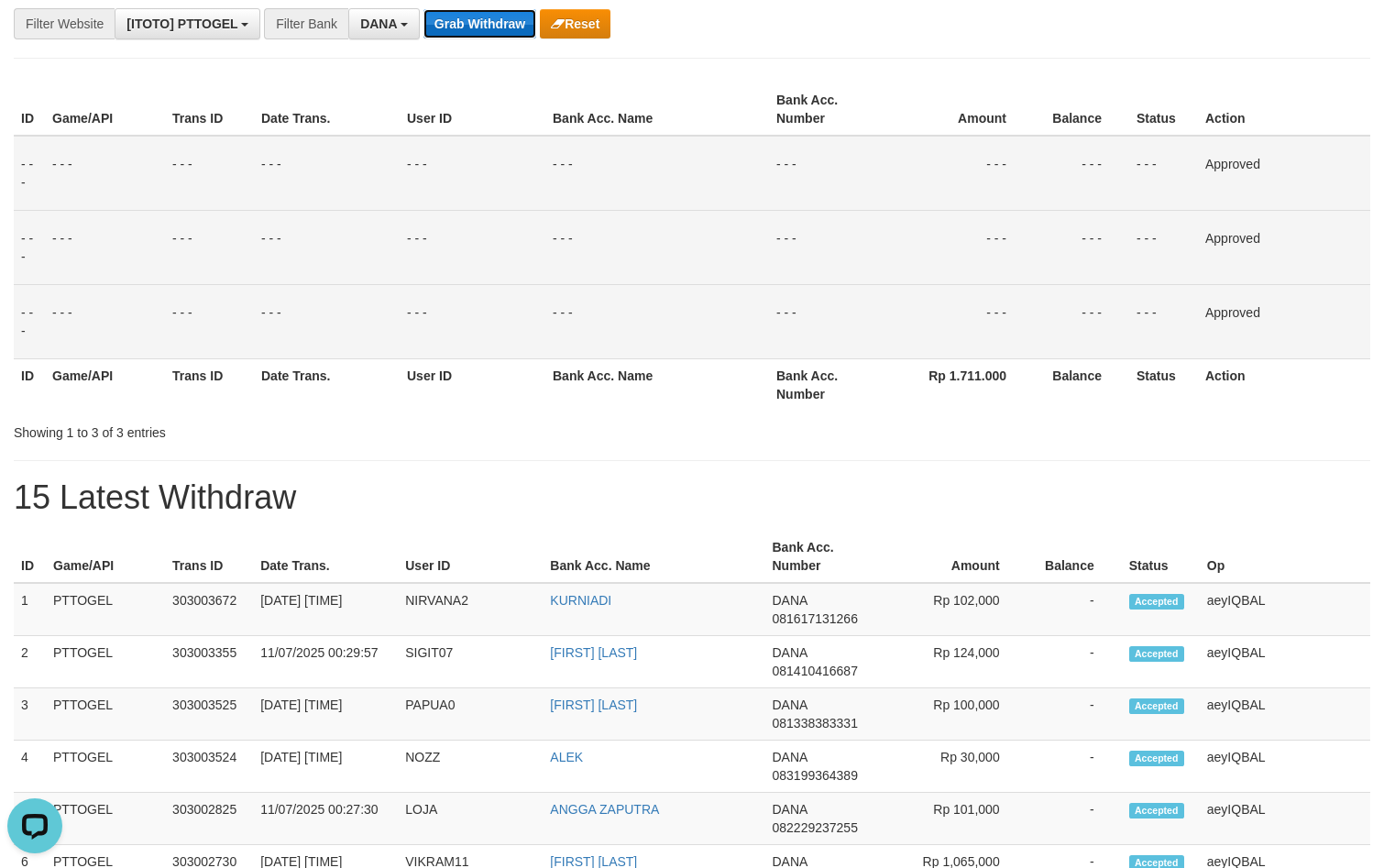 click on "Grab Withdraw" at bounding box center [479, 24] 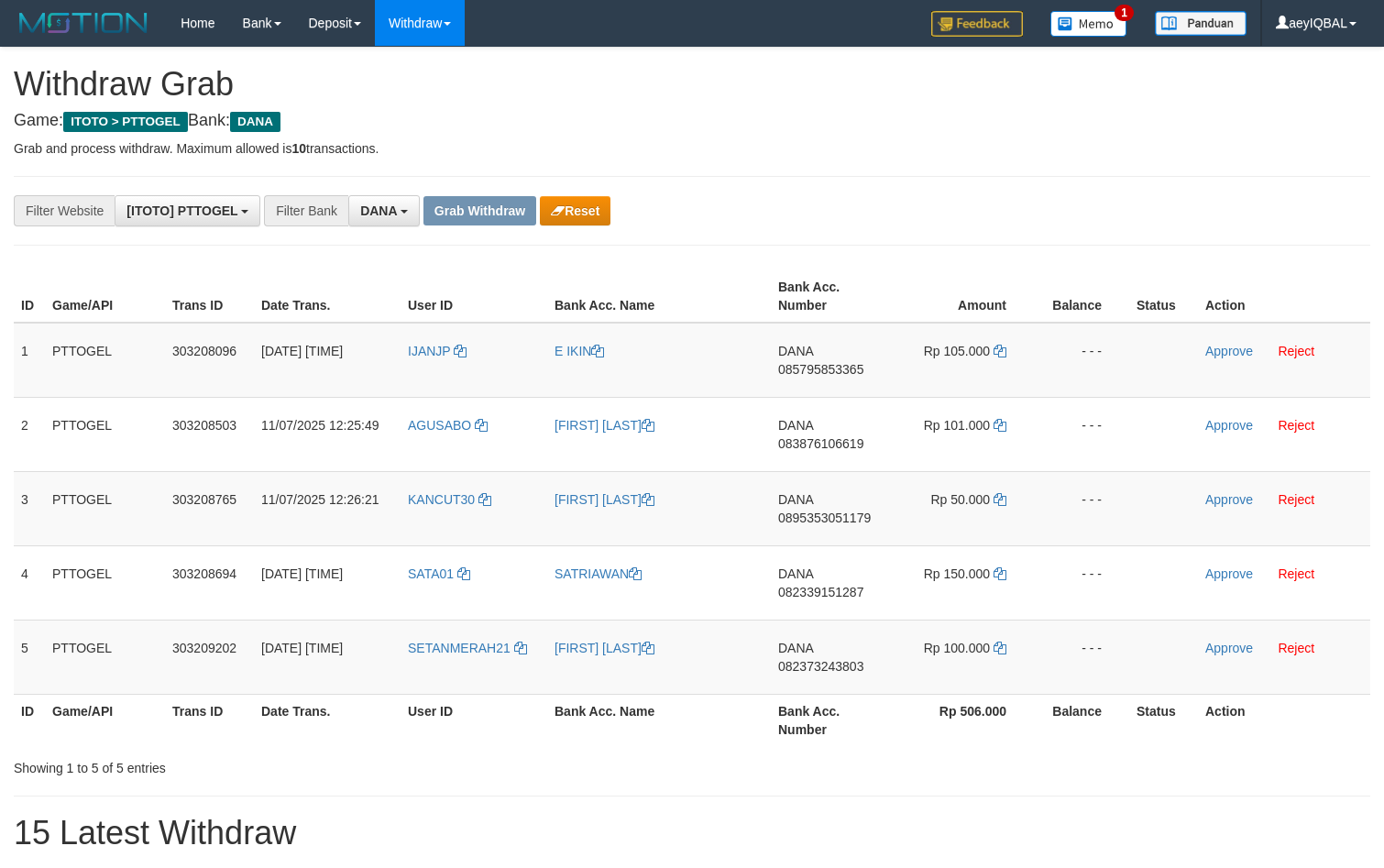 scroll, scrollTop: 0, scrollLeft: 0, axis: both 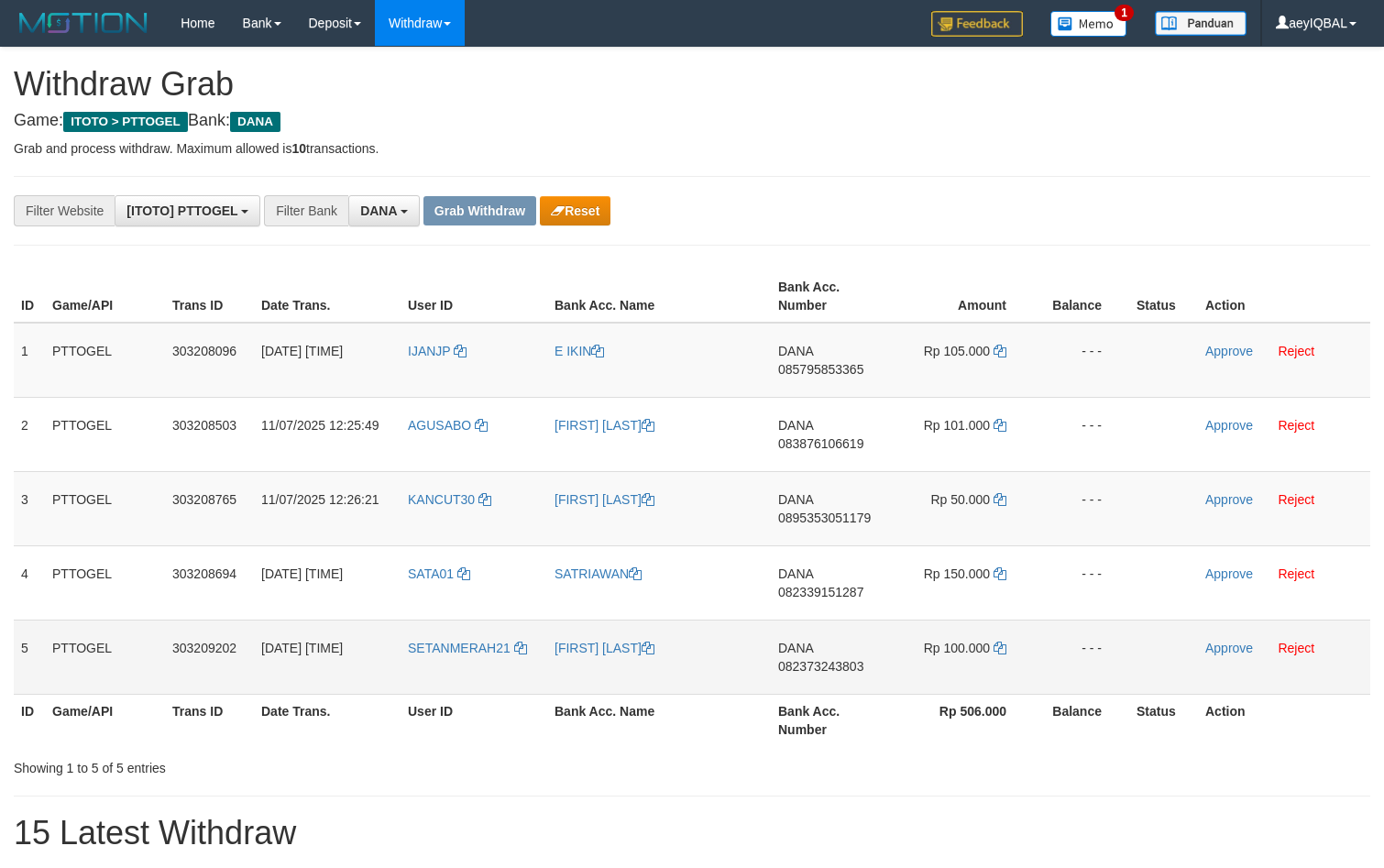 drag, startPoint x: 0, startPoint y: 0, endPoint x: 966, endPoint y: 646, distance: 1162.0981 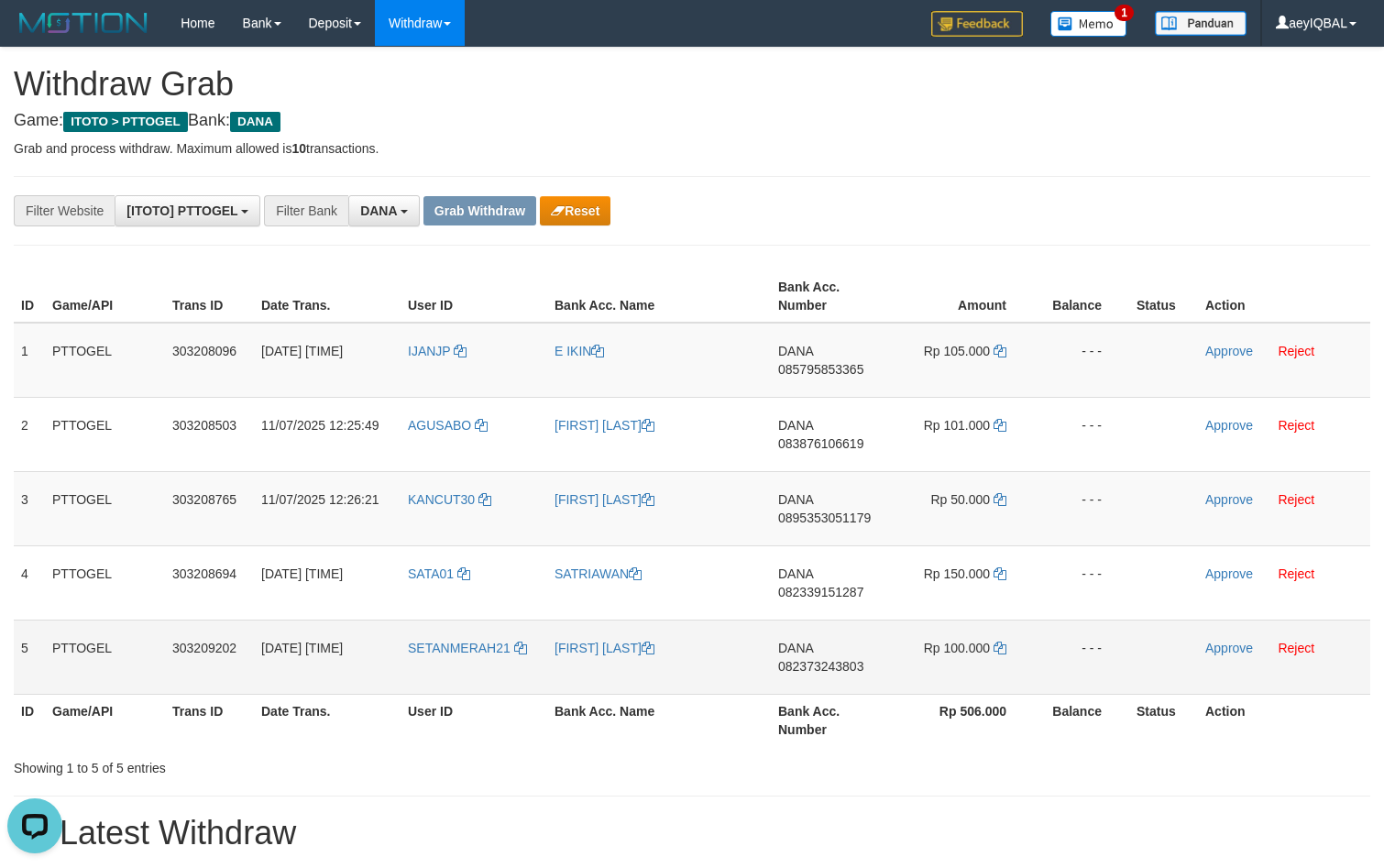 scroll, scrollTop: 0, scrollLeft: 0, axis: both 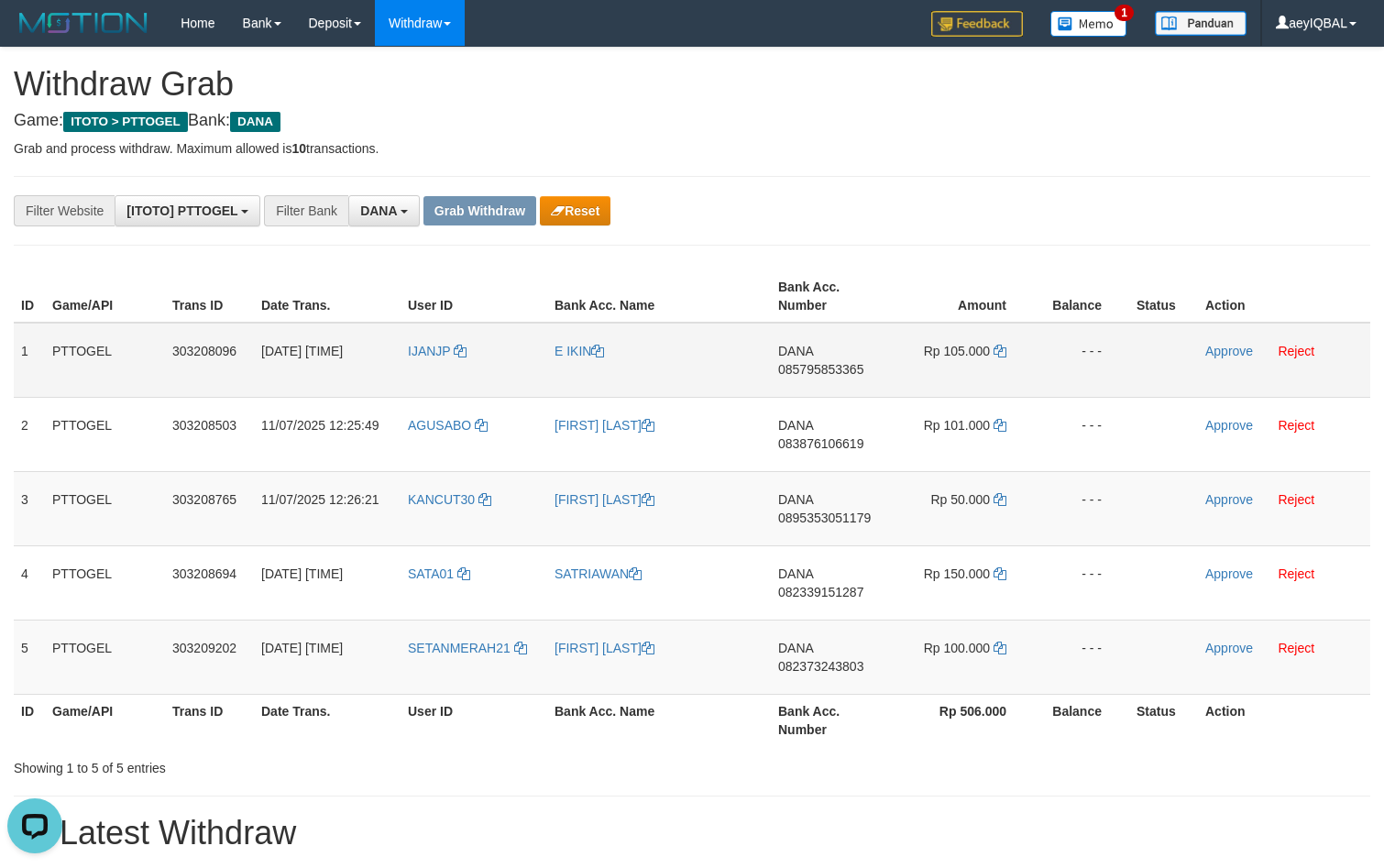 click on "DANA
[PHONE]" at bounding box center (830, 360) 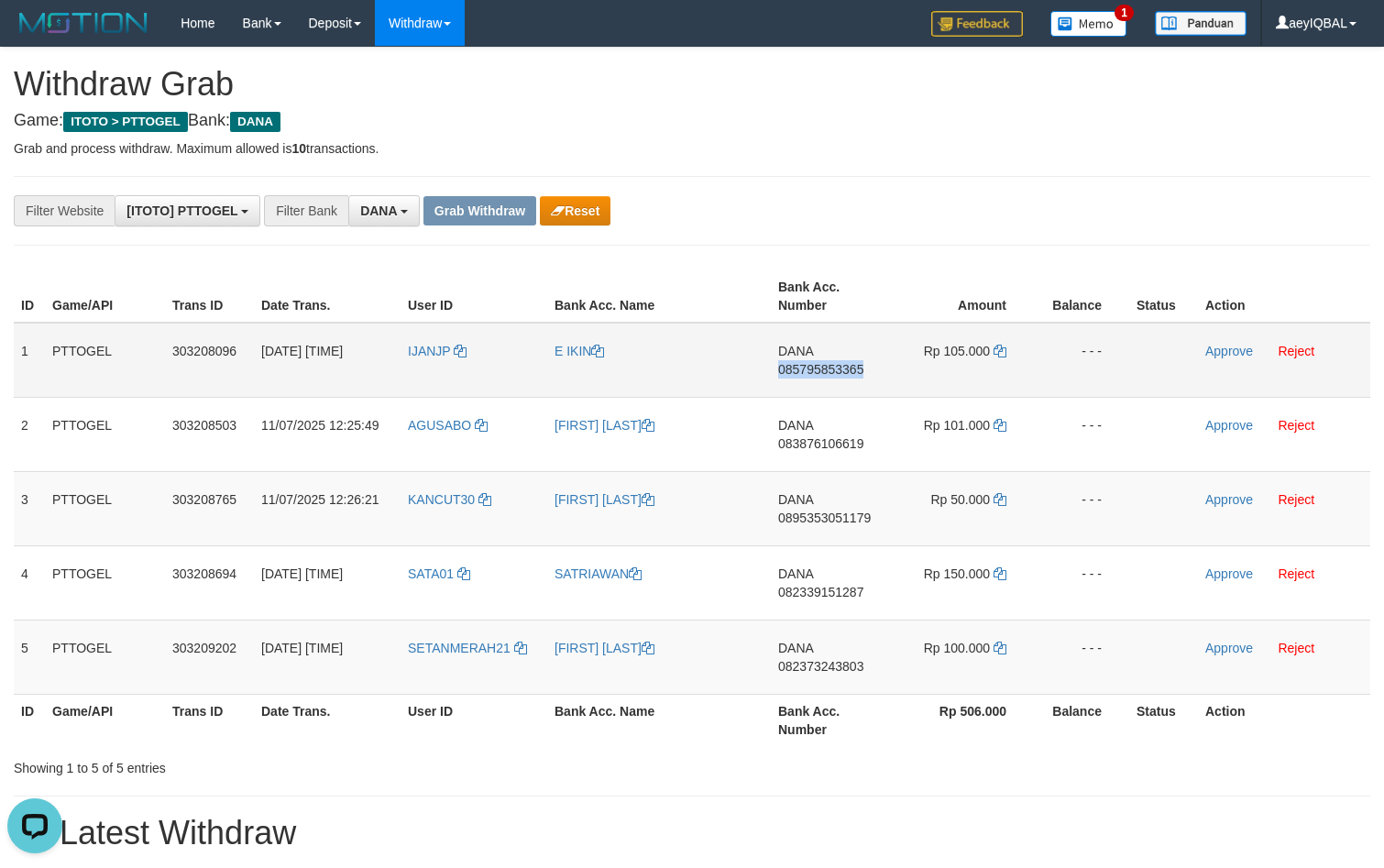 click on "DANA
[PHONE]" at bounding box center (830, 360) 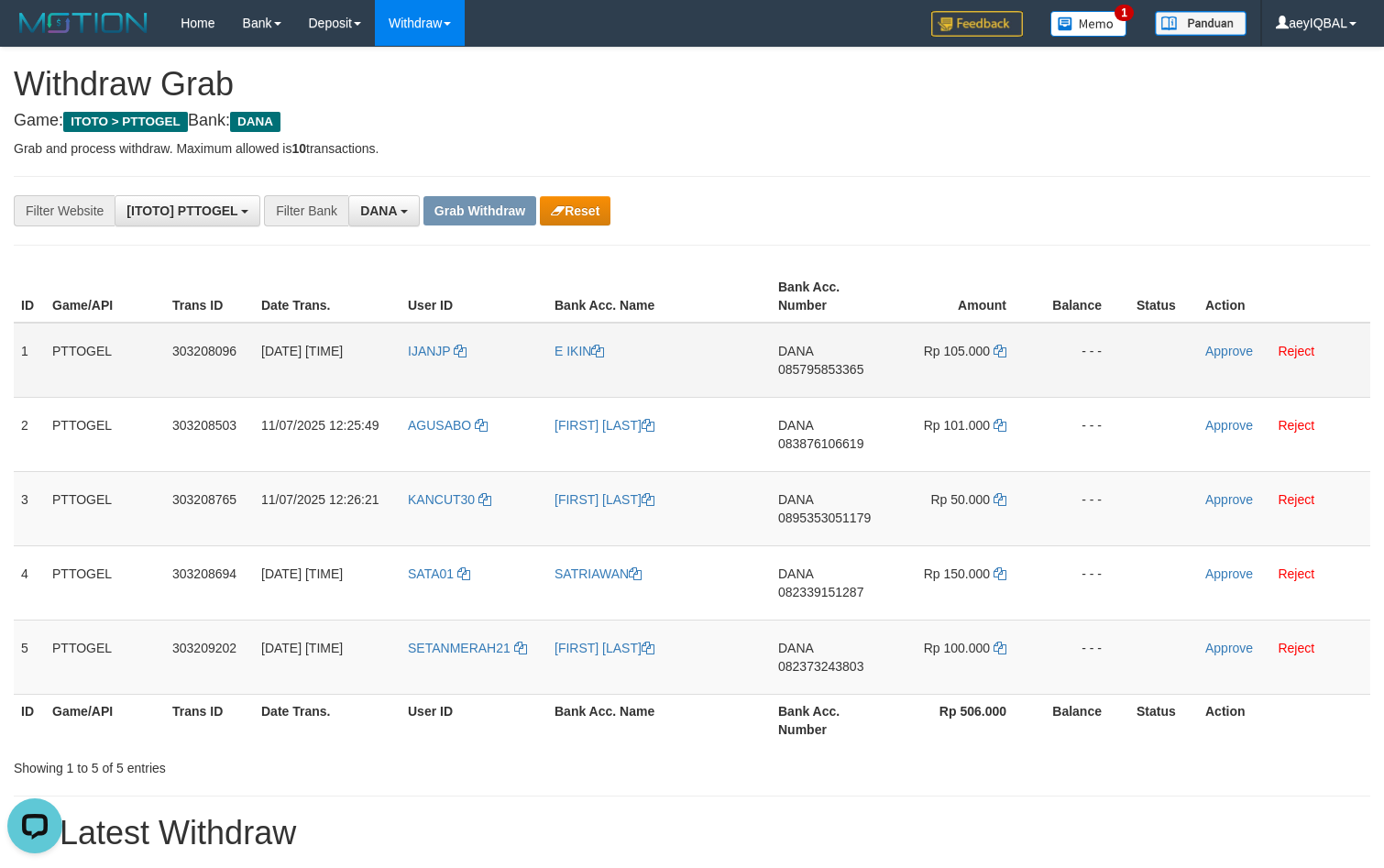 click on "DANA
085795853365" at bounding box center [830, 360] 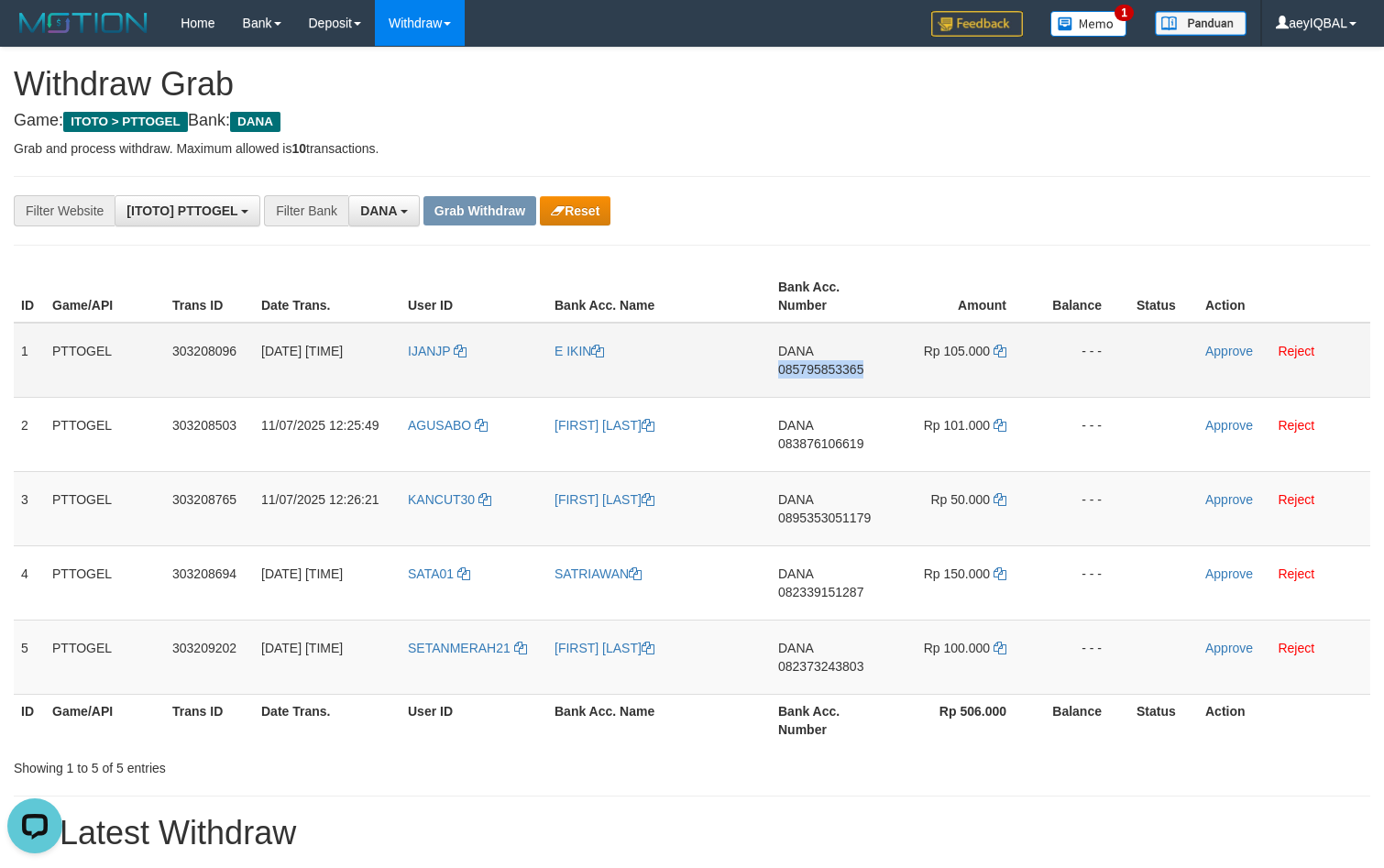 click on "DANA
085795853365" at bounding box center (830, 360) 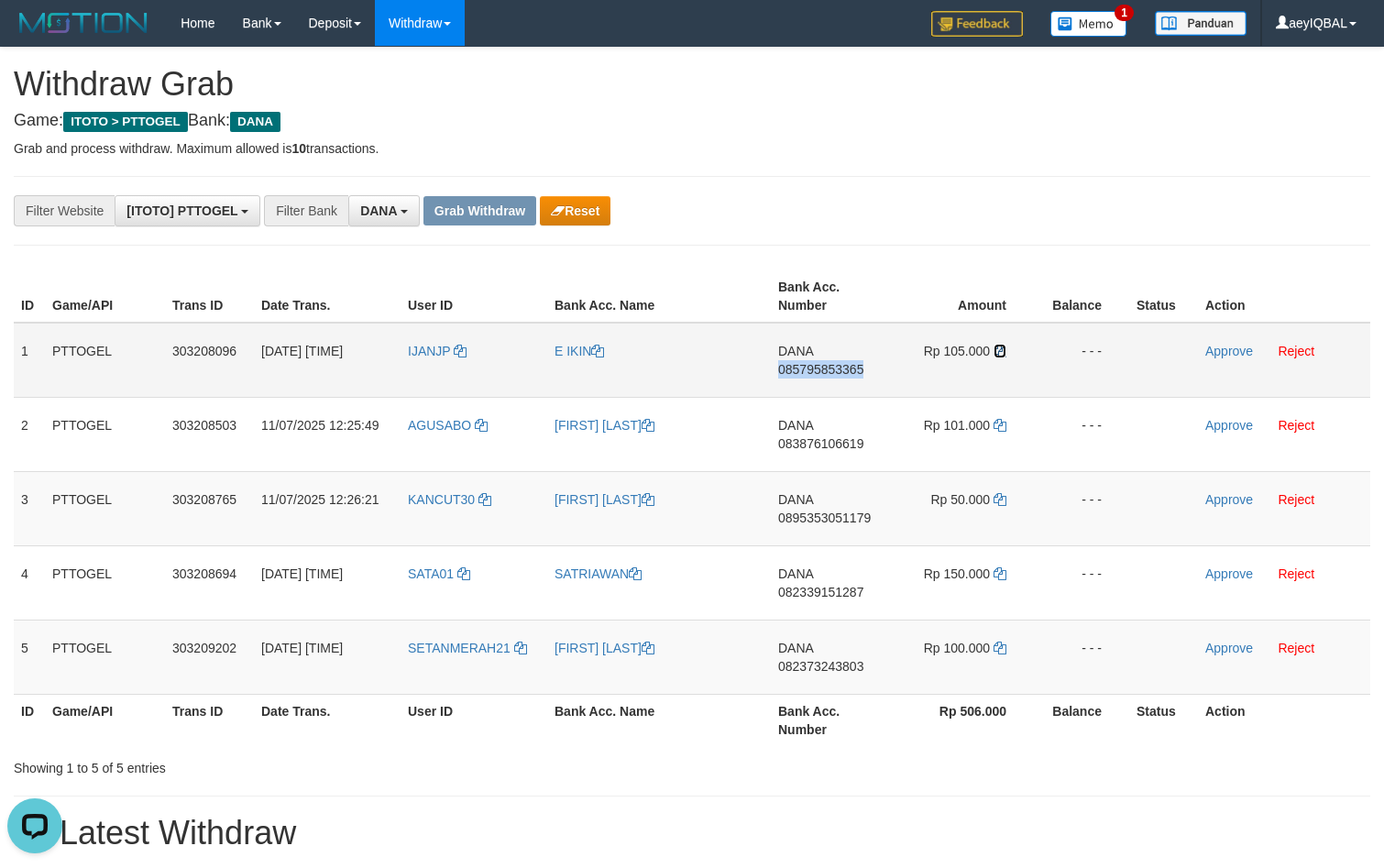 click at bounding box center (1000, 351) 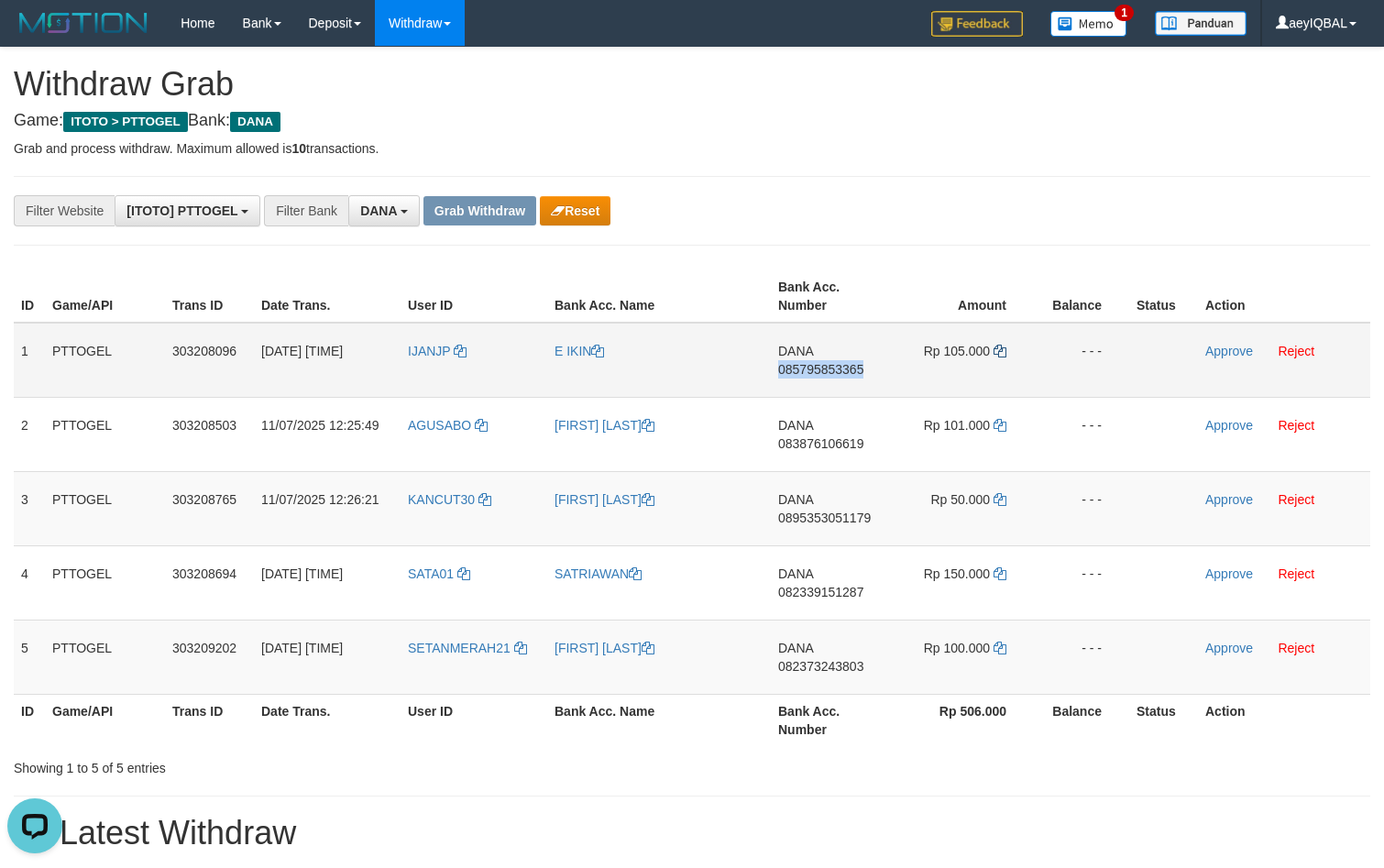 copy on "085795853365" 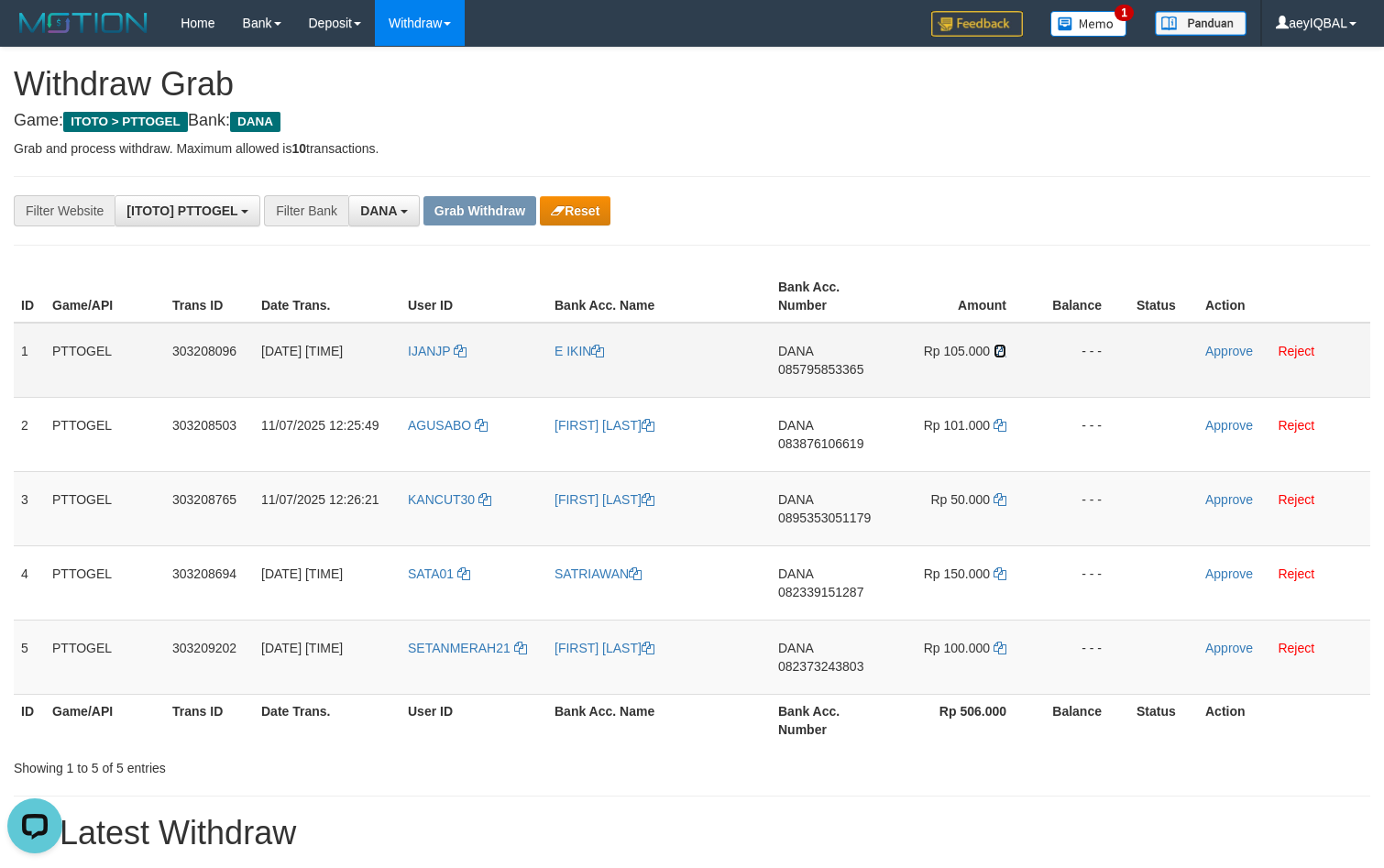 click at bounding box center [1000, 351] 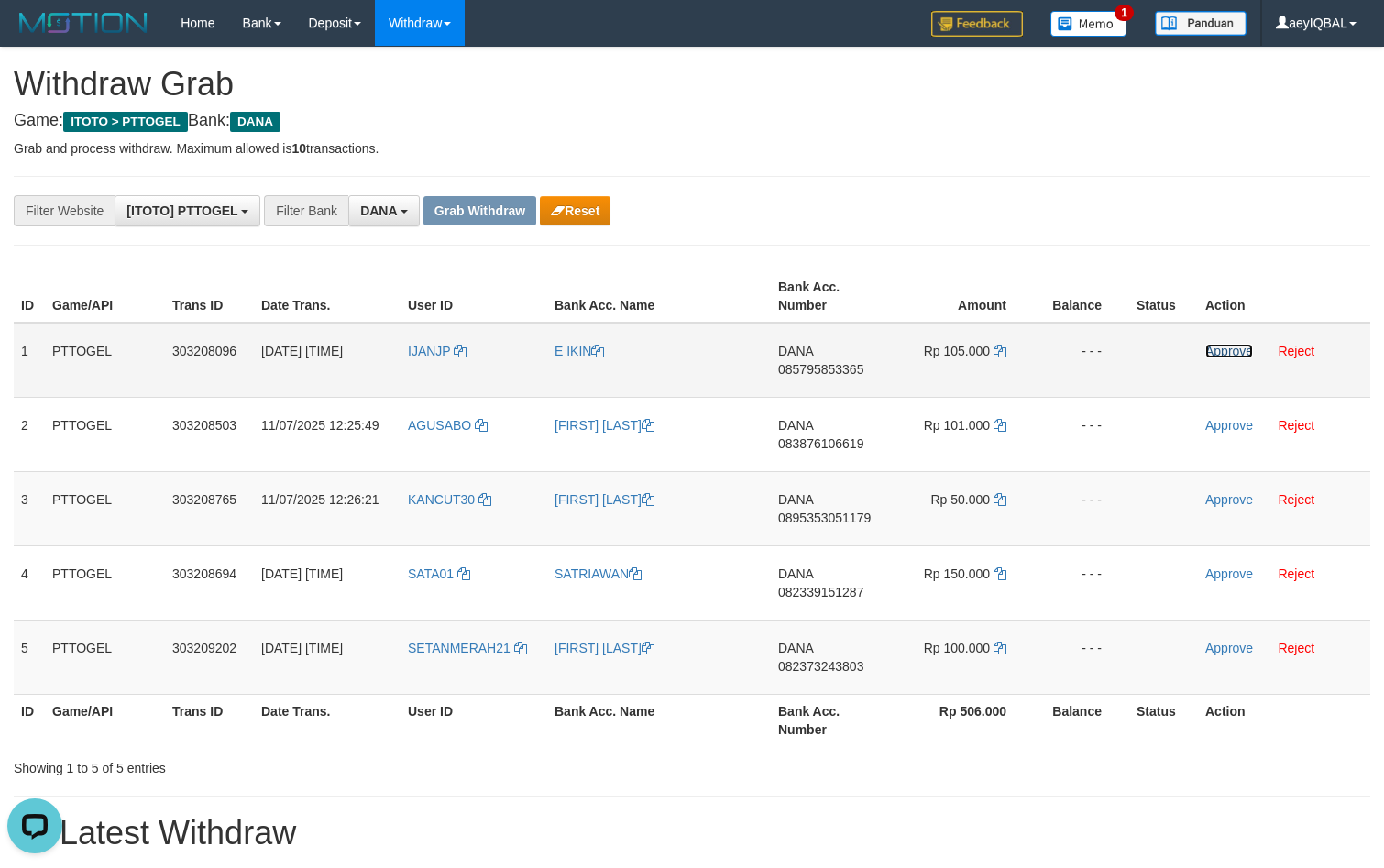 click on "Approve" at bounding box center (1229, 351) 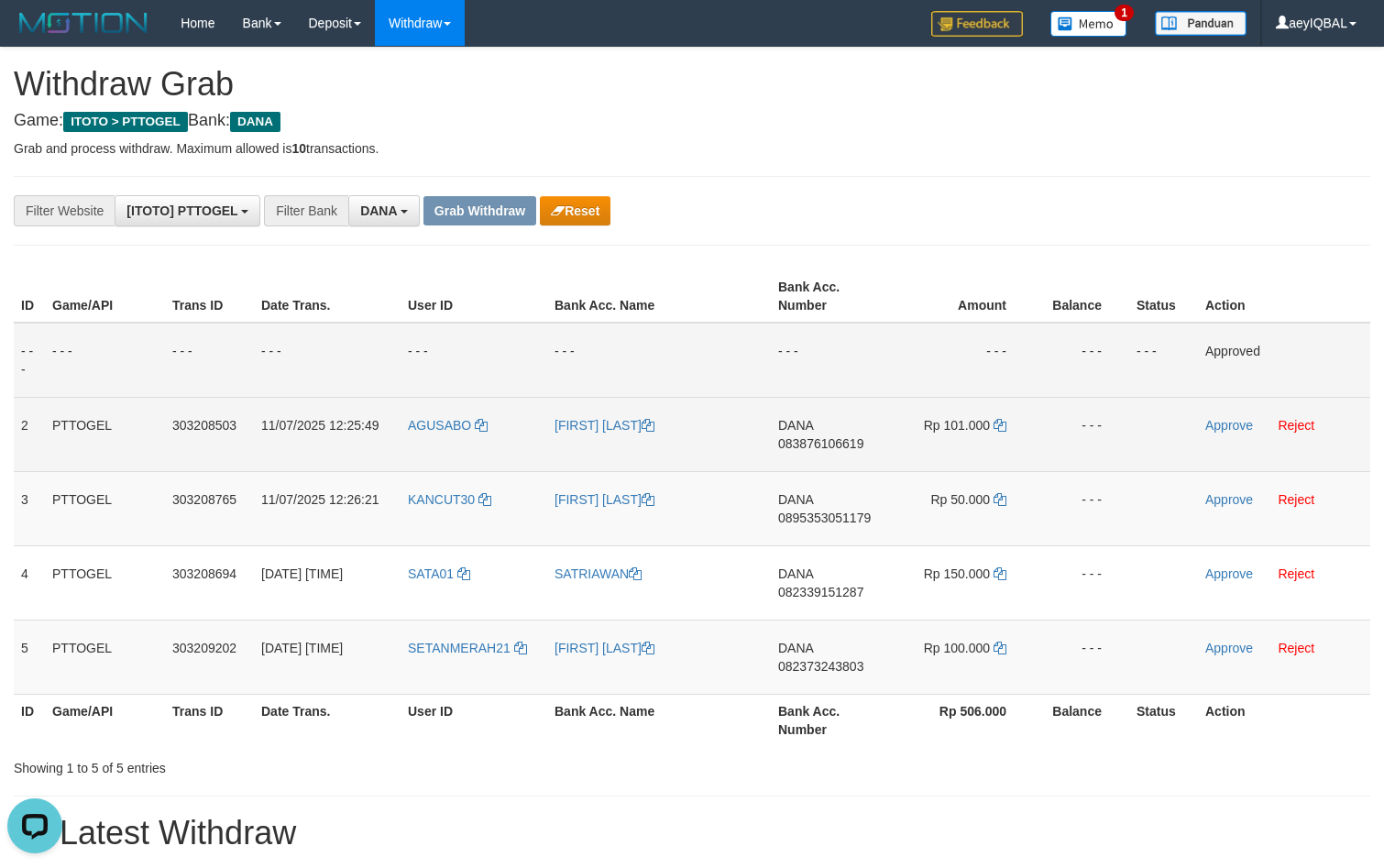 click on "083876106619" at bounding box center [820, 444] 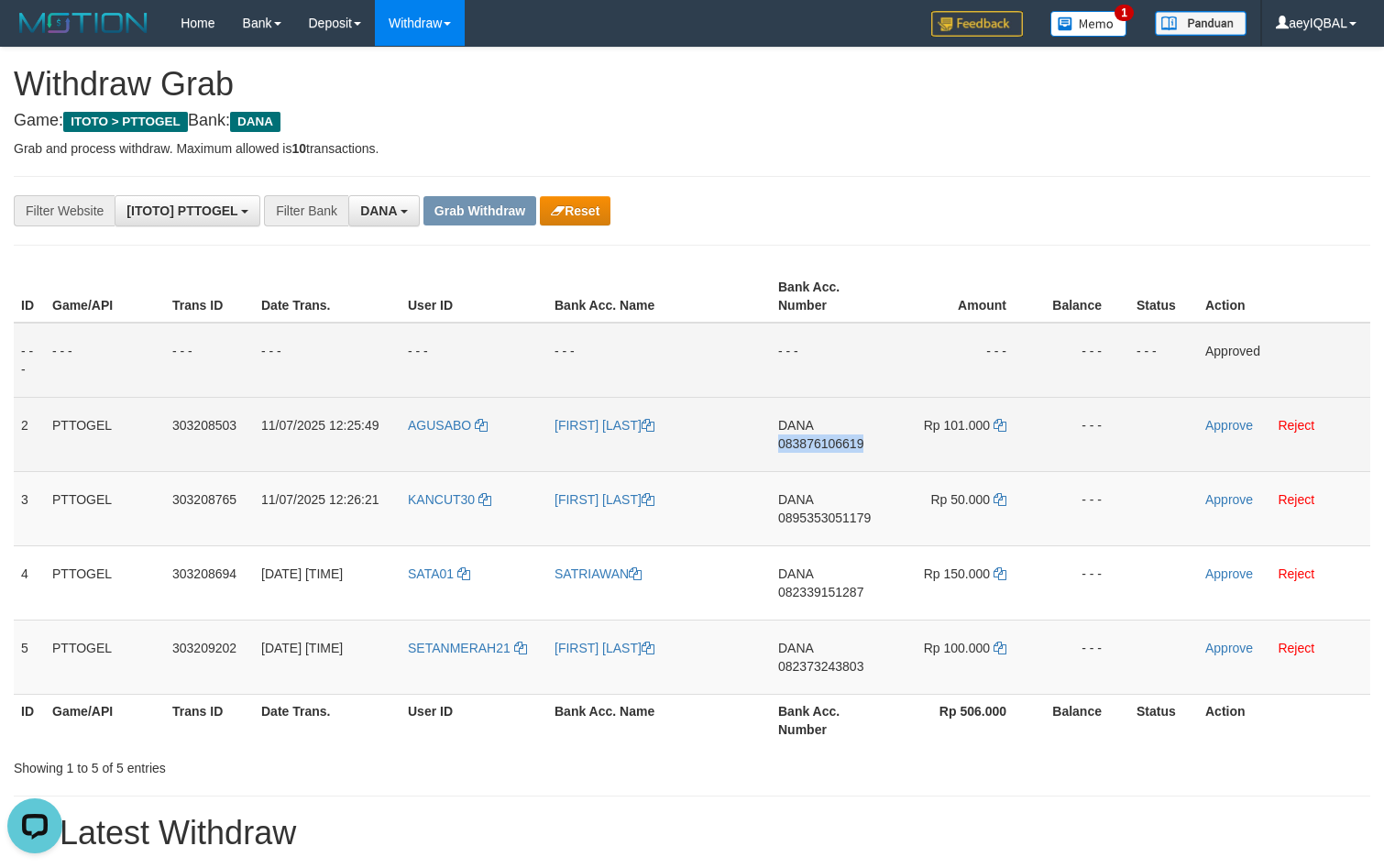 copy on "083876106619" 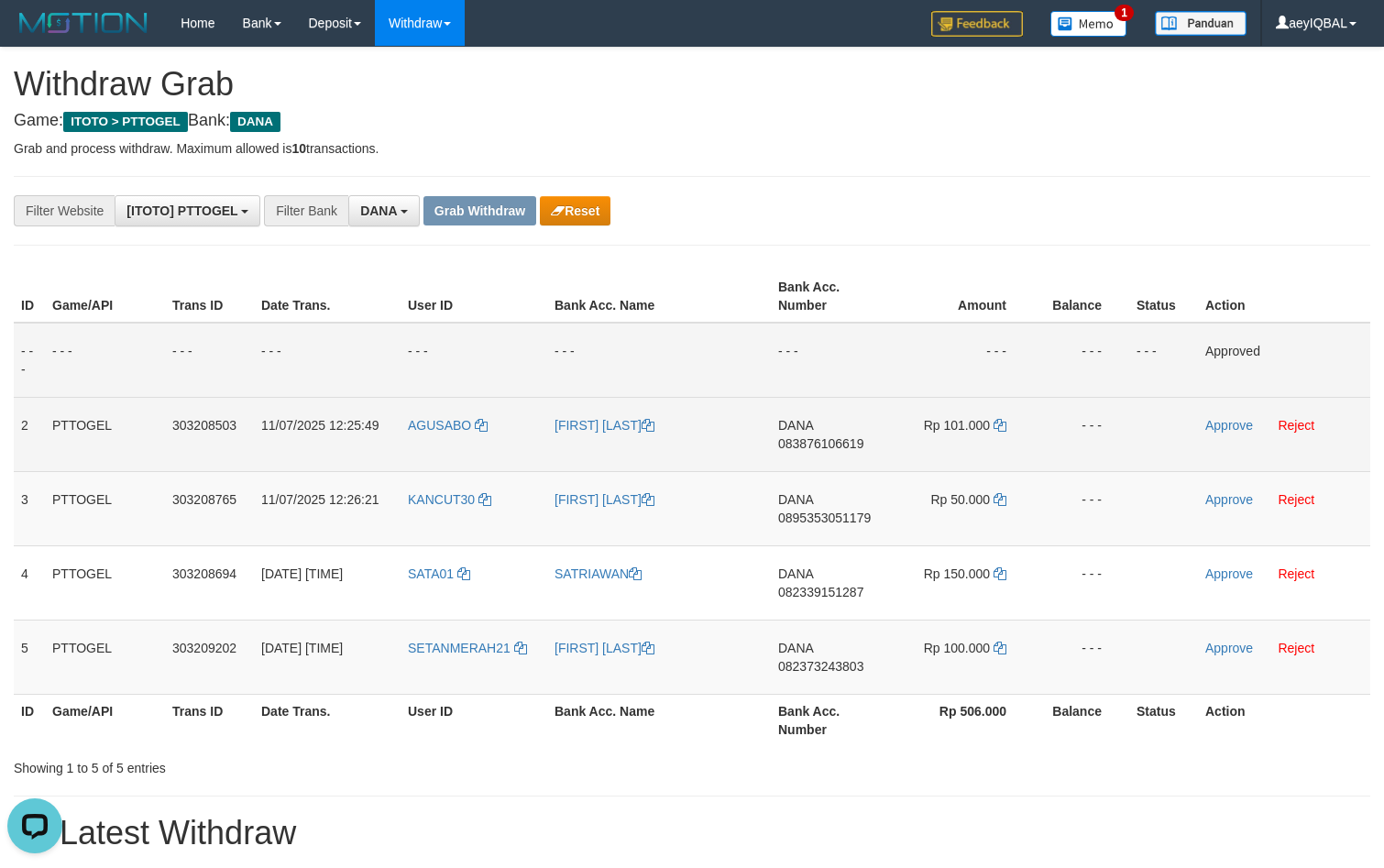 click on "DANA
083876106619" at bounding box center (830, 434) 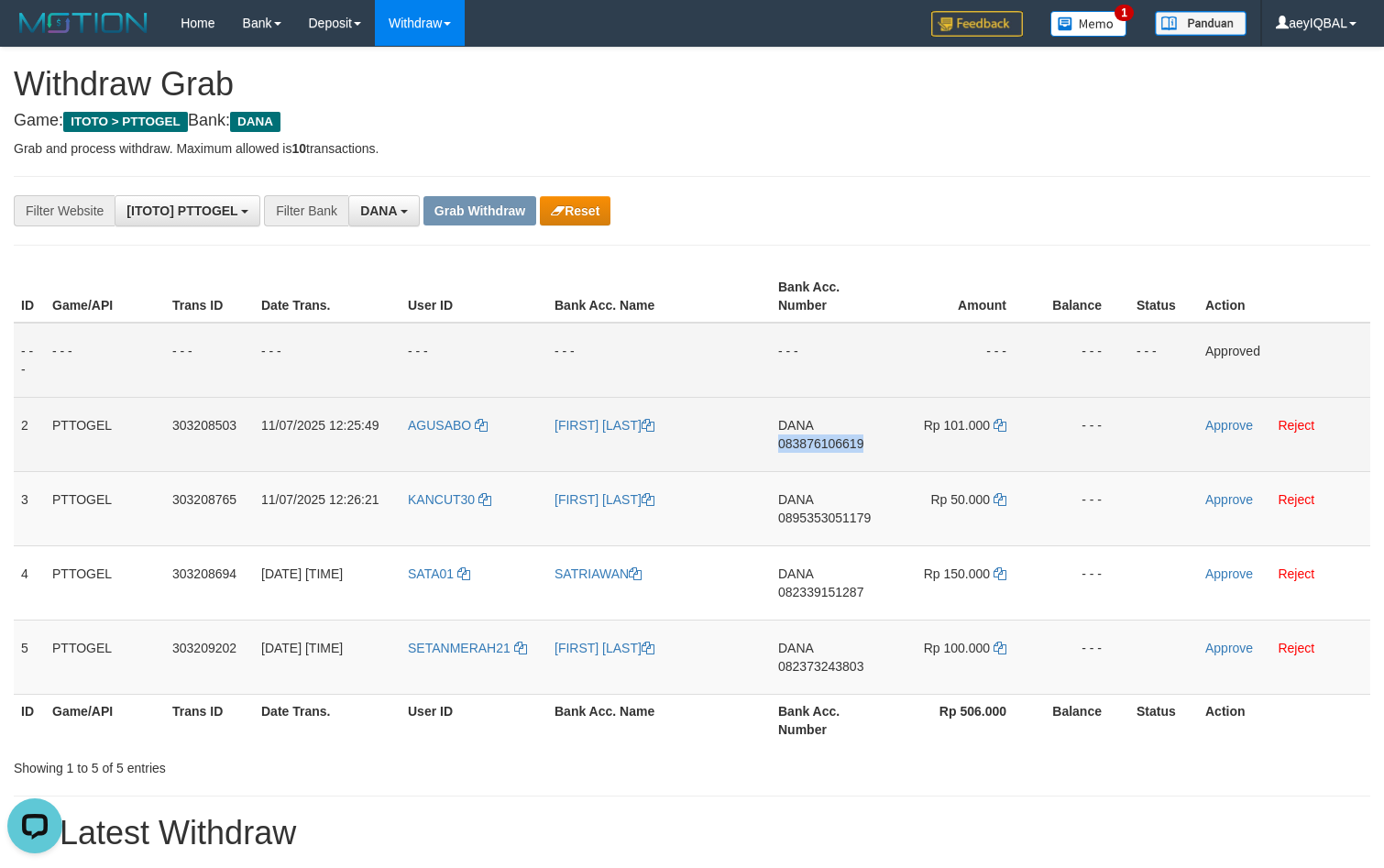 click on "DANA
083876106619" at bounding box center [830, 434] 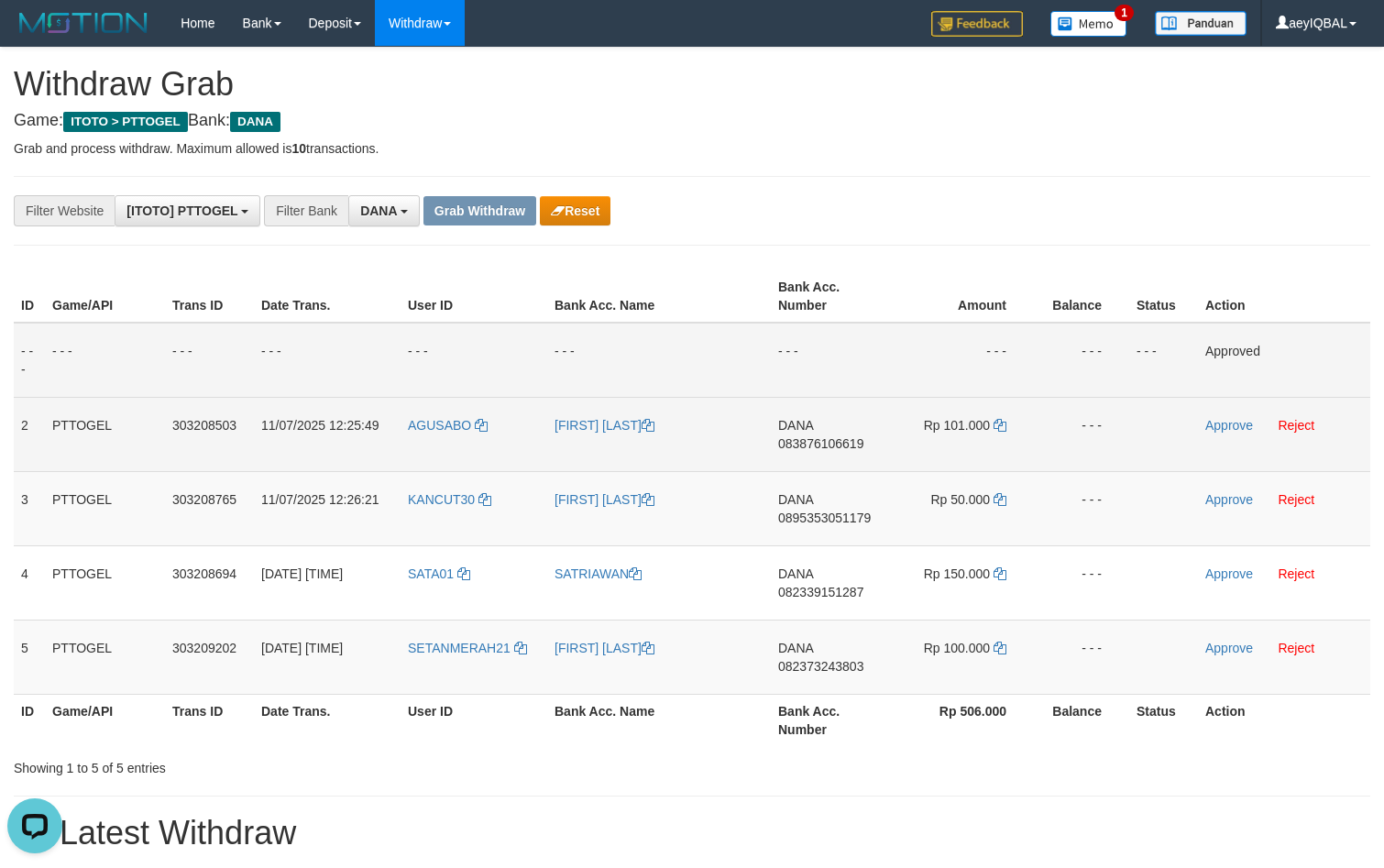 click on "DANA
083876106619" at bounding box center [830, 434] 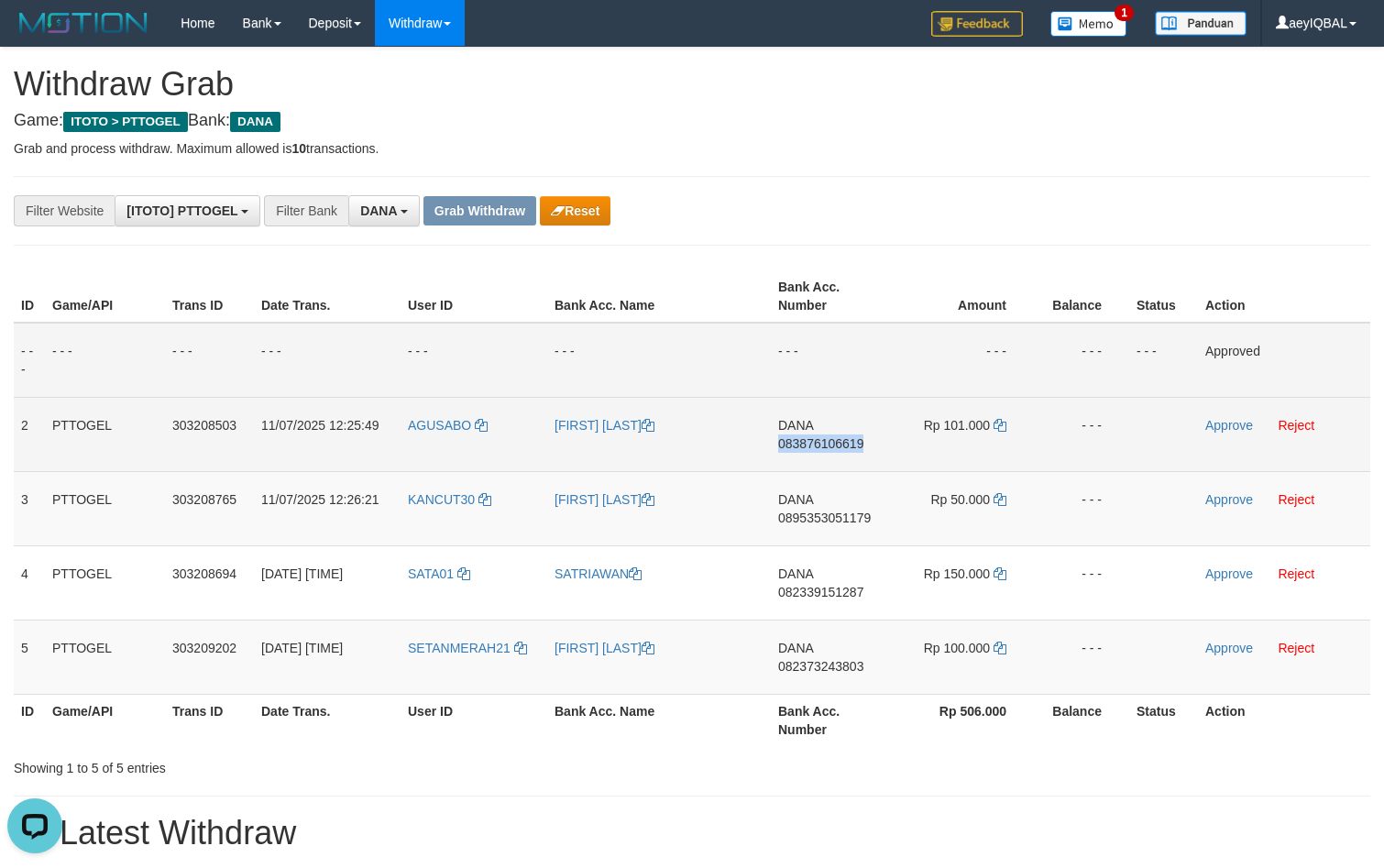 click on "DANA
083876106619" at bounding box center (830, 434) 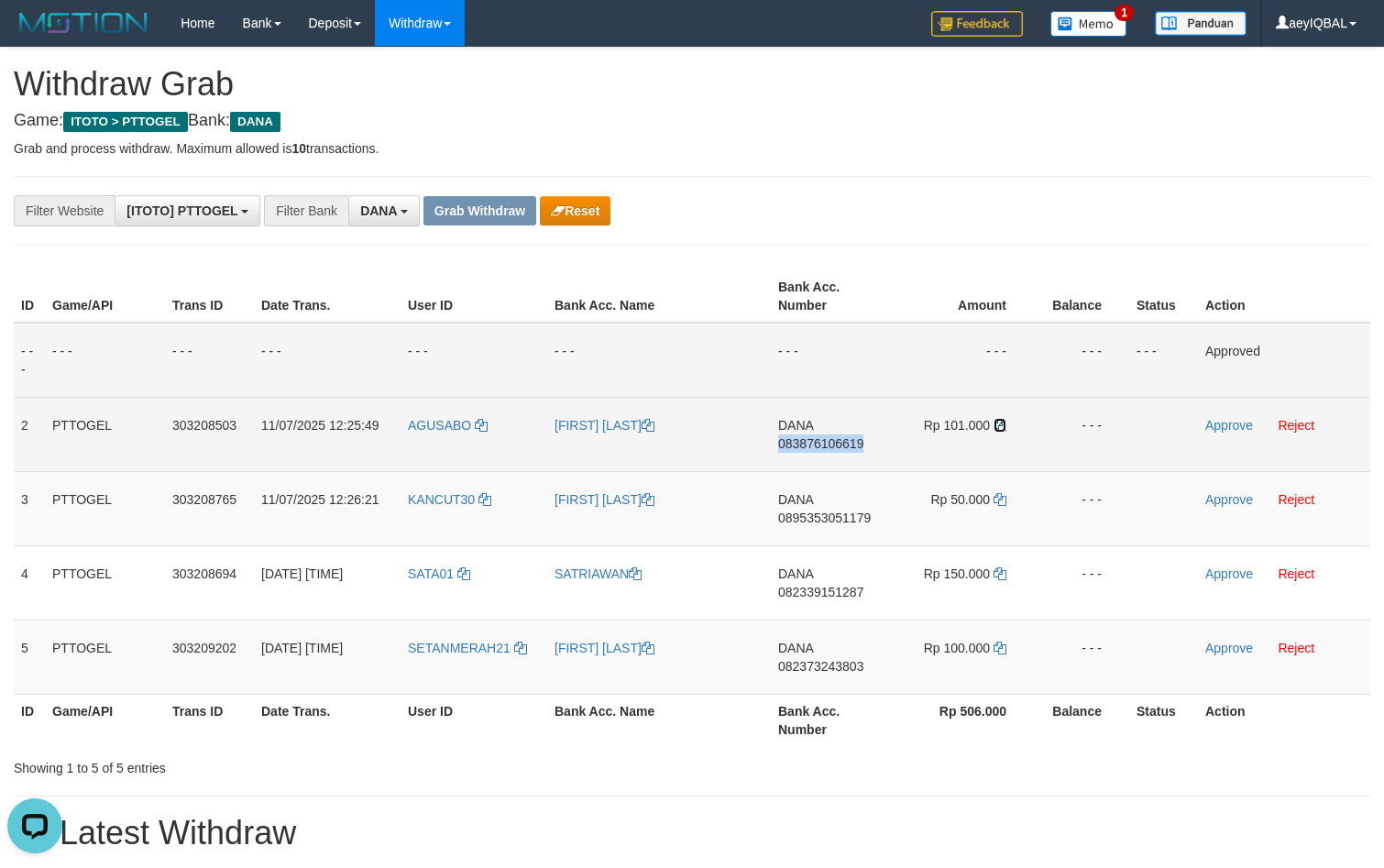 click at bounding box center (1000, 425) 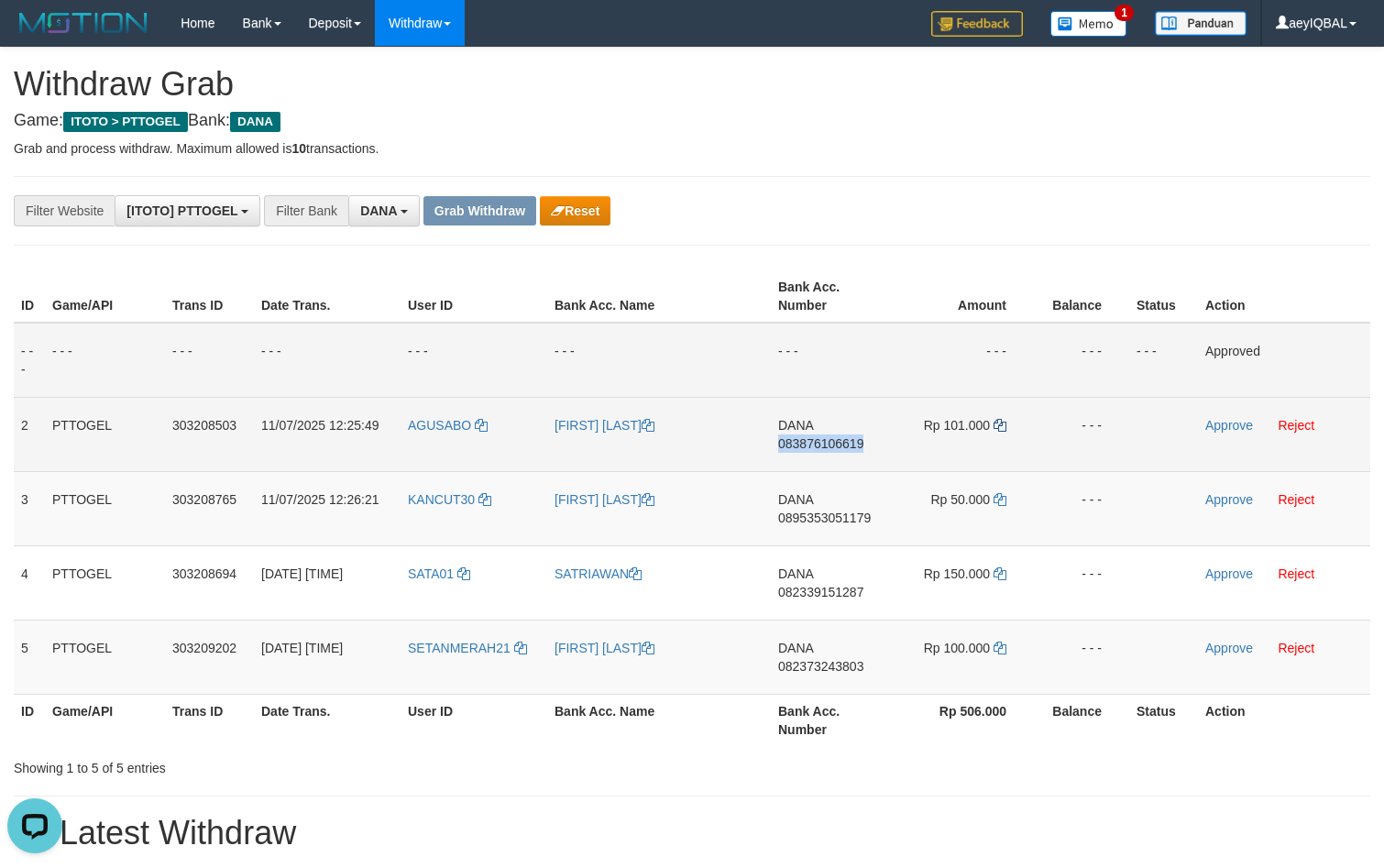 copy on "083876106619" 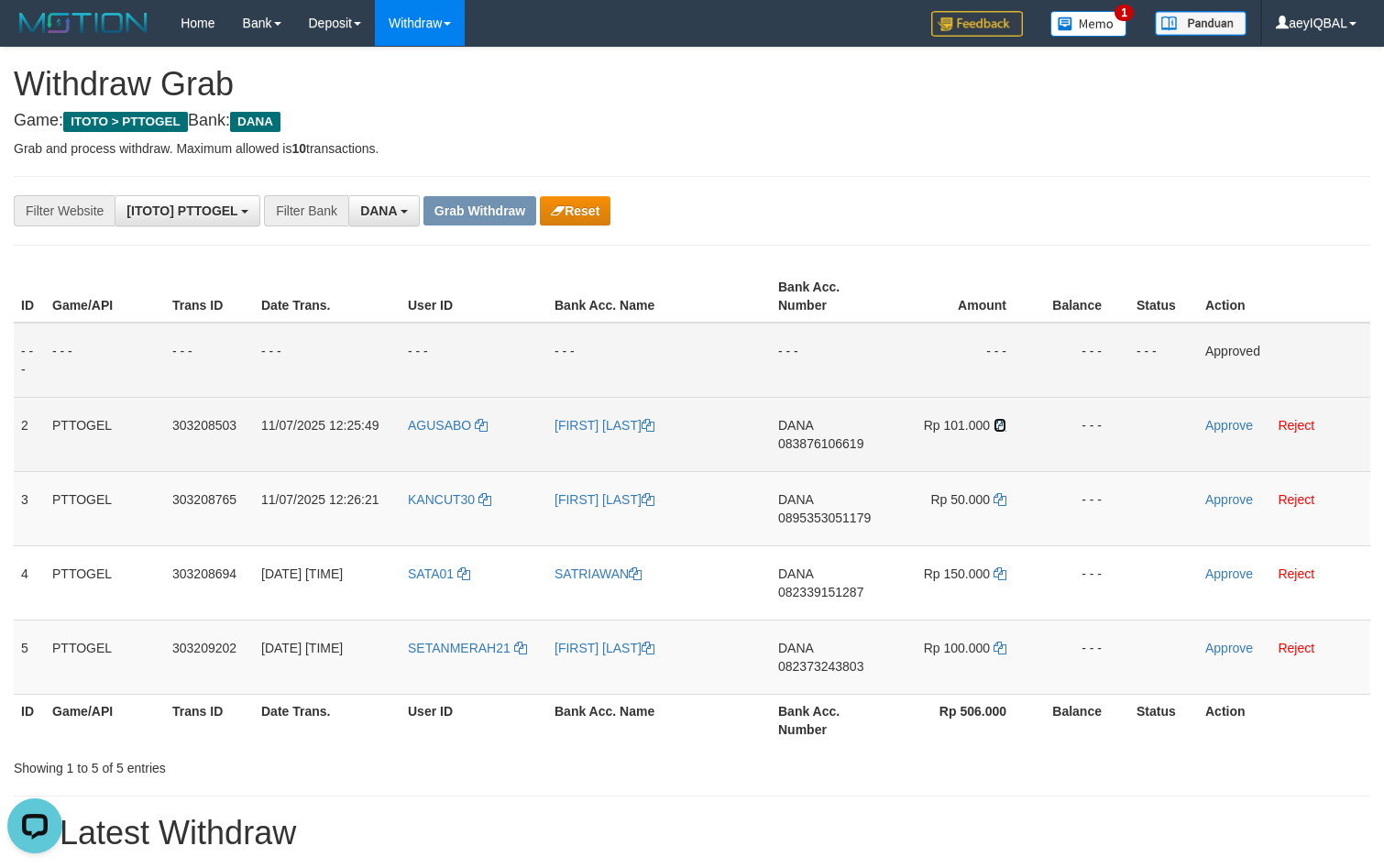 click at bounding box center [1000, 425] 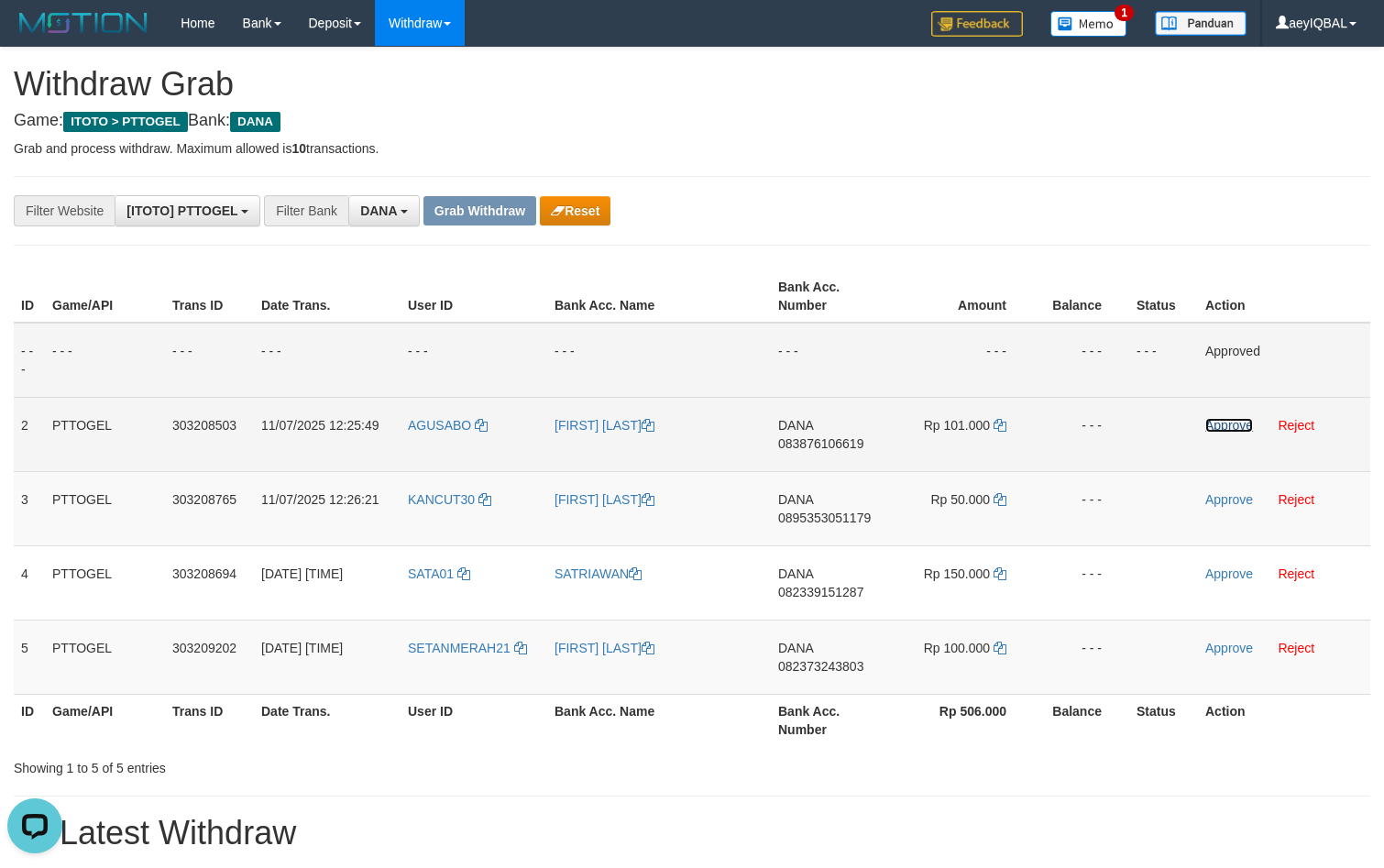 click on "Approve" at bounding box center [1229, 425] 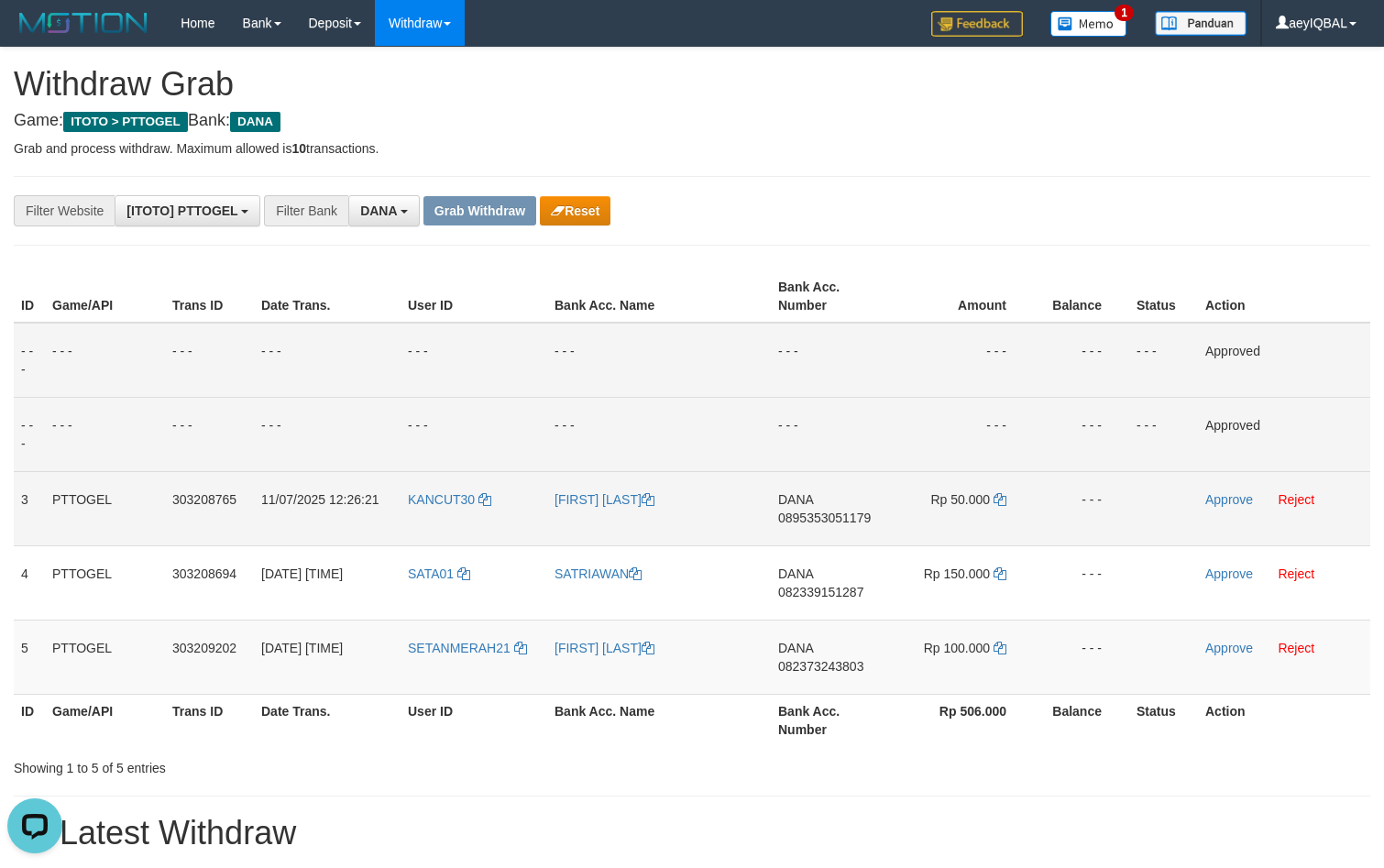 click on "DANA
0895353051179" at bounding box center (830, 508) 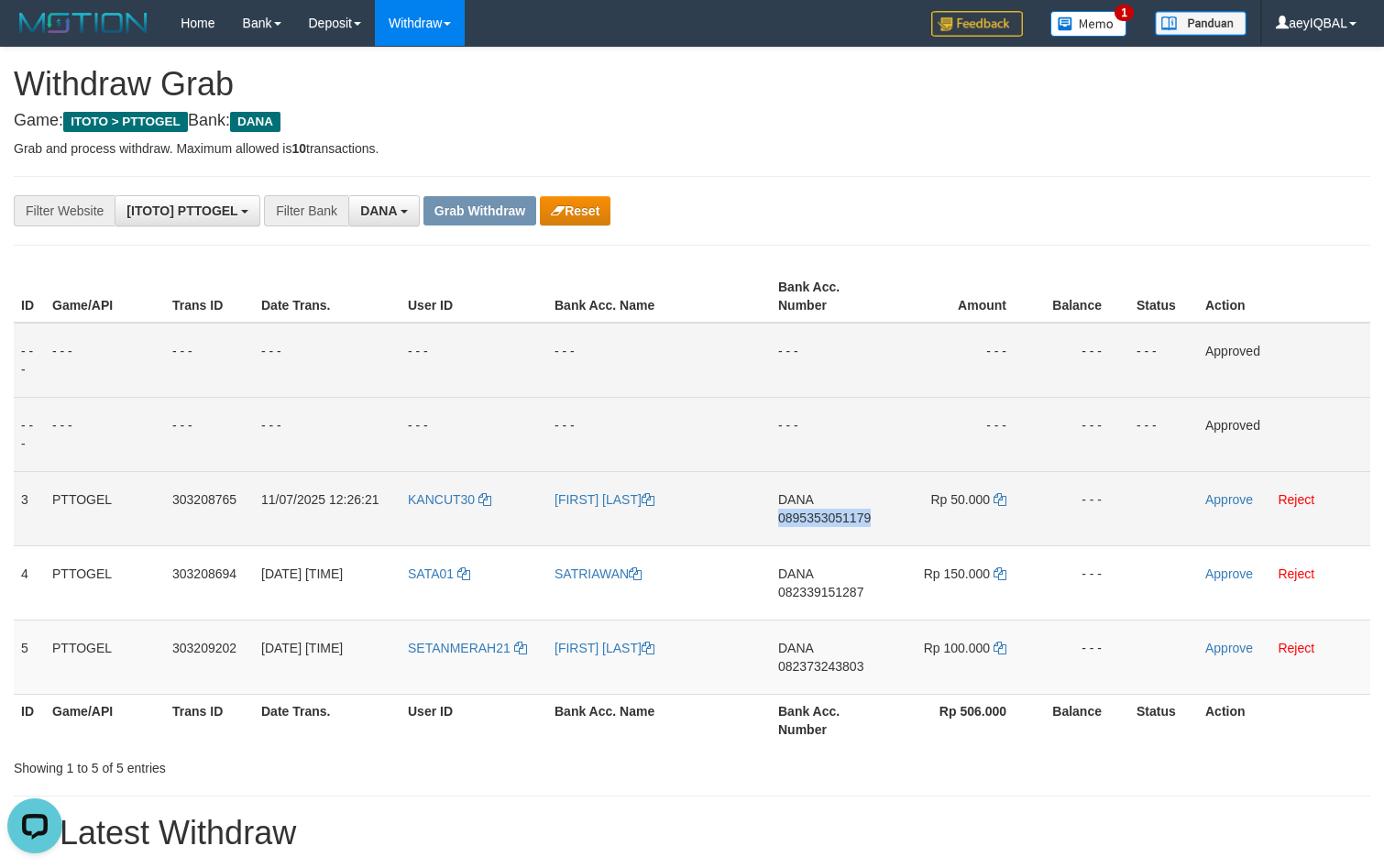click on "DANA
0895353051179" at bounding box center (830, 508) 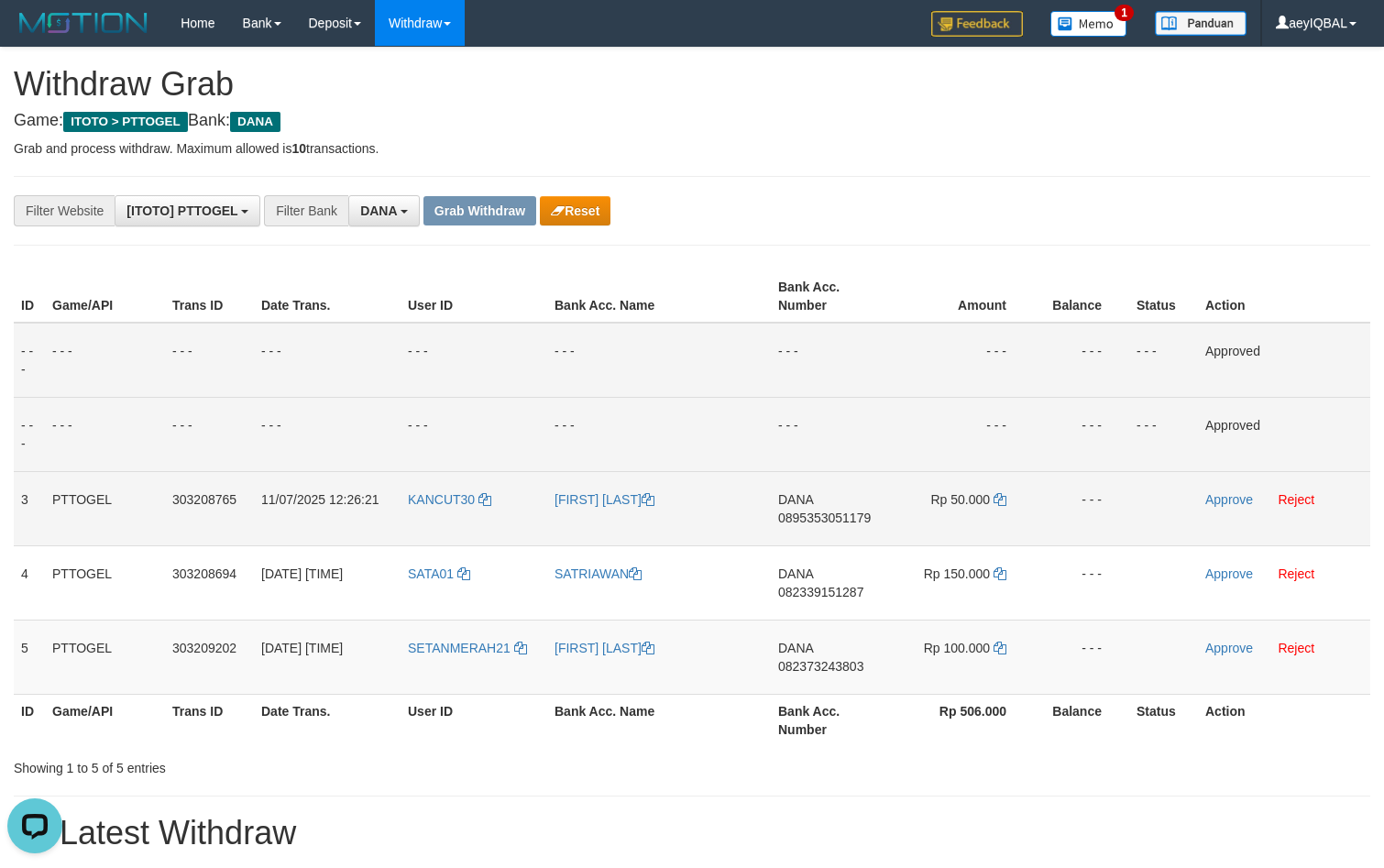 click on "DANA
0895353051179" at bounding box center (830, 508) 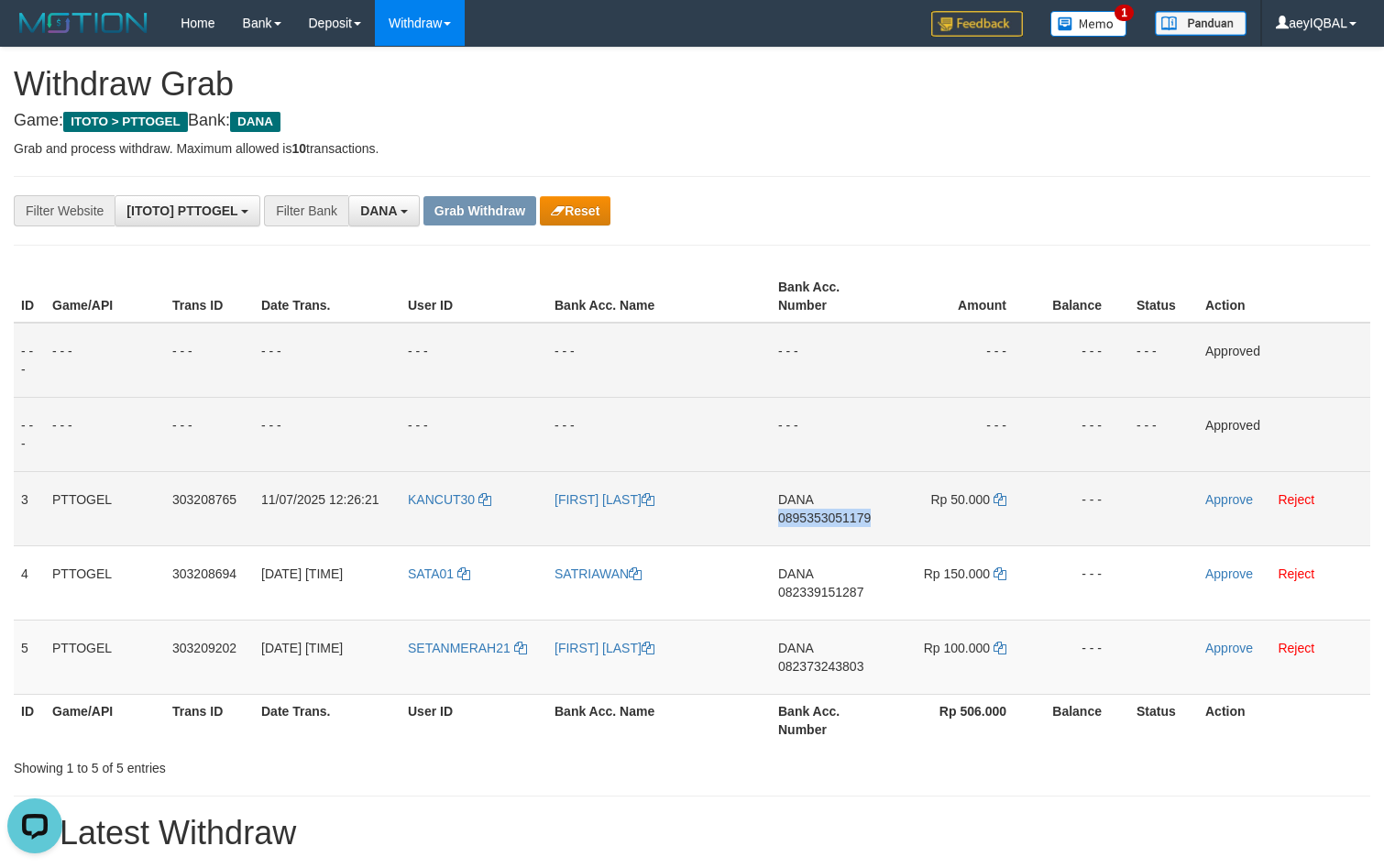 click on "DANA
0895353051179" at bounding box center [830, 508] 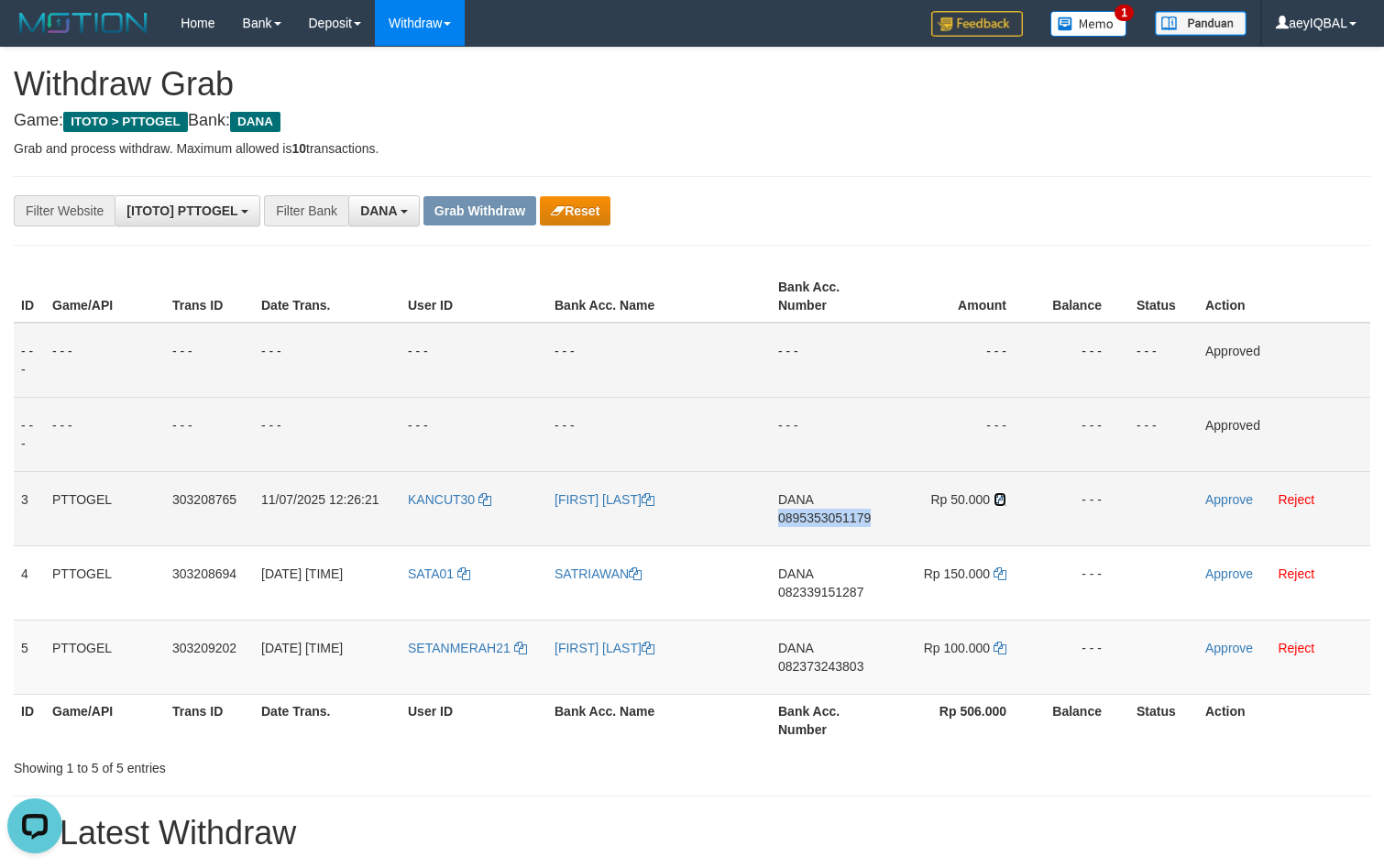 click at bounding box center [1000, 500] 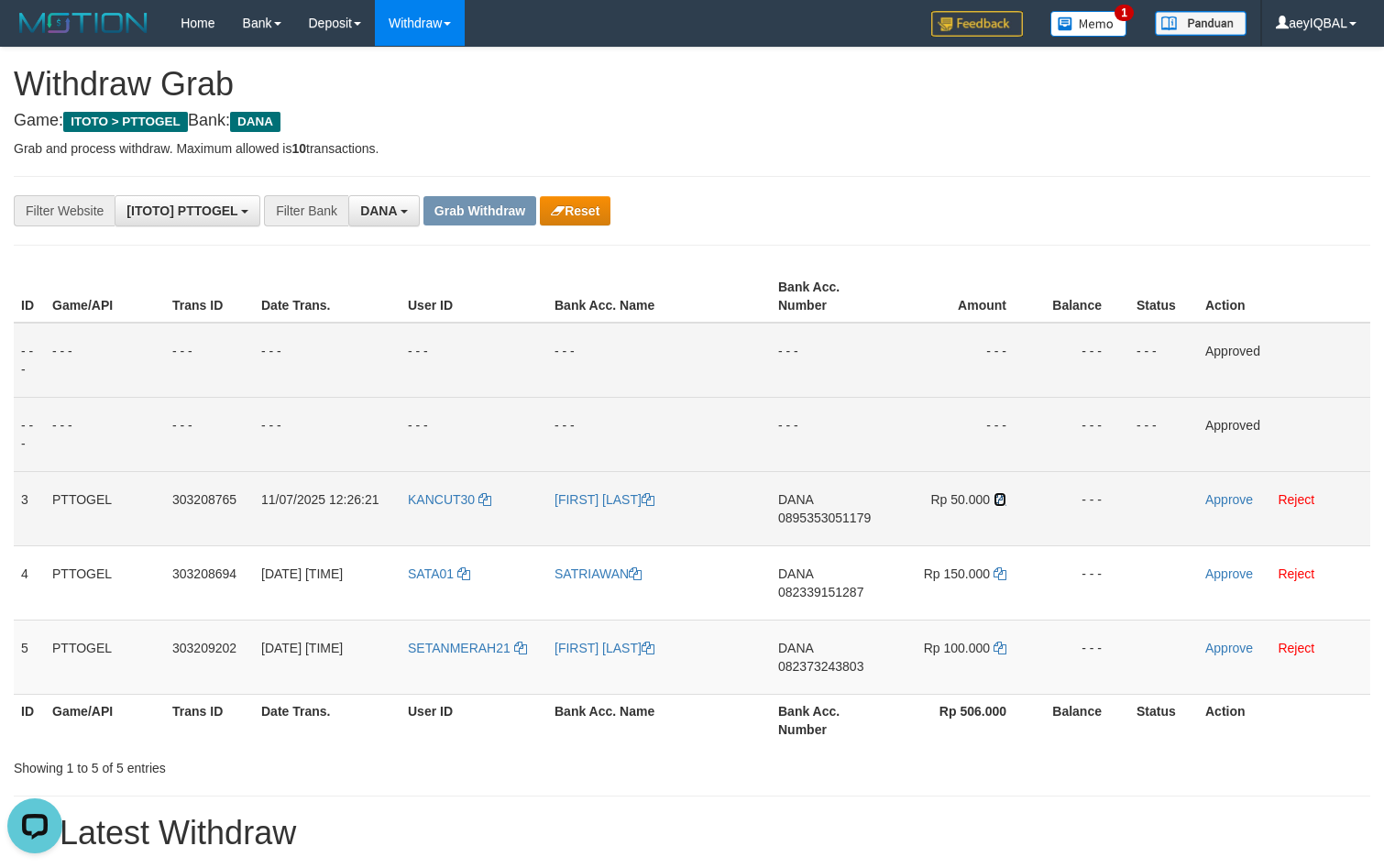click at bounding box center (1000, 500) 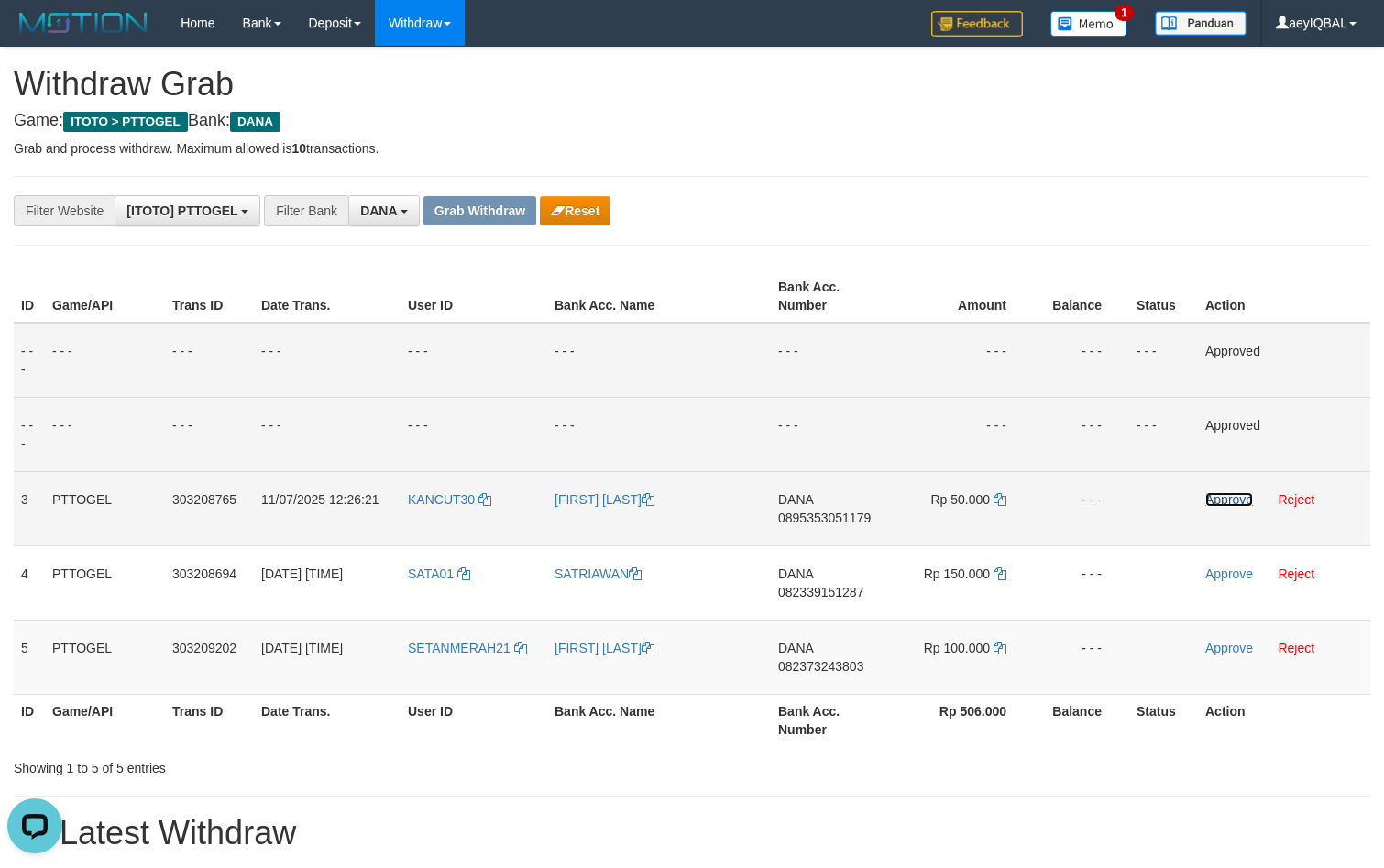 click on "Approve" at bounding box center [1229, 500] 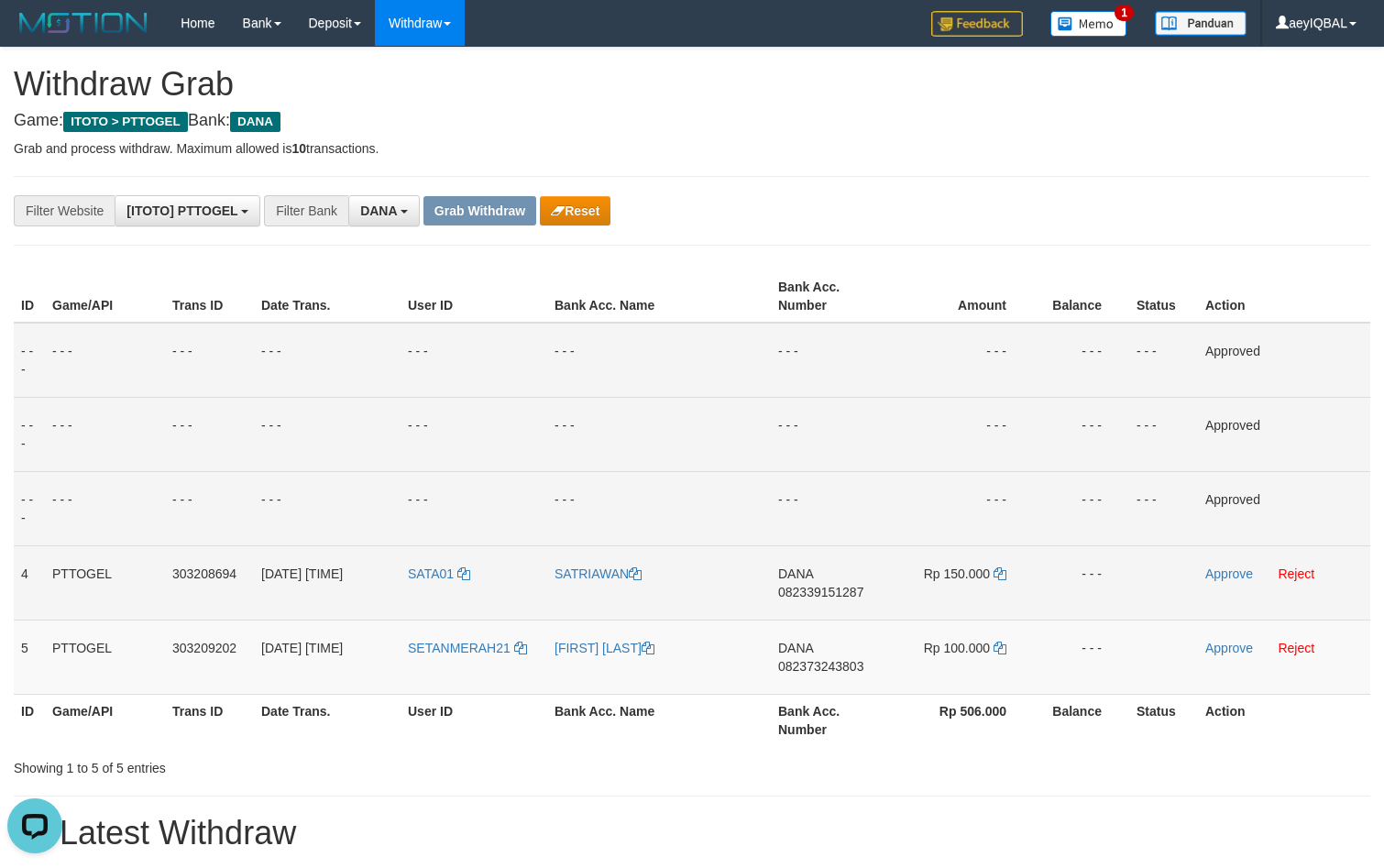 click on "DANA
082339151287" at bounding box center [830, 582] 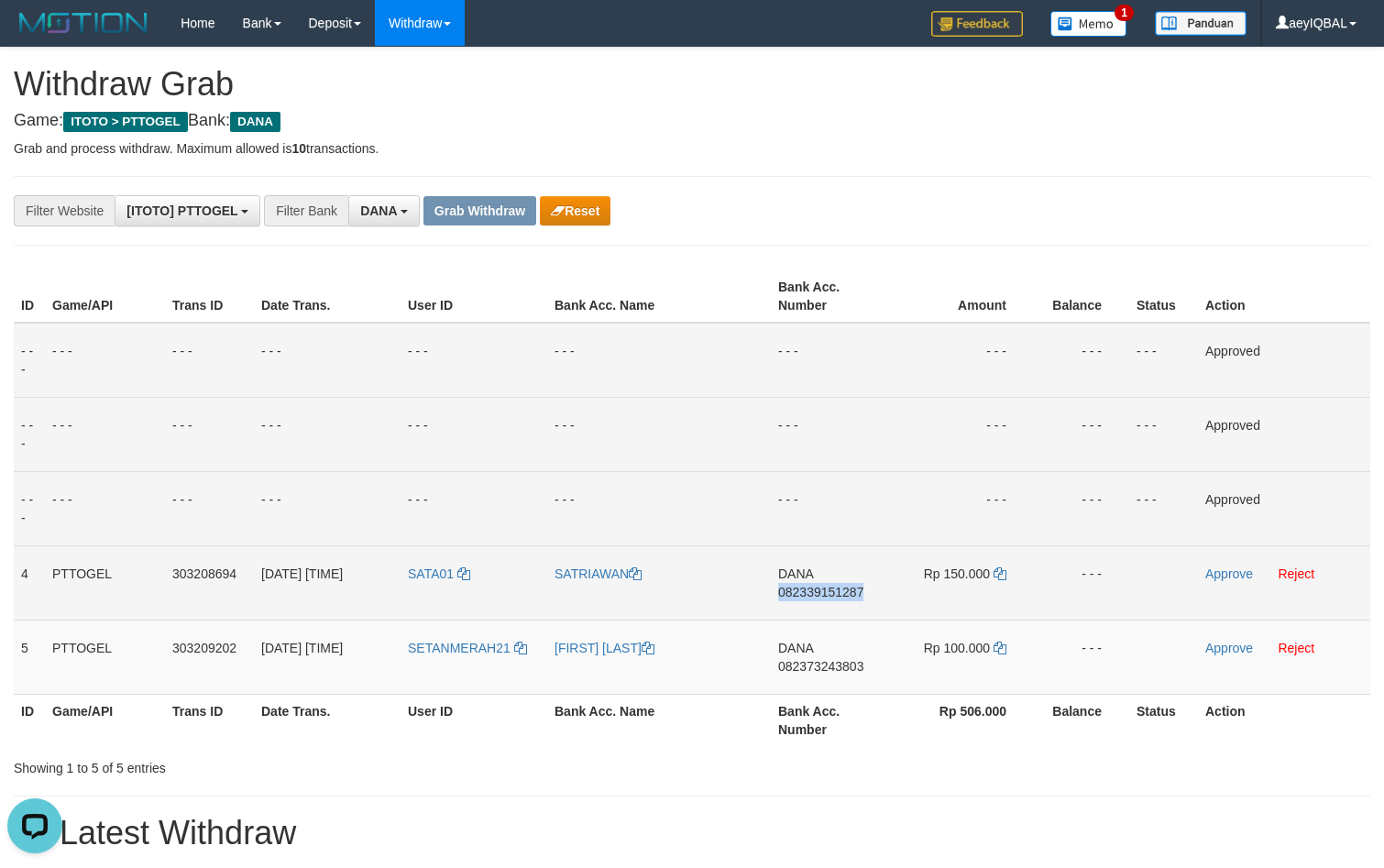 click on "DANA
082339151287" at bounding box center [830, 582] 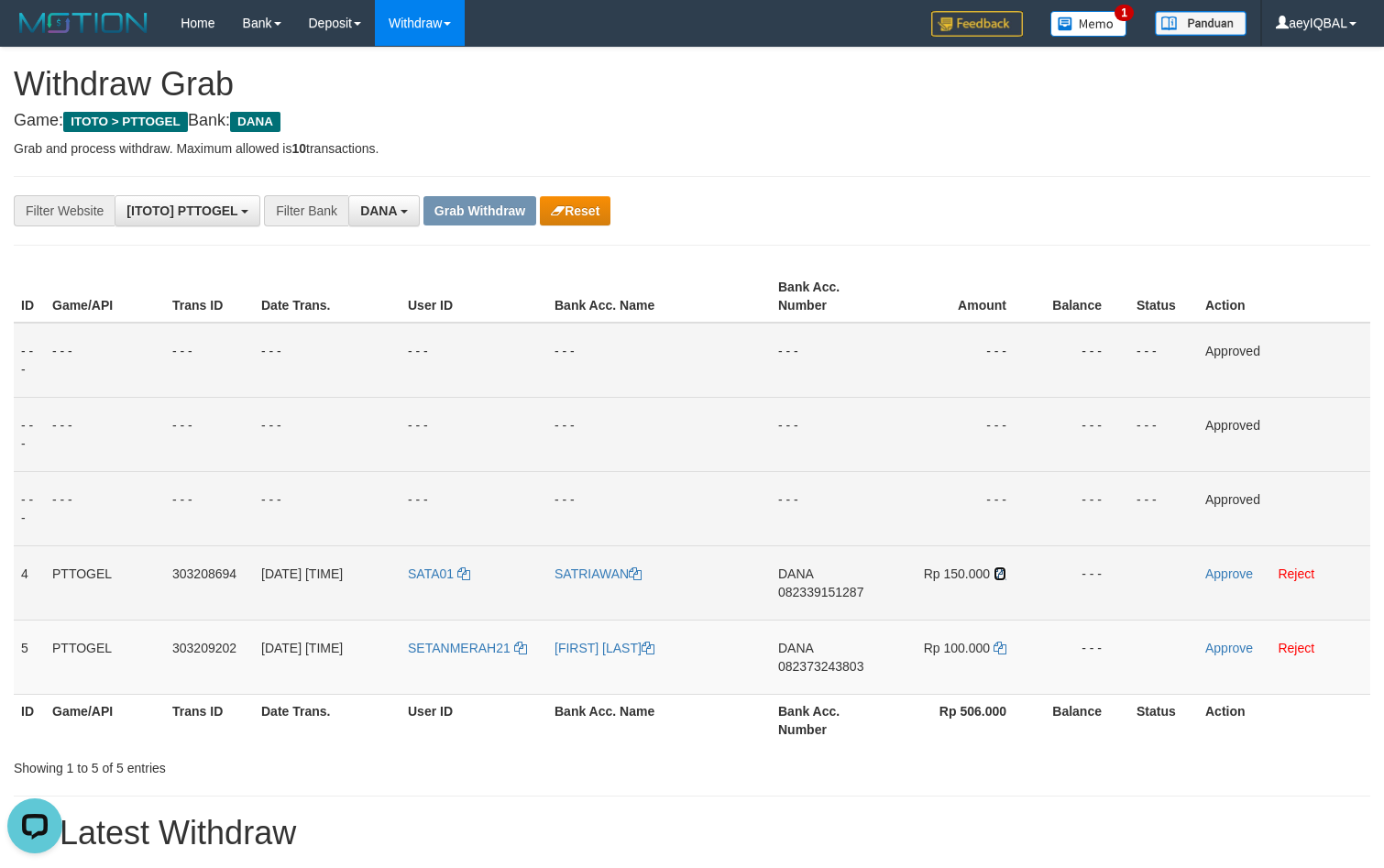 click at bounding box center [1000, 574] 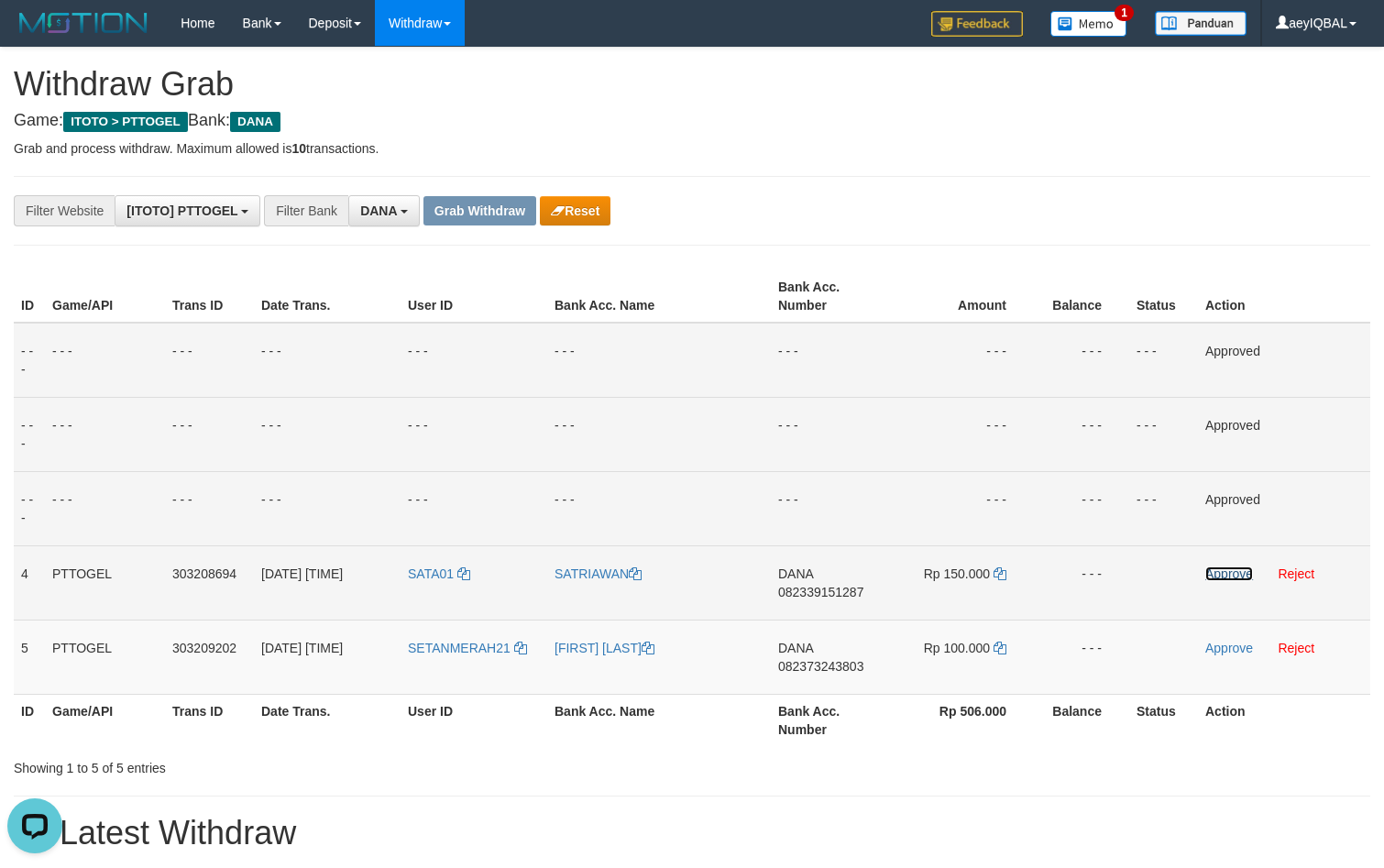 click on "Approve" at bounding box center [1229, 574] 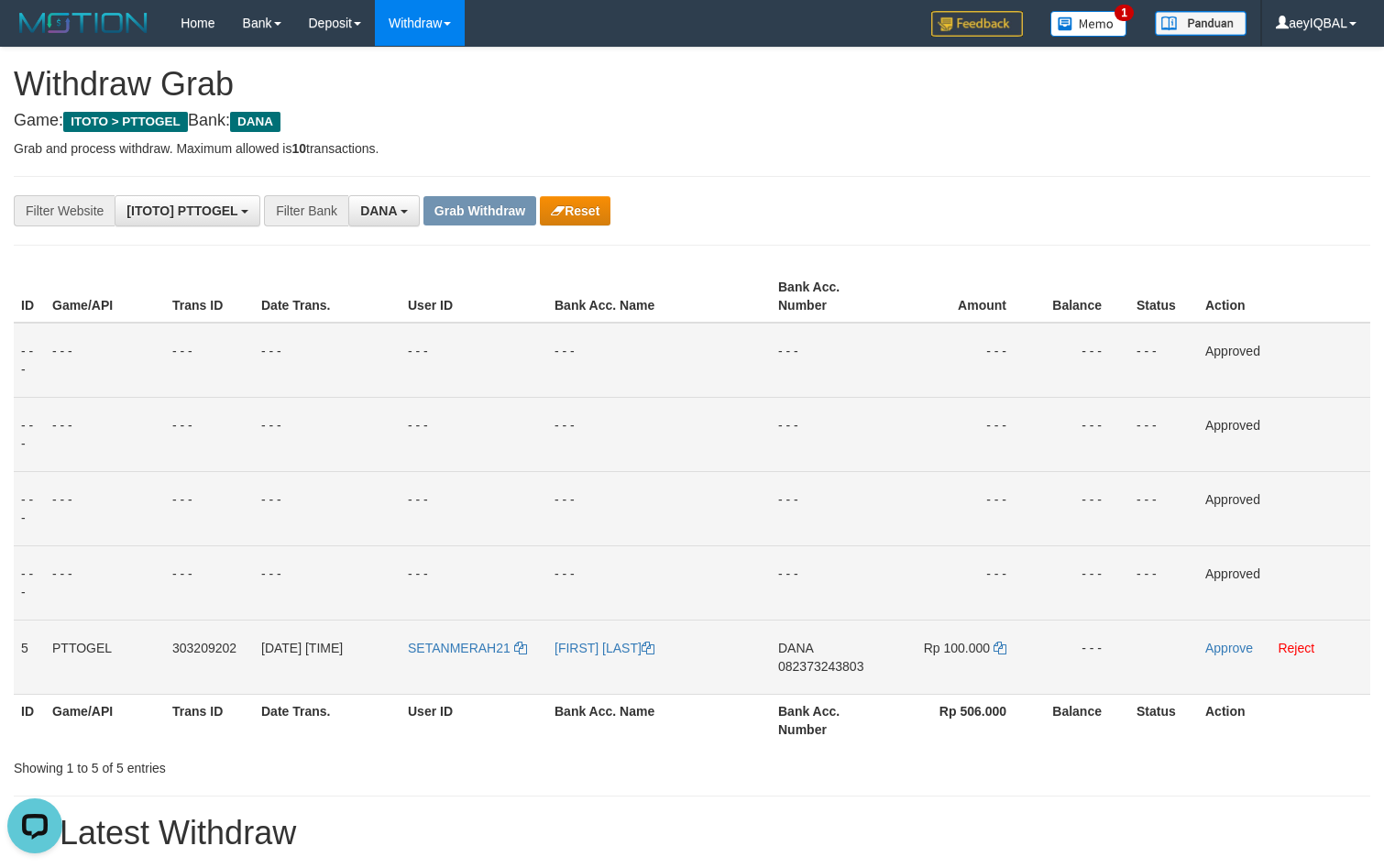 click on "DANA
082373243803" at bounding box center [830, 656] 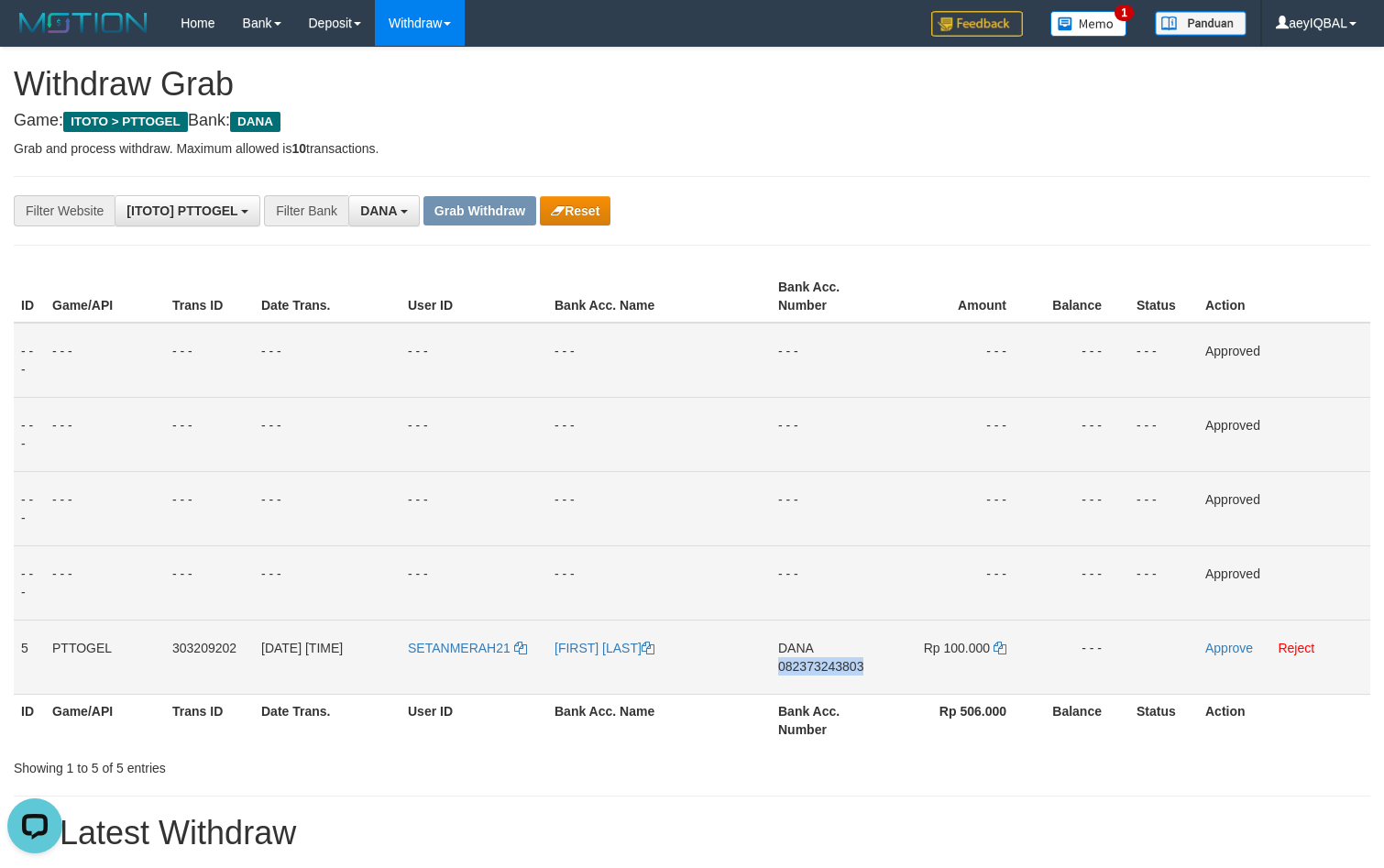 click on "DANA
082373243803" at bounding box center [830, 656] 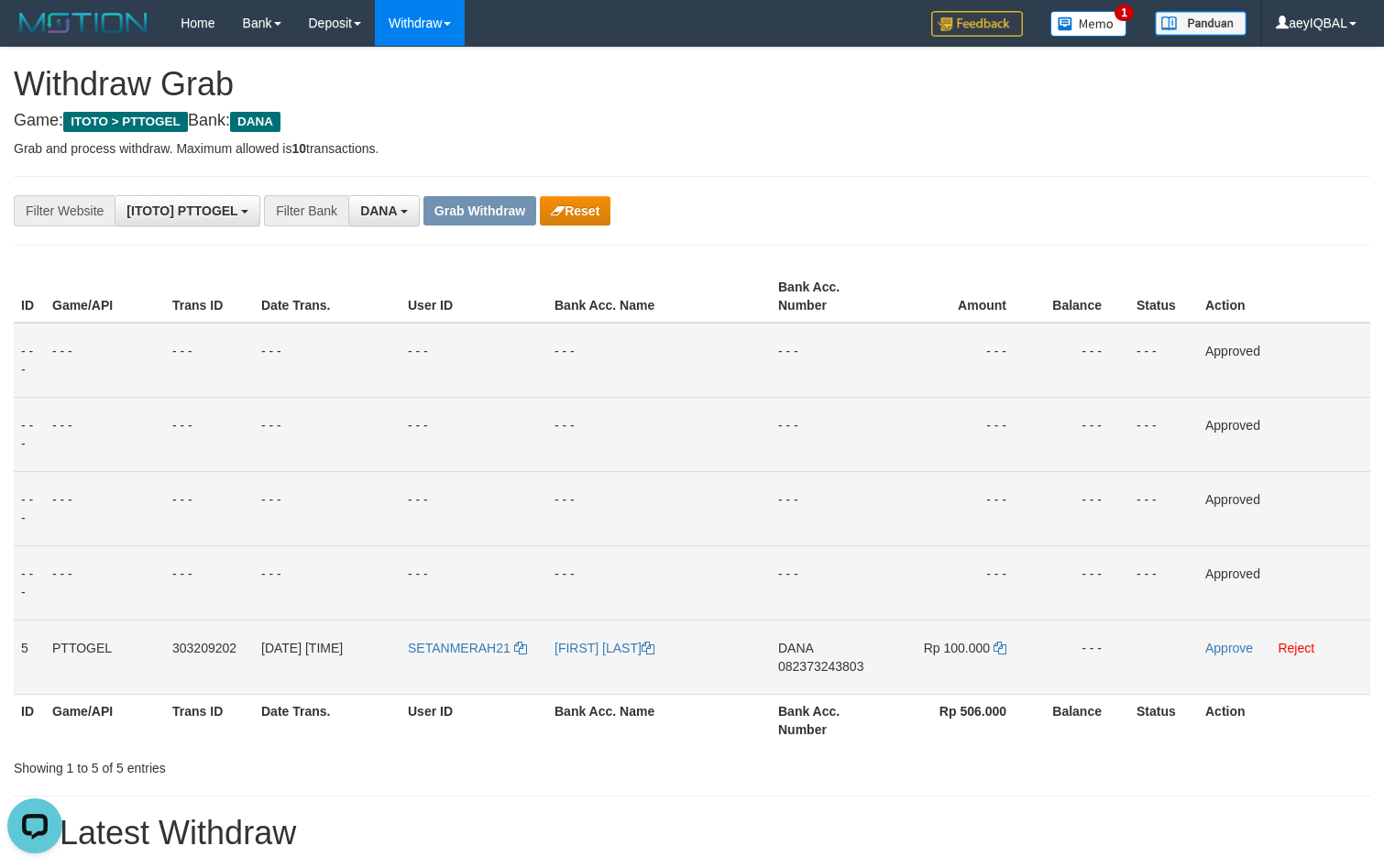 click on "DANA
082373243803" at bounding box center [830, 656] 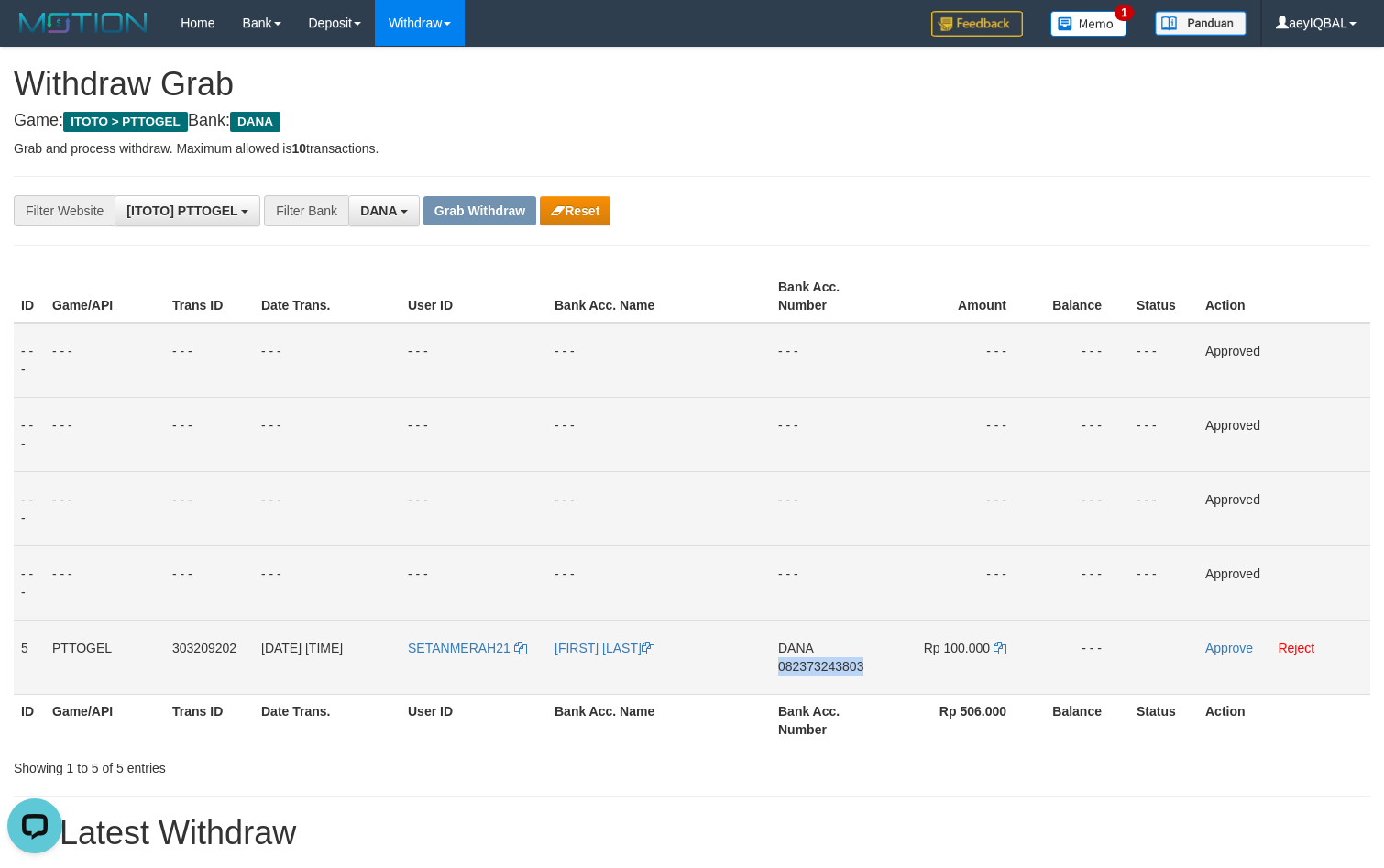 click on "DANA
082373243803" at bounding box center [830, 656] 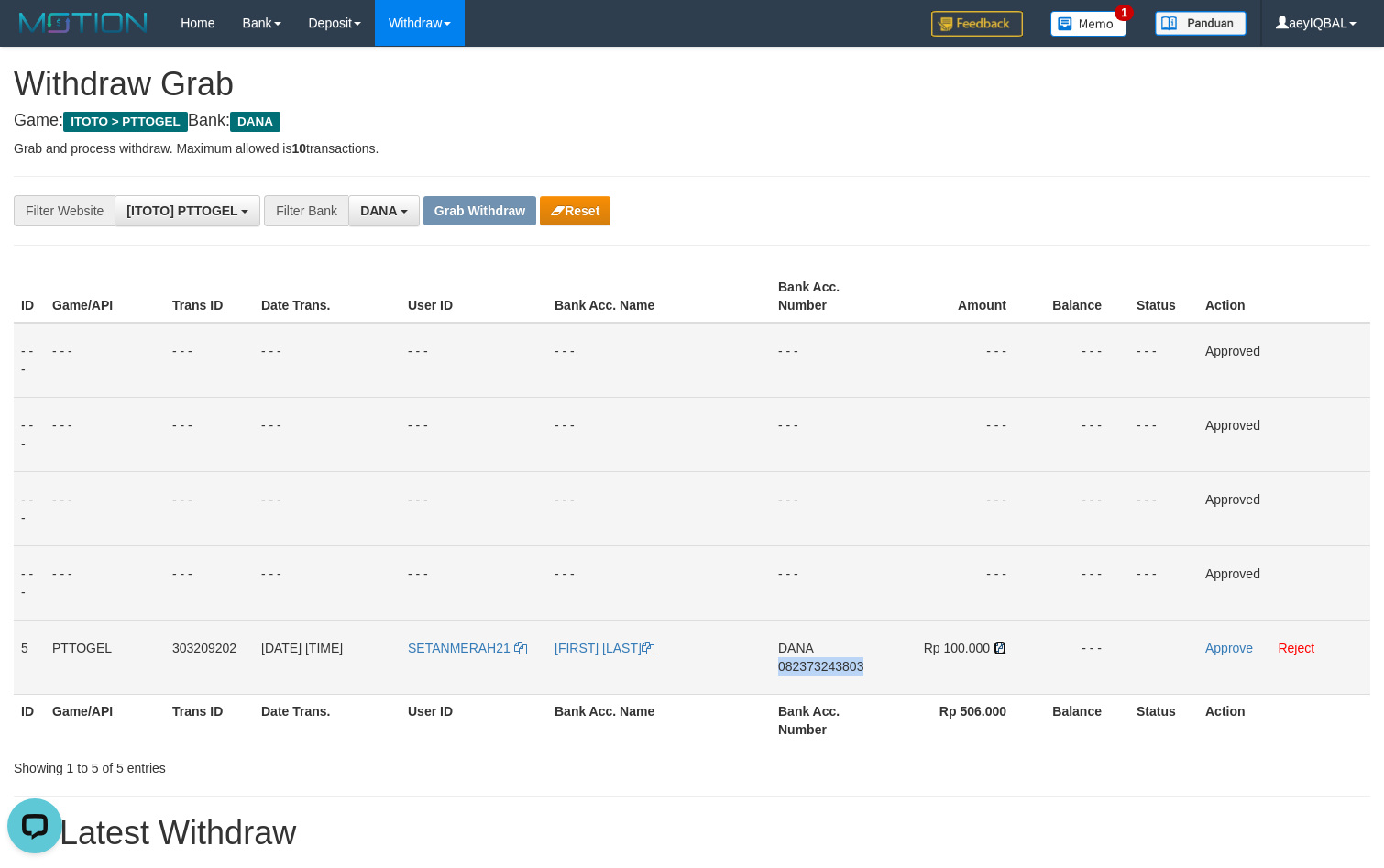 click at bounding box center [1000, 648] 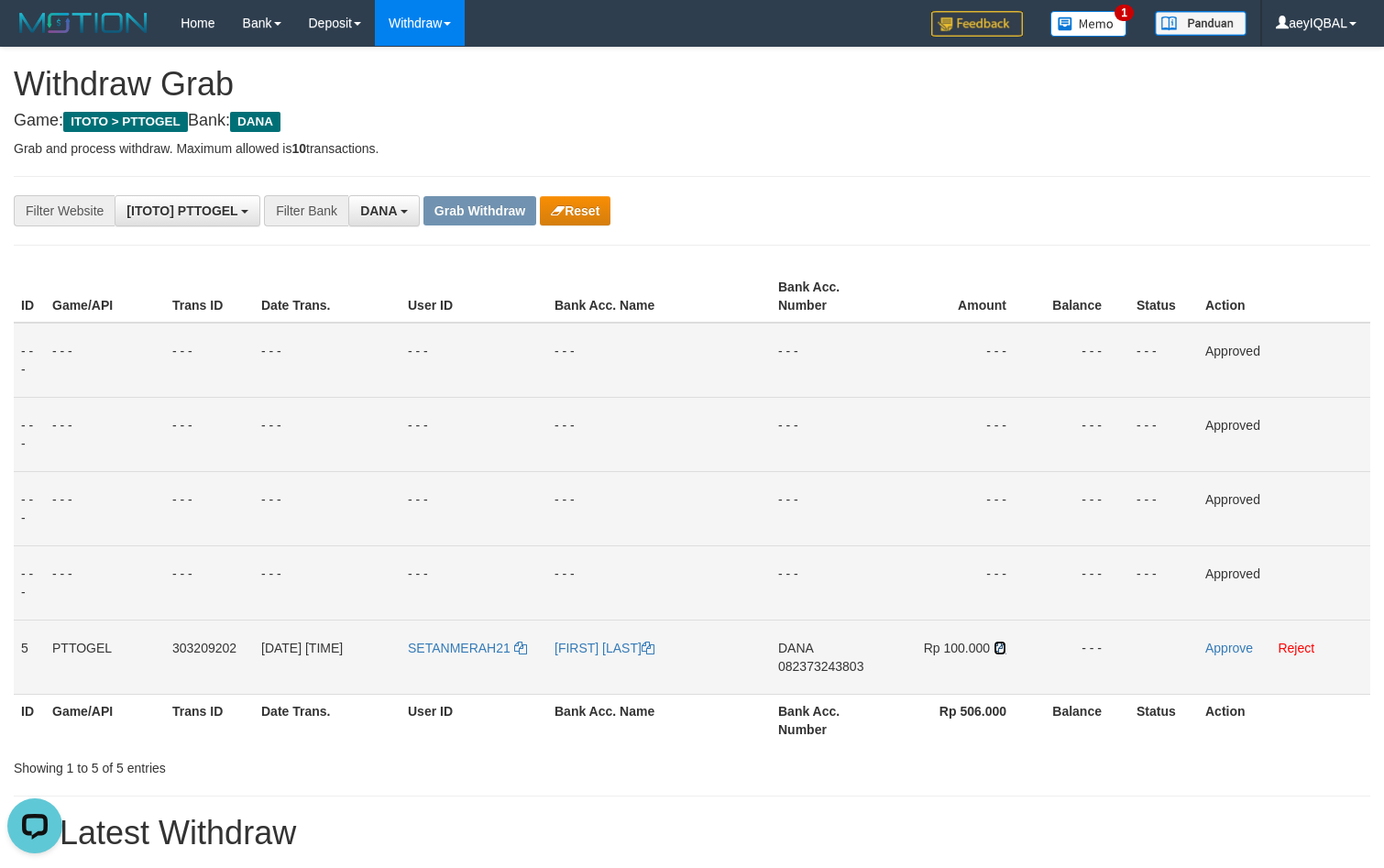 click at bounding box center [1000, 648] 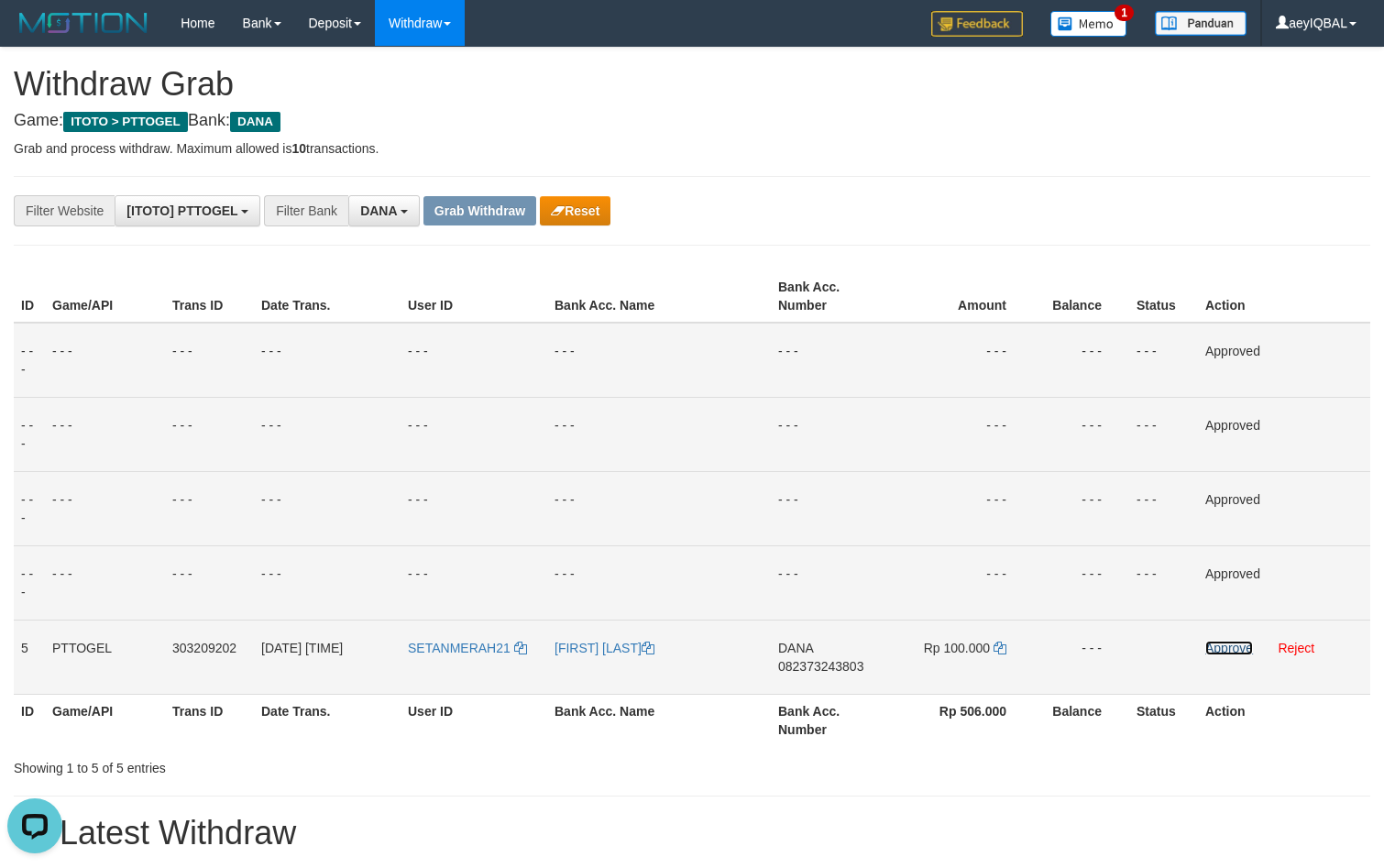 click on "Approve" at bounding box center [1229, 648] 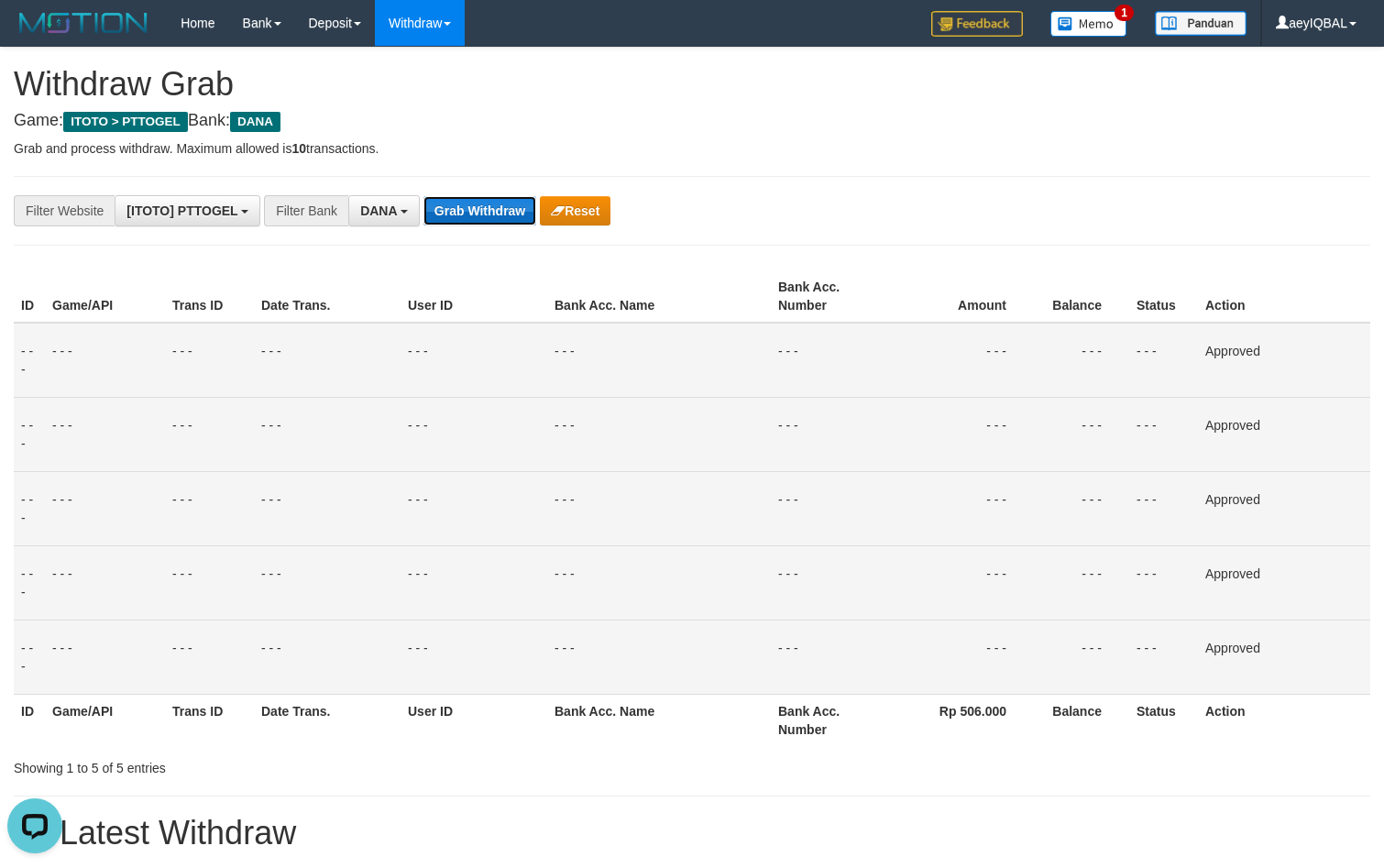 click on "Grab Withdraw" at bounding box center [479, 211] 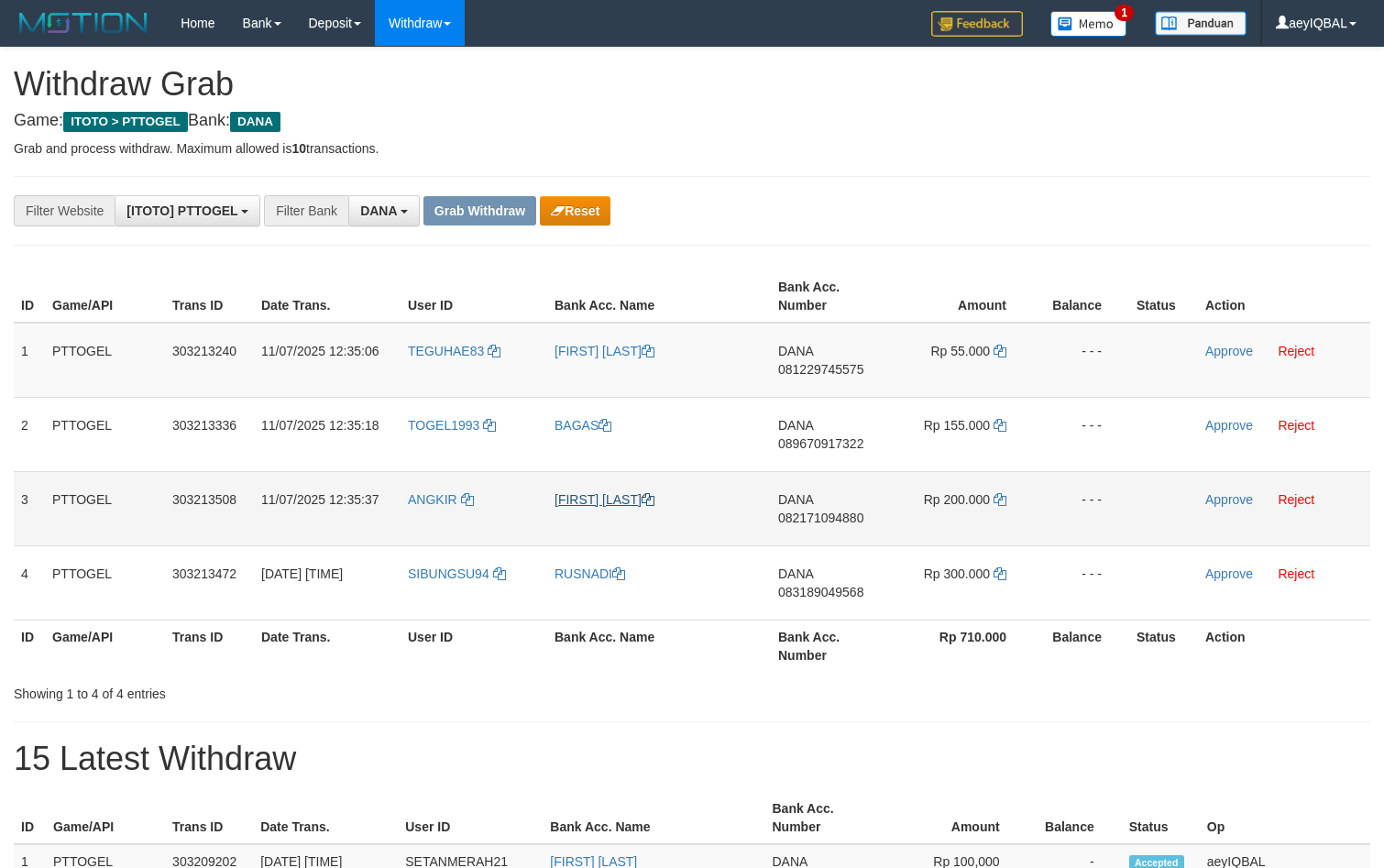 scroll, scrollTop: 0, scrollLeft: 0, axis: both 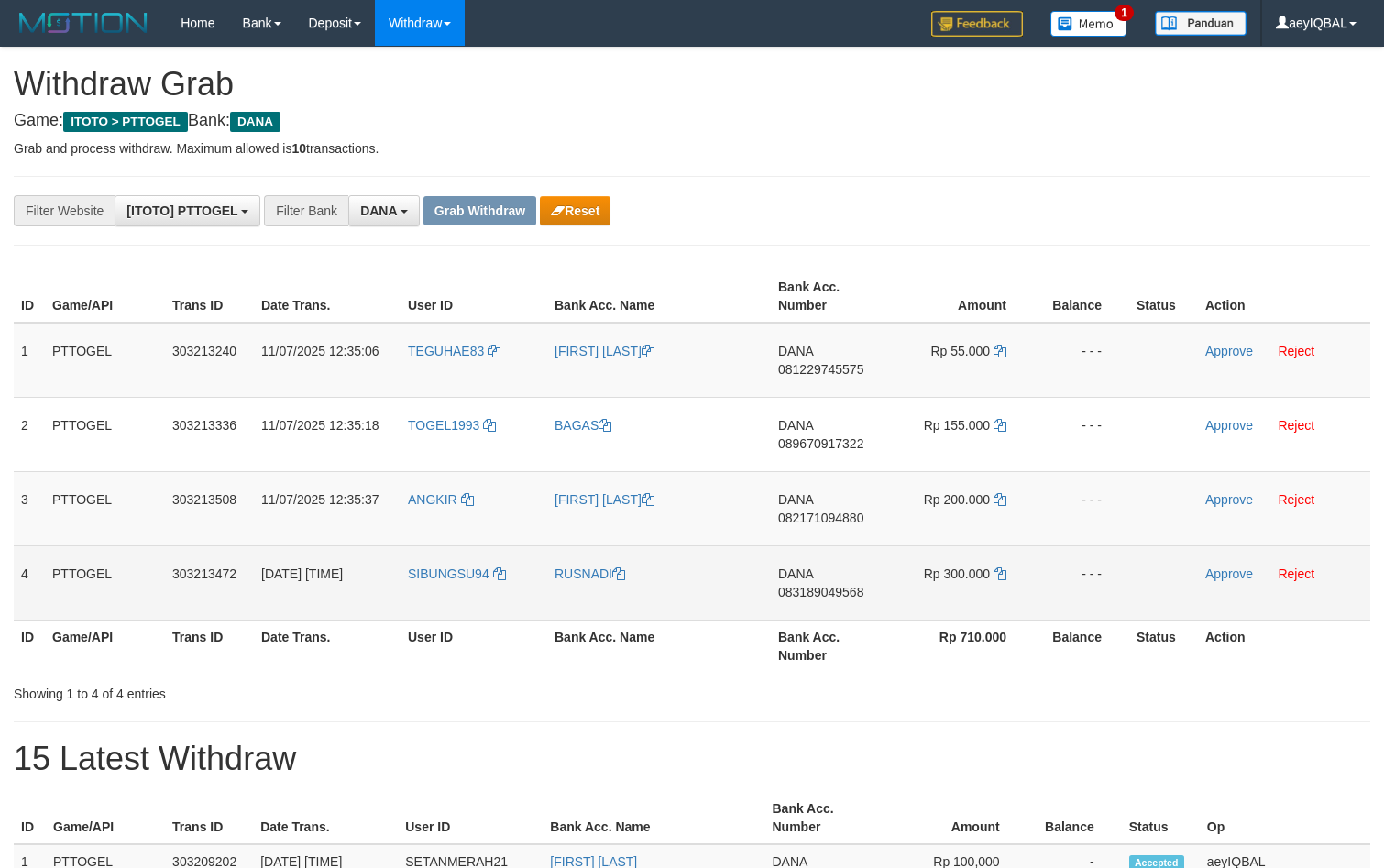 drag, startPoint x: 449, startPoint y: 381, endPoint x: 953, endPoint y: 587, distance: 544.4741 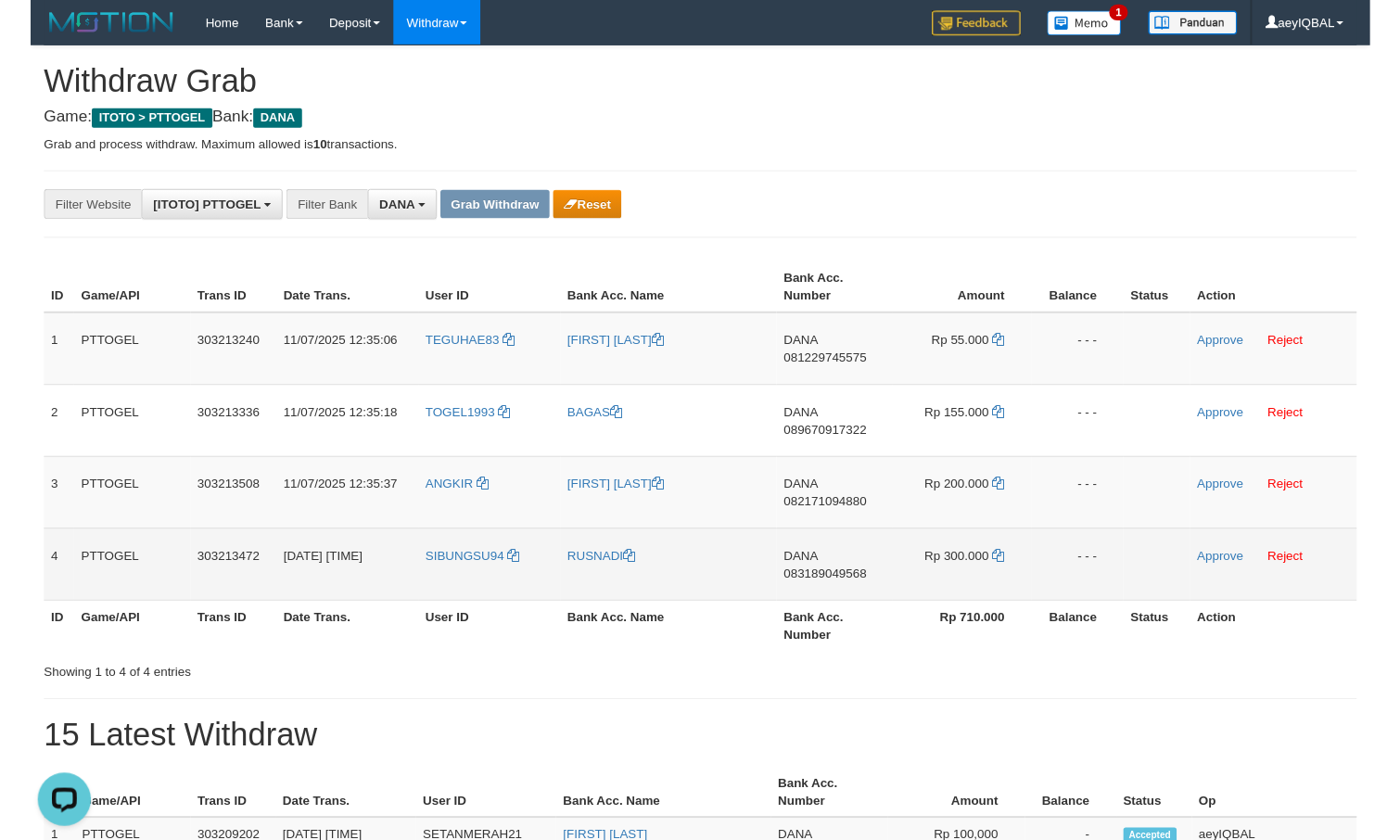 scroll, scrollTop: 0, scrollLeft: 0, axis: both 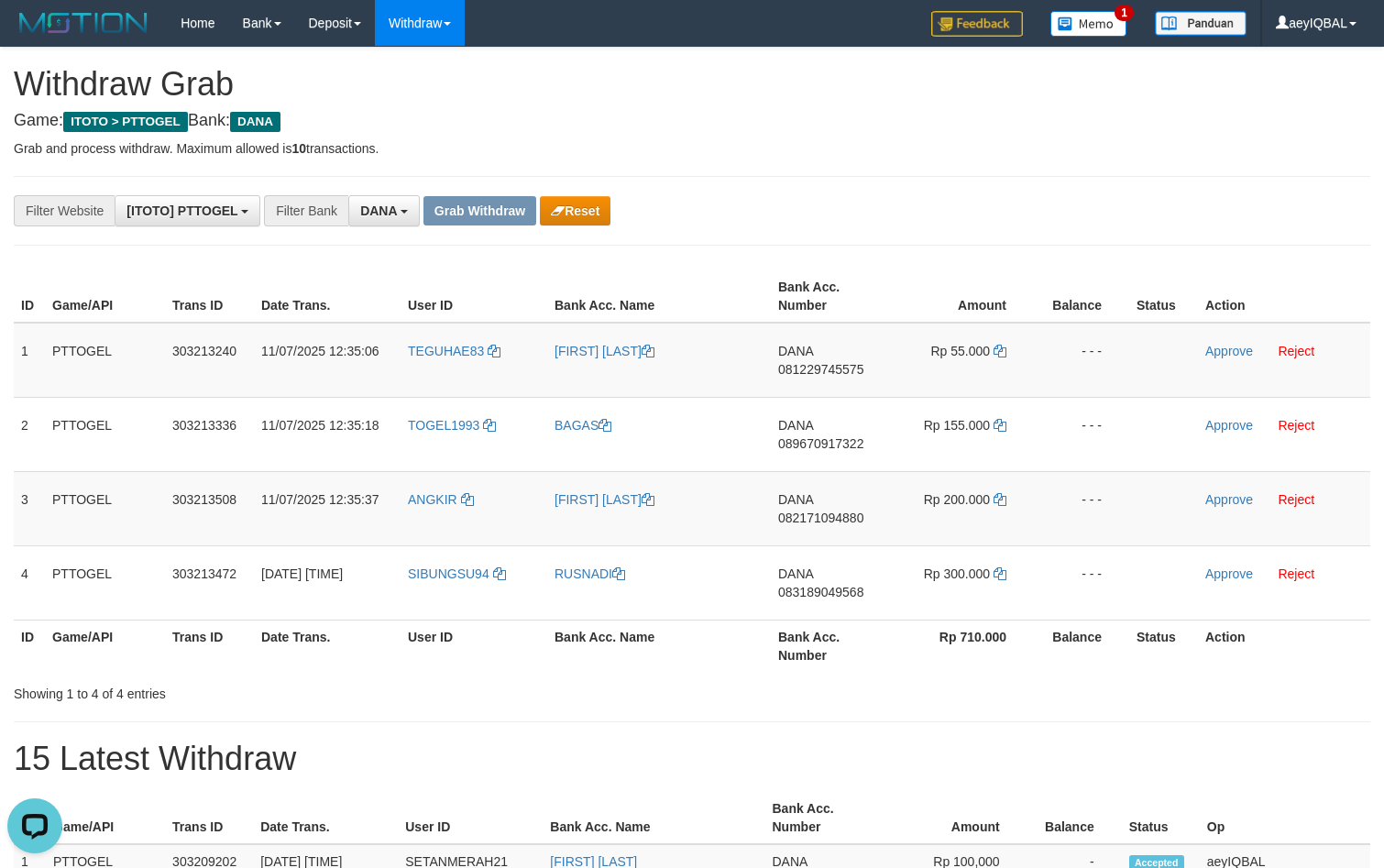 drag, startPoint x: 555, startPoint y: 717, endPoint x: 540, endPoint y: 686, distance: 34.438351 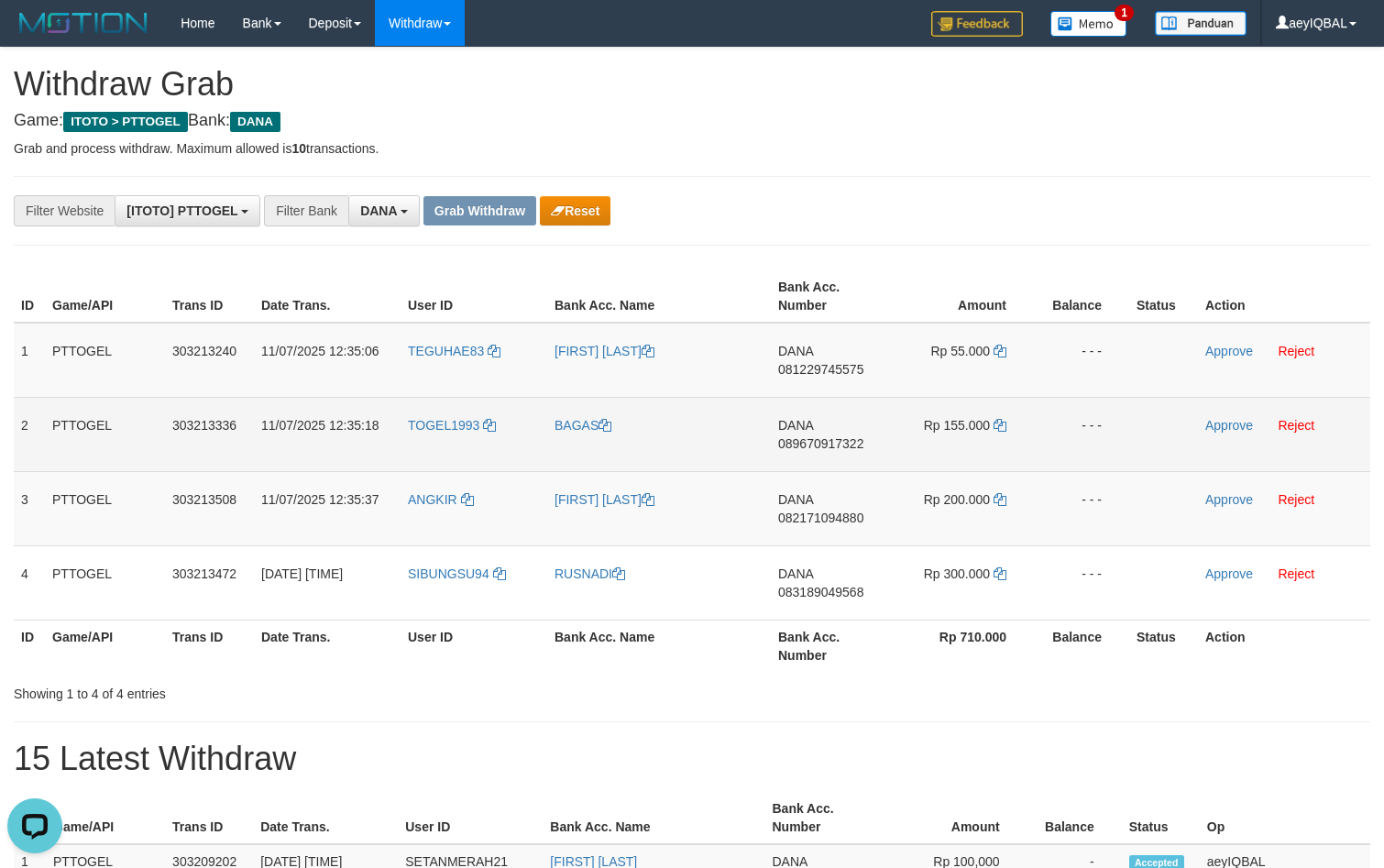 copy 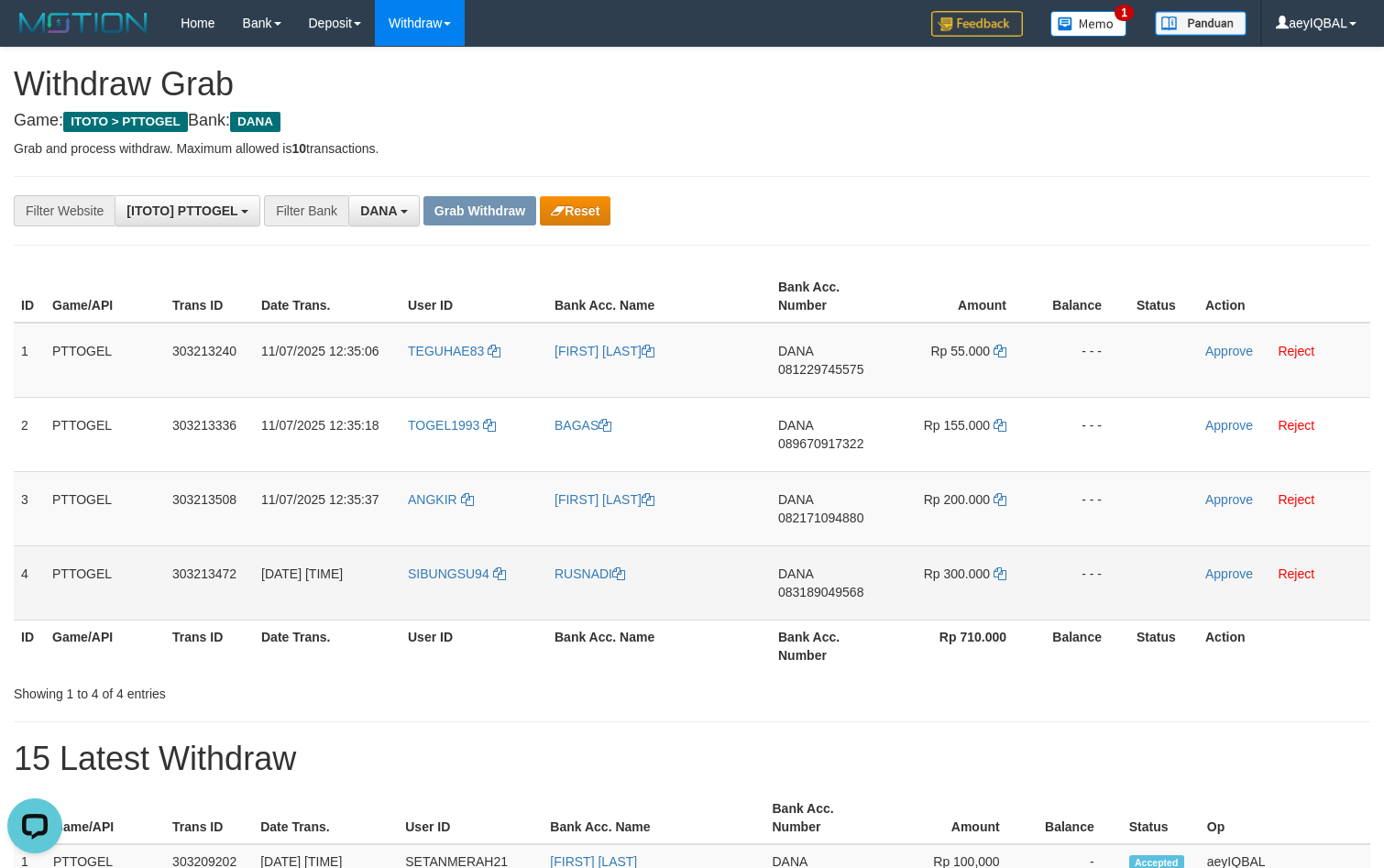drag, startPoint x: 467, startPoint y: 538, endPoint x: 987, endPoint y: 599, distance: 523.5657 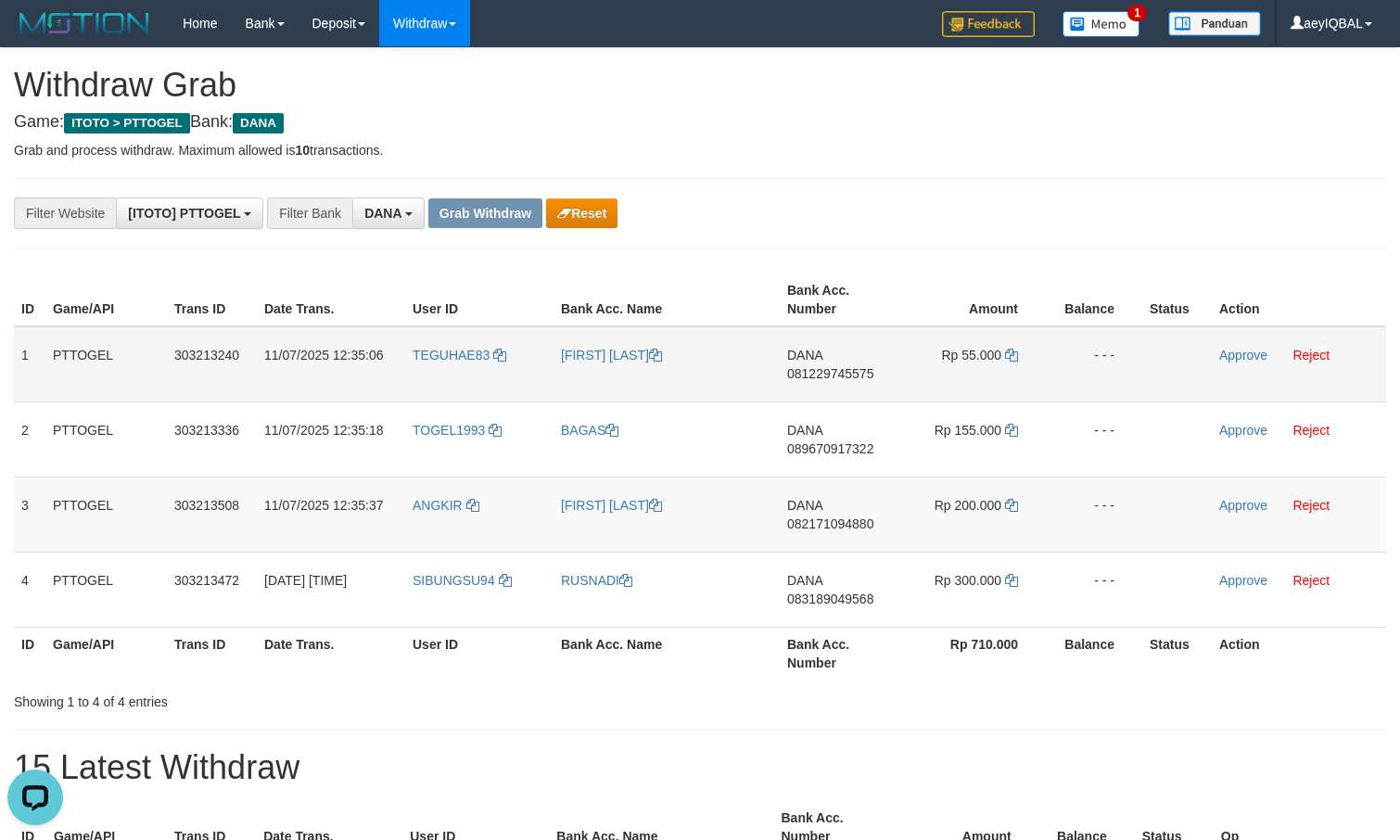 click on "081229745575" at bounding box center [830, 374] 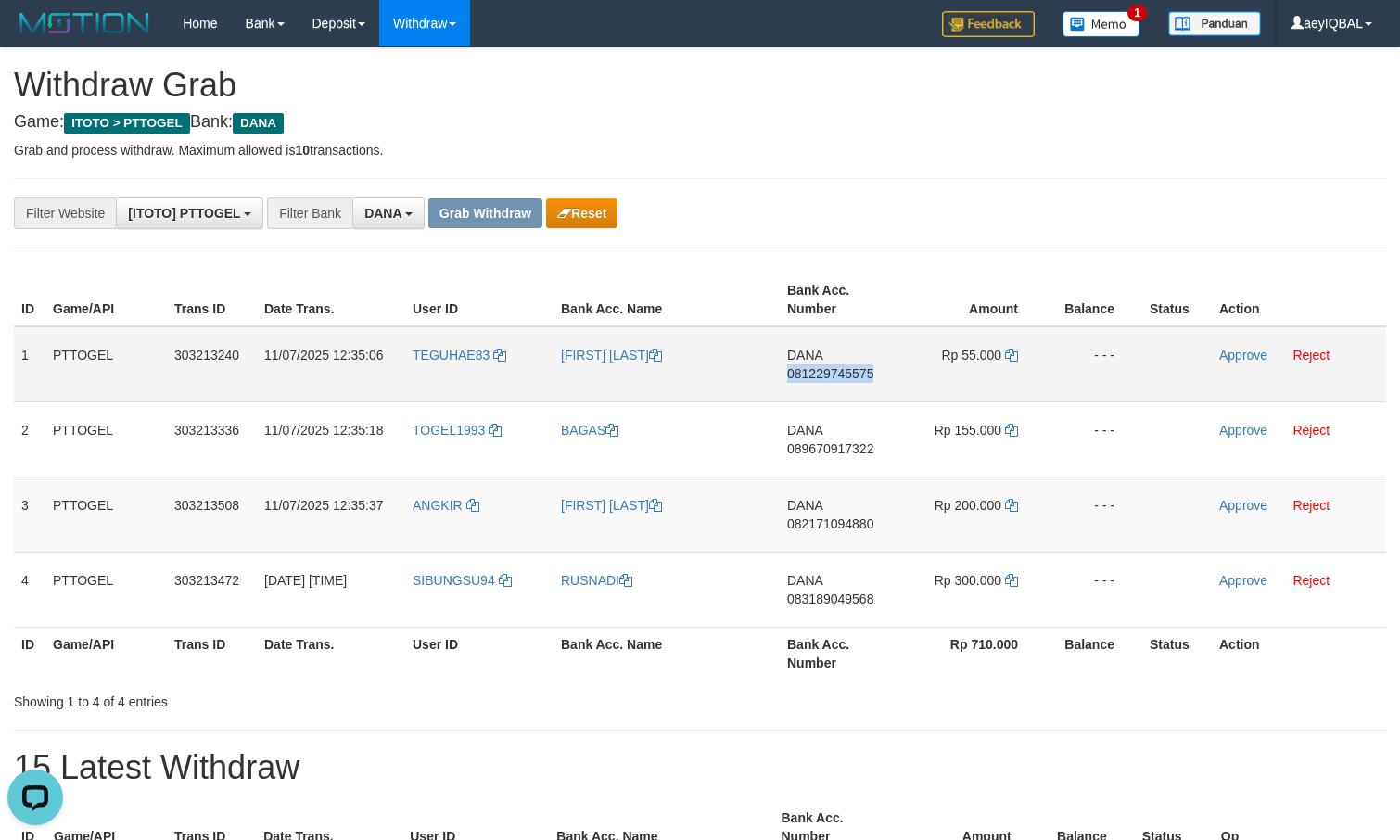 click on "081229745575" at bounding box center [830, 374] 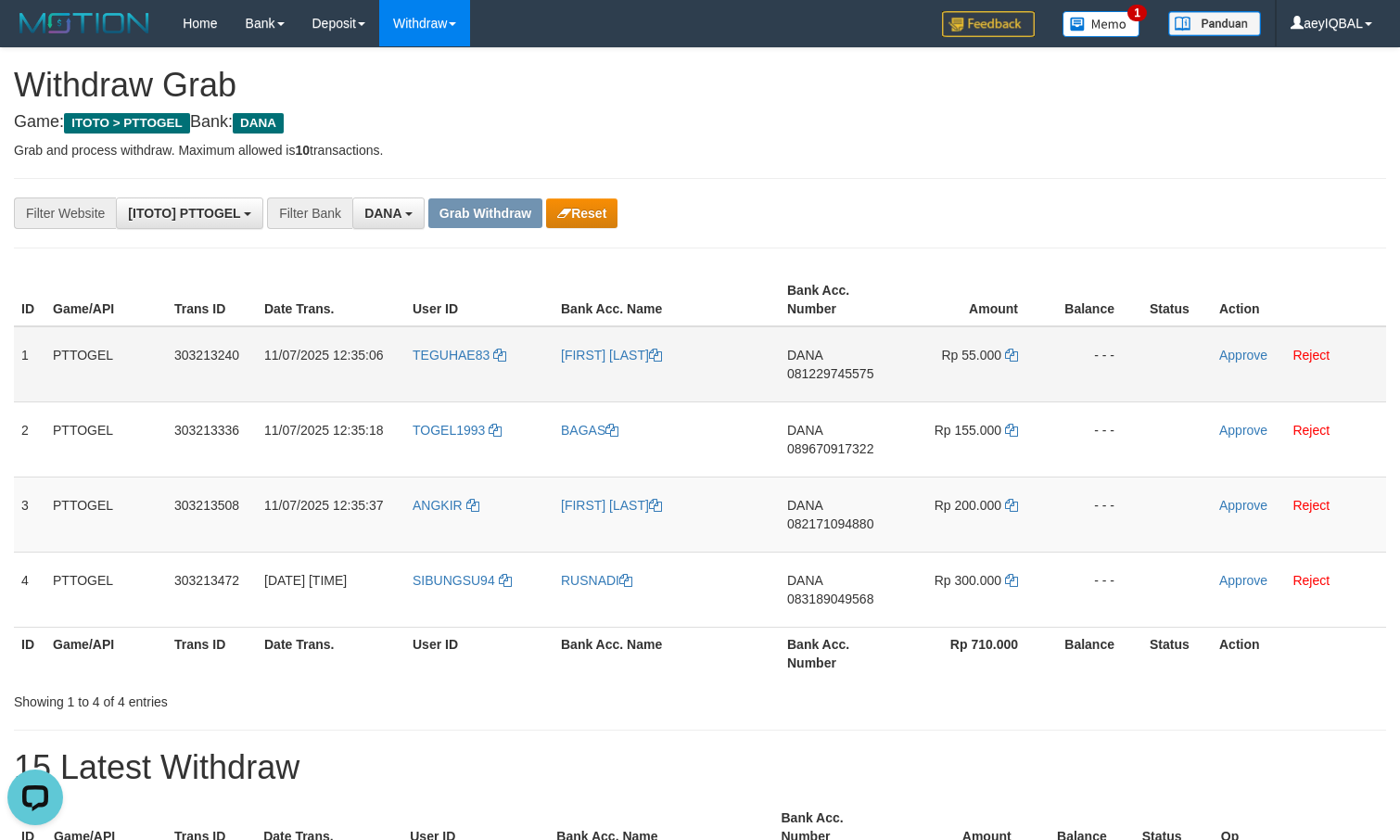 click on "DANA
081229745575" at bounding box center (840, 364) 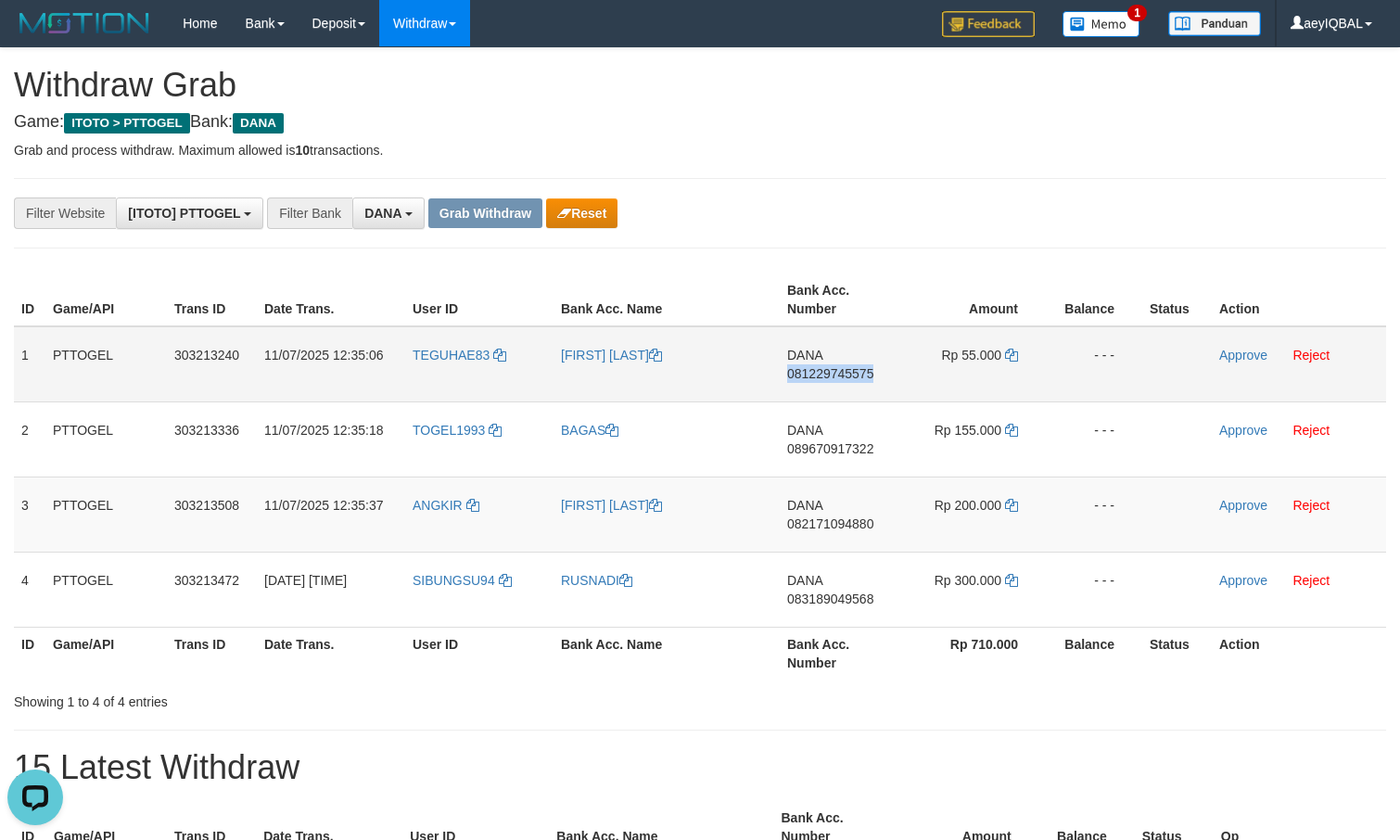 copy on "081229745575" 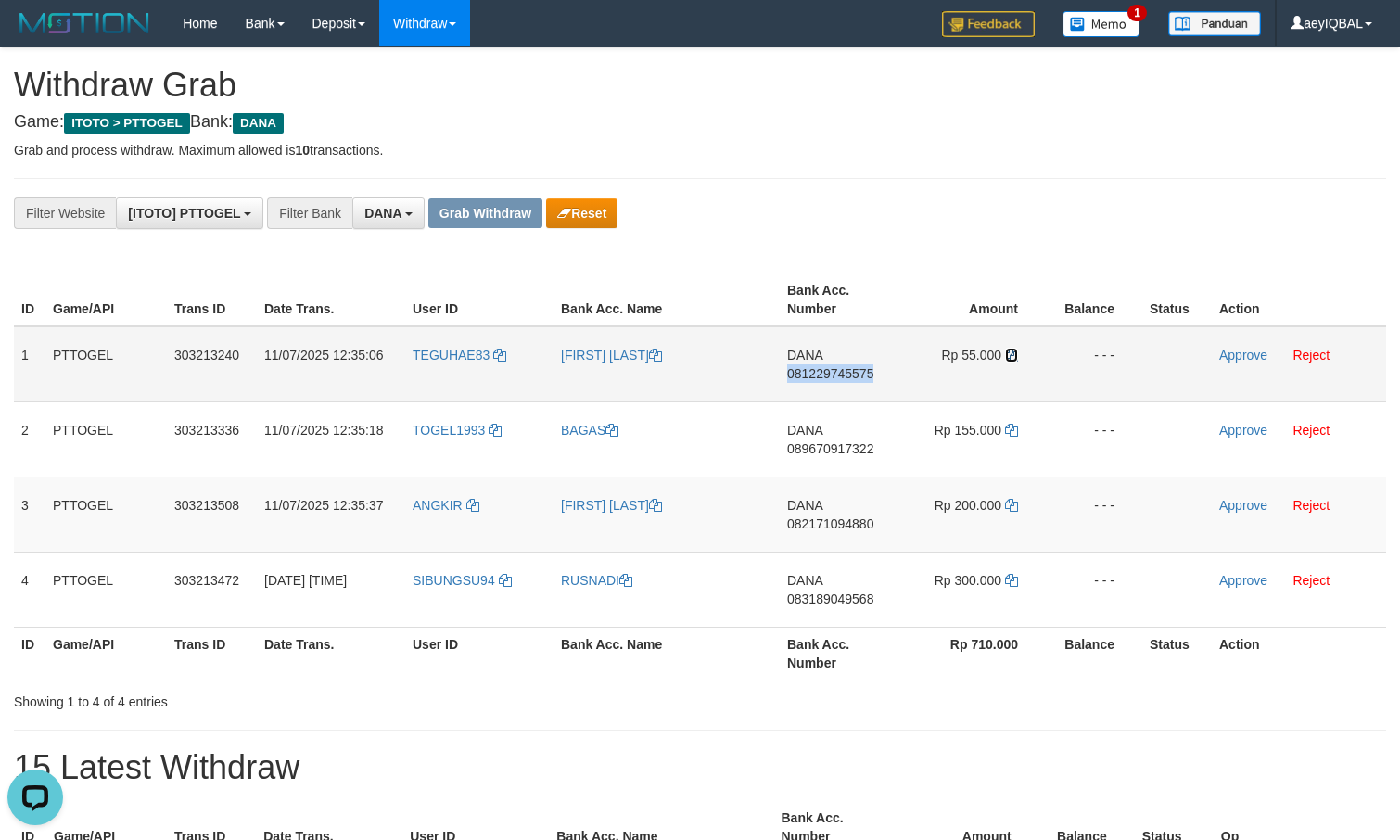 click at bounding box center [1012, 355] 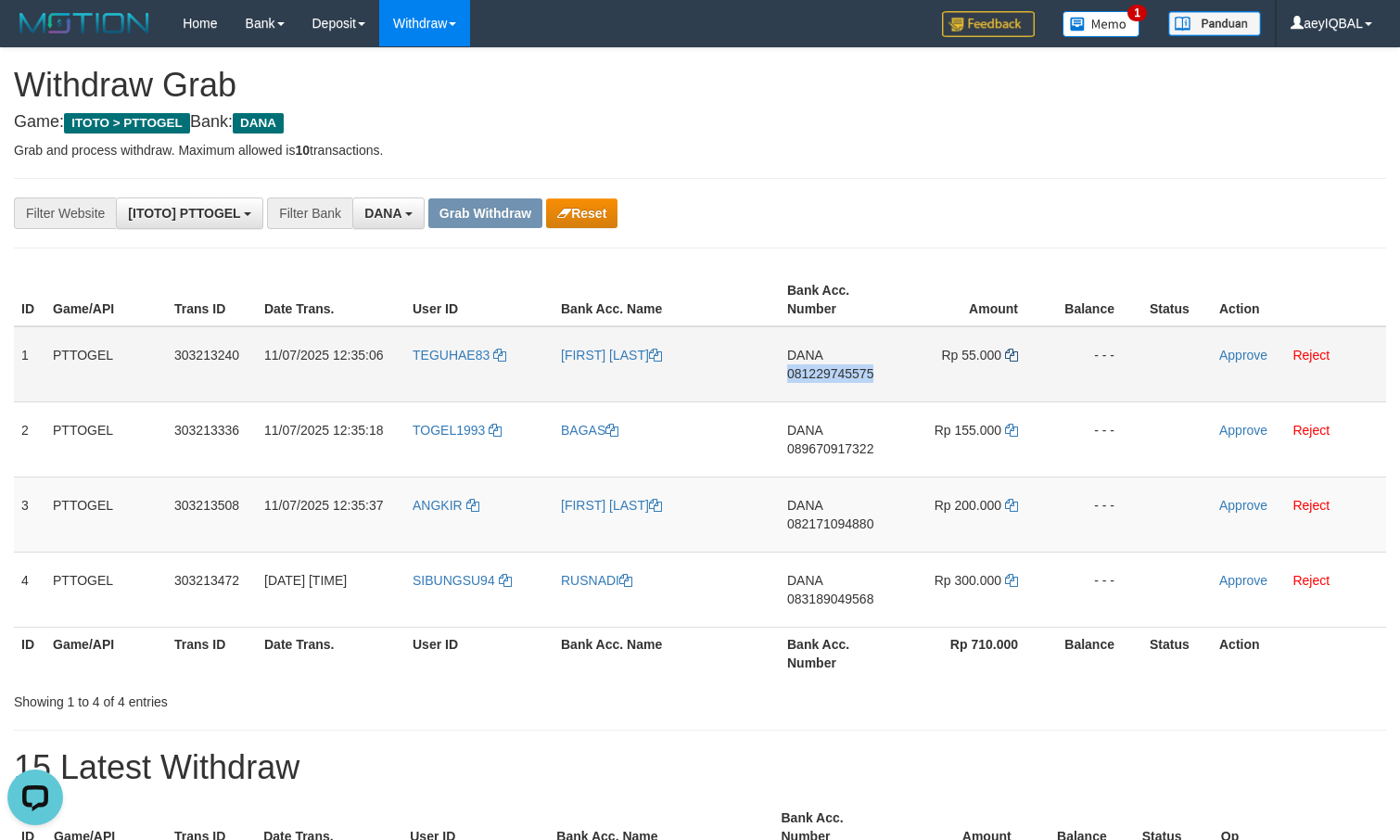 copy on "081229745575" 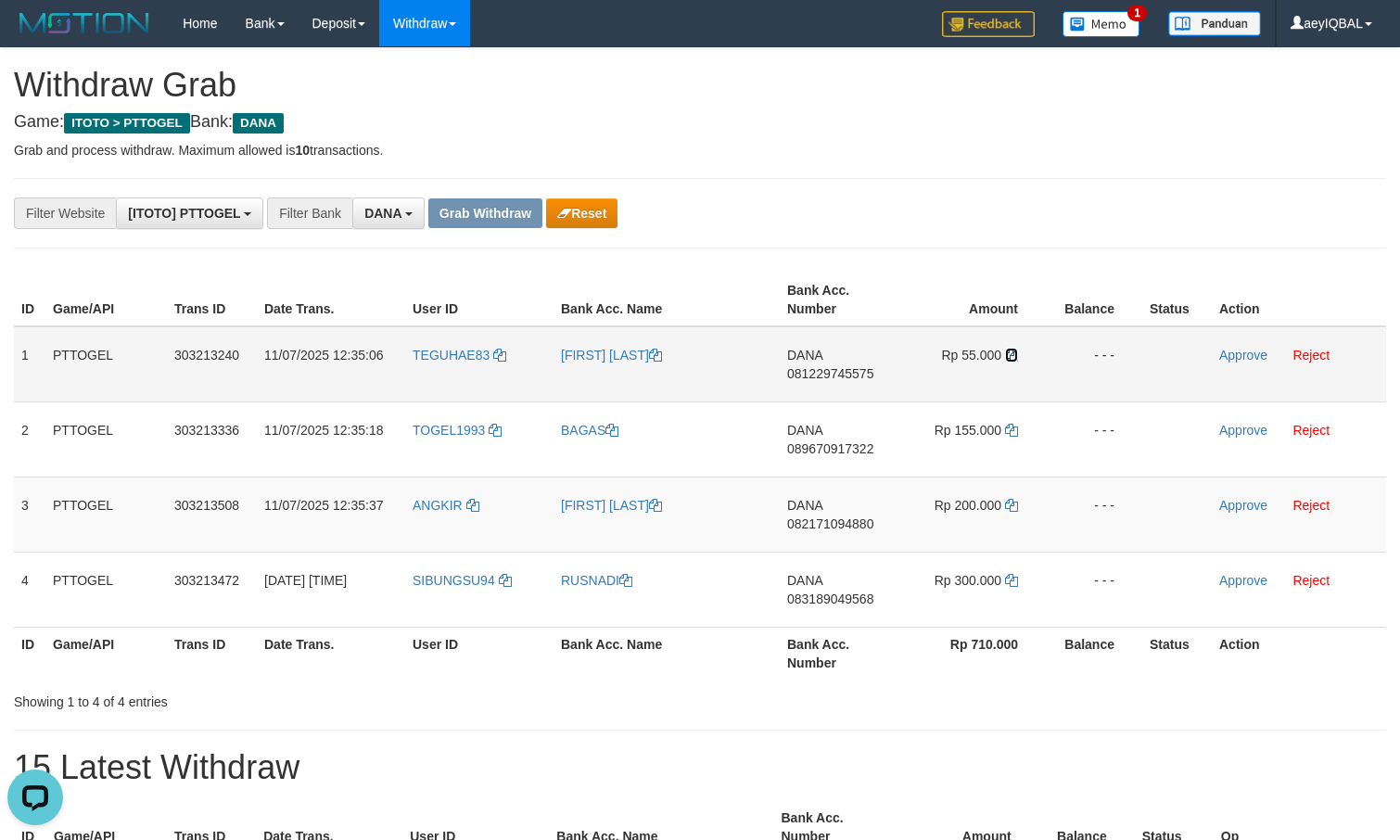 click at bounding box center (1012, 355) 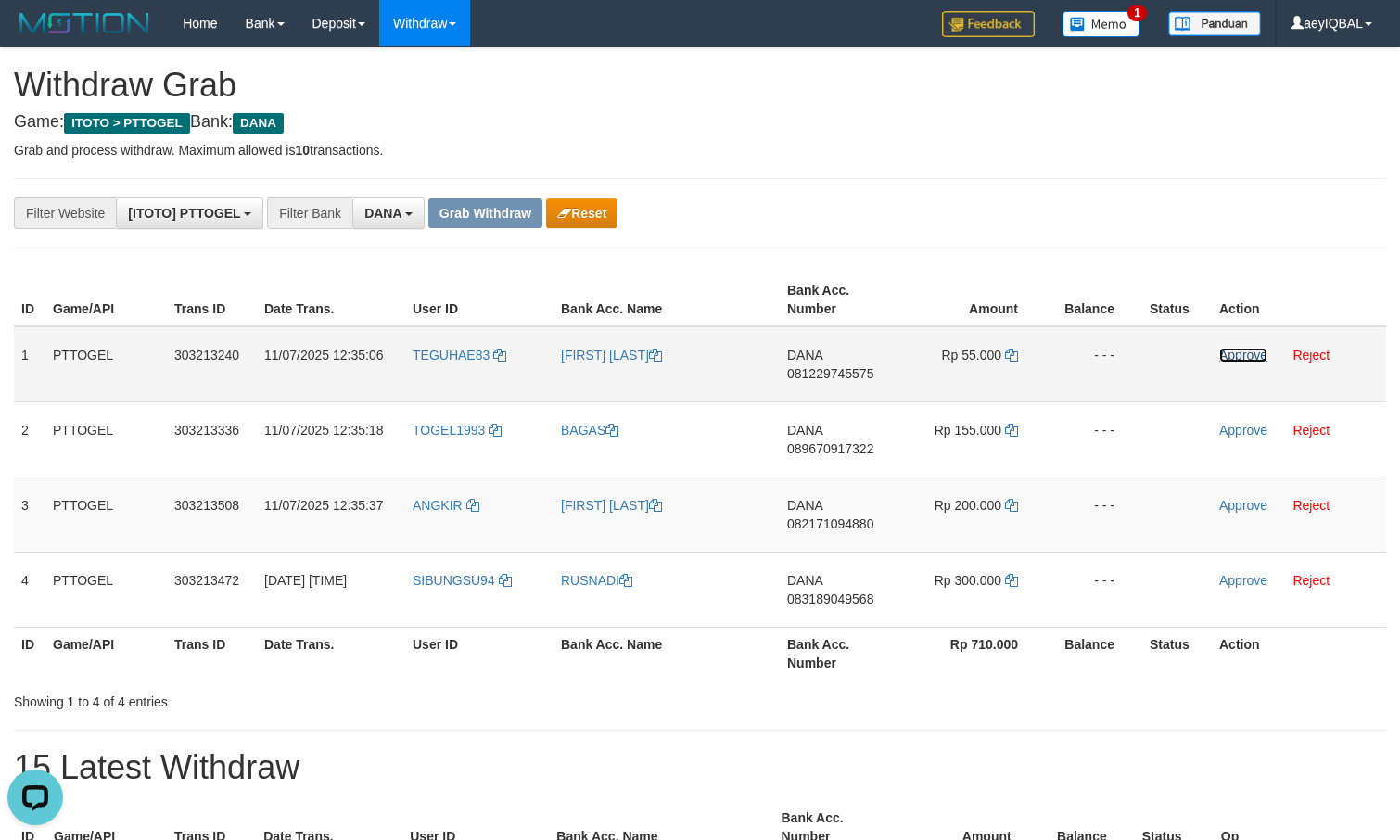 click on "Approve" at bounding box center (1243, 355) 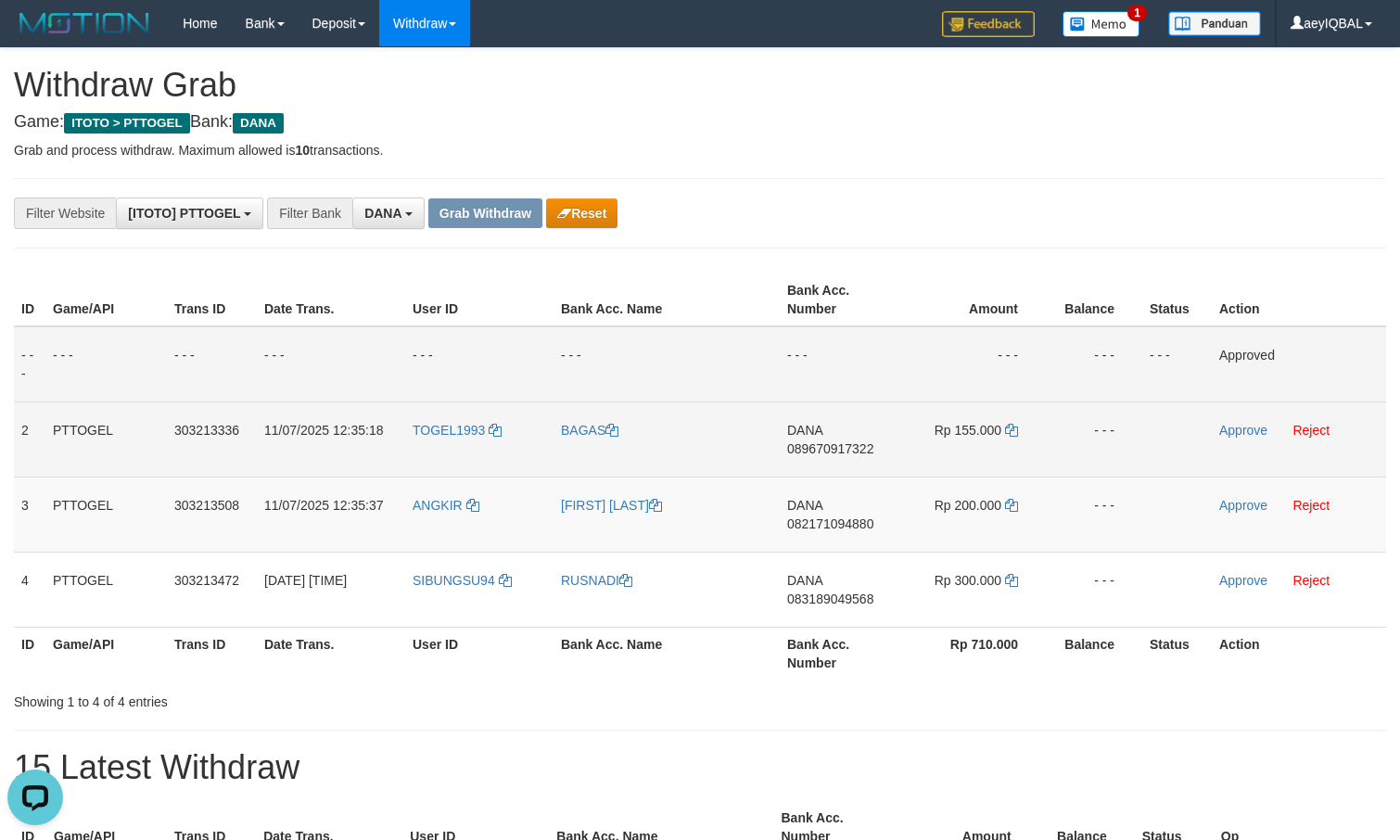 click on "DANA
089670917322" at bounding box center (840, 439) 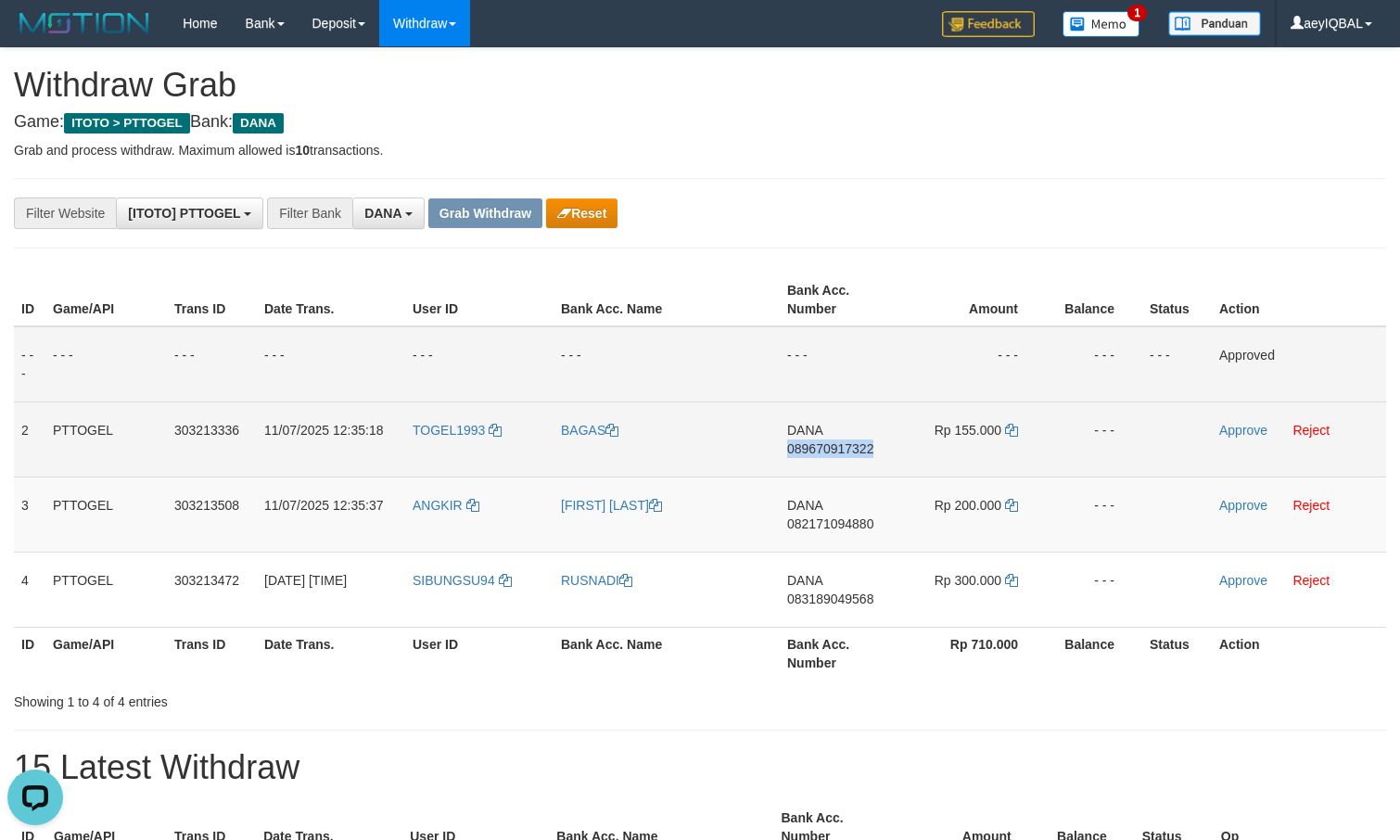 click on "DANA
089670917322" at bounding box center (840, 439) 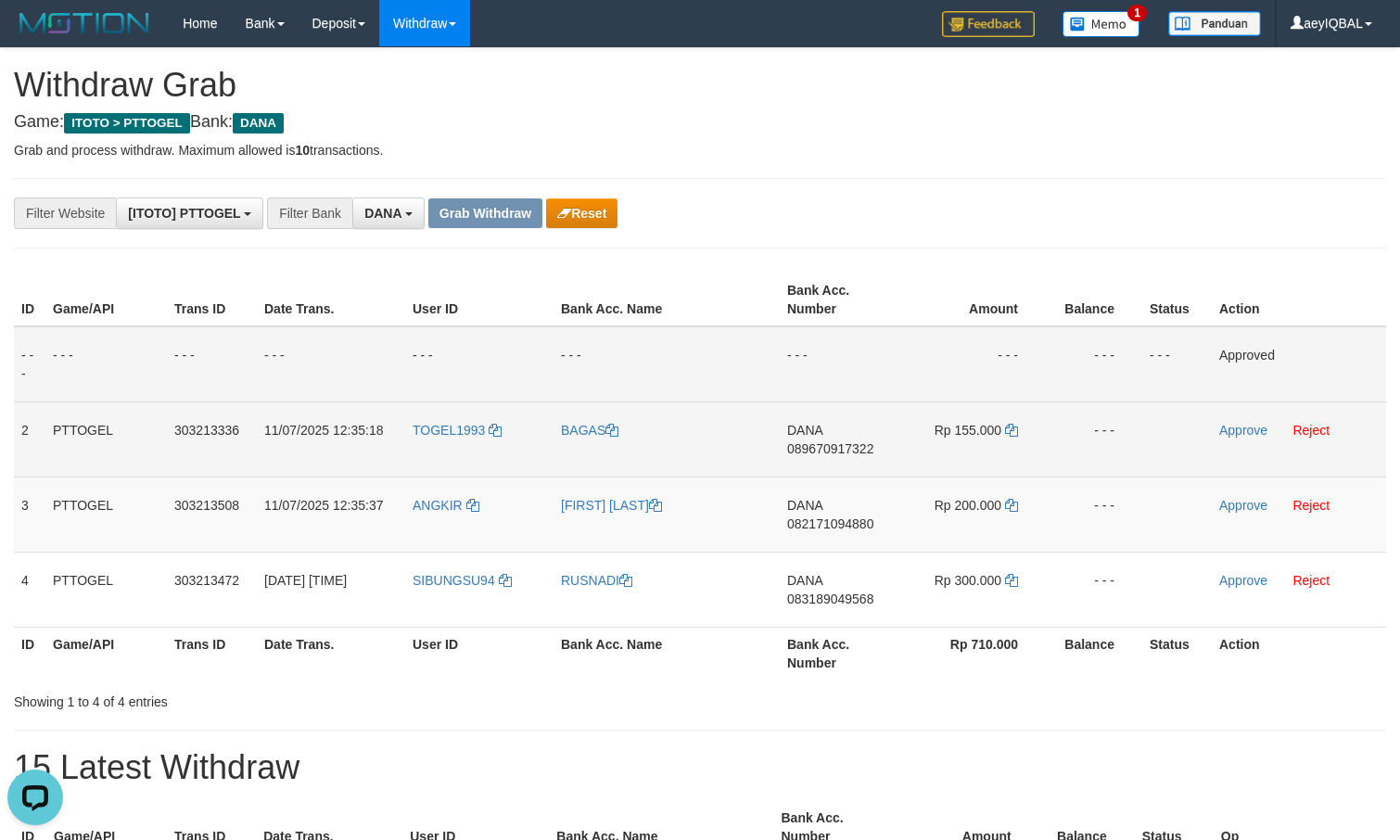 click on "DANA
089670917322" at bounding box center [840, 439] 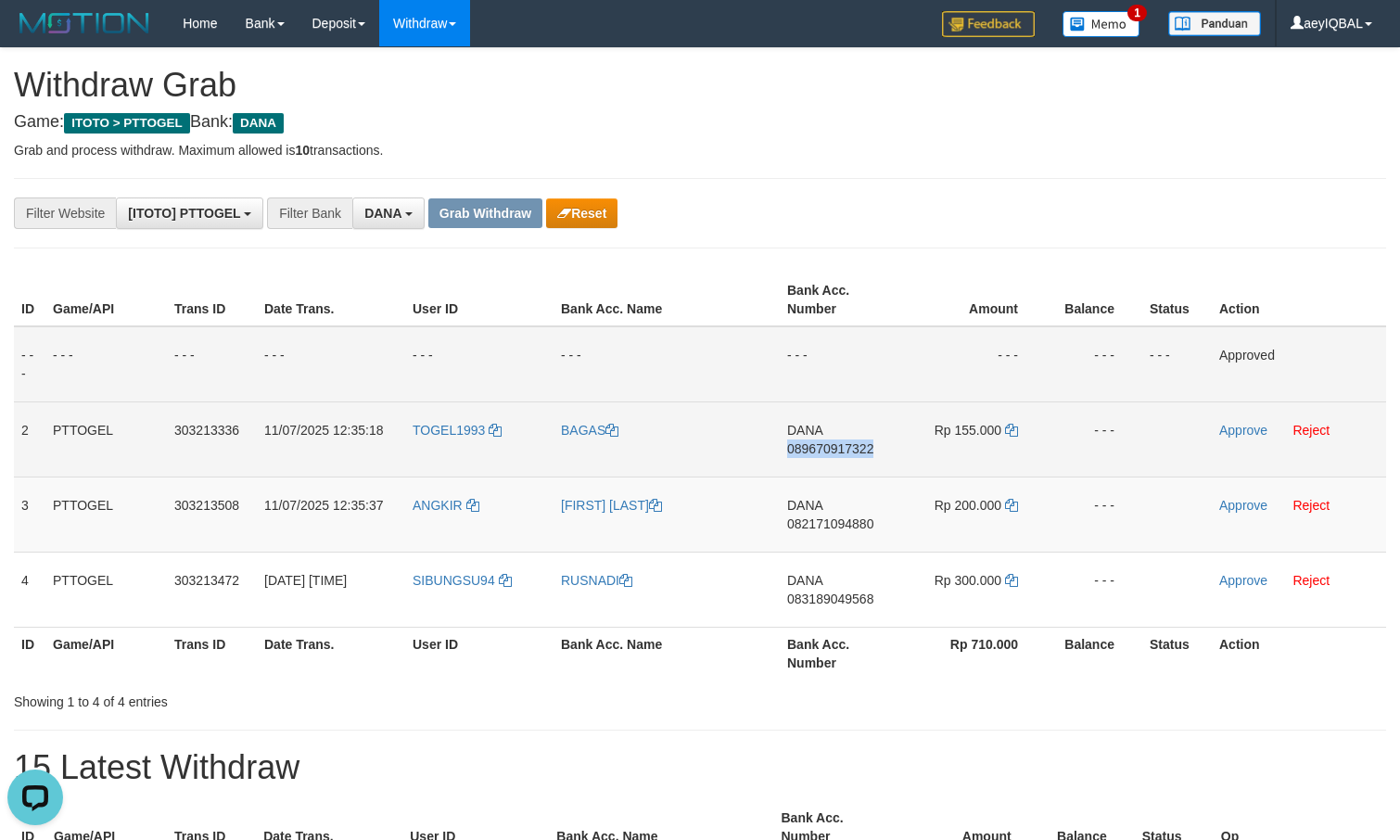 copy on "089670917322" 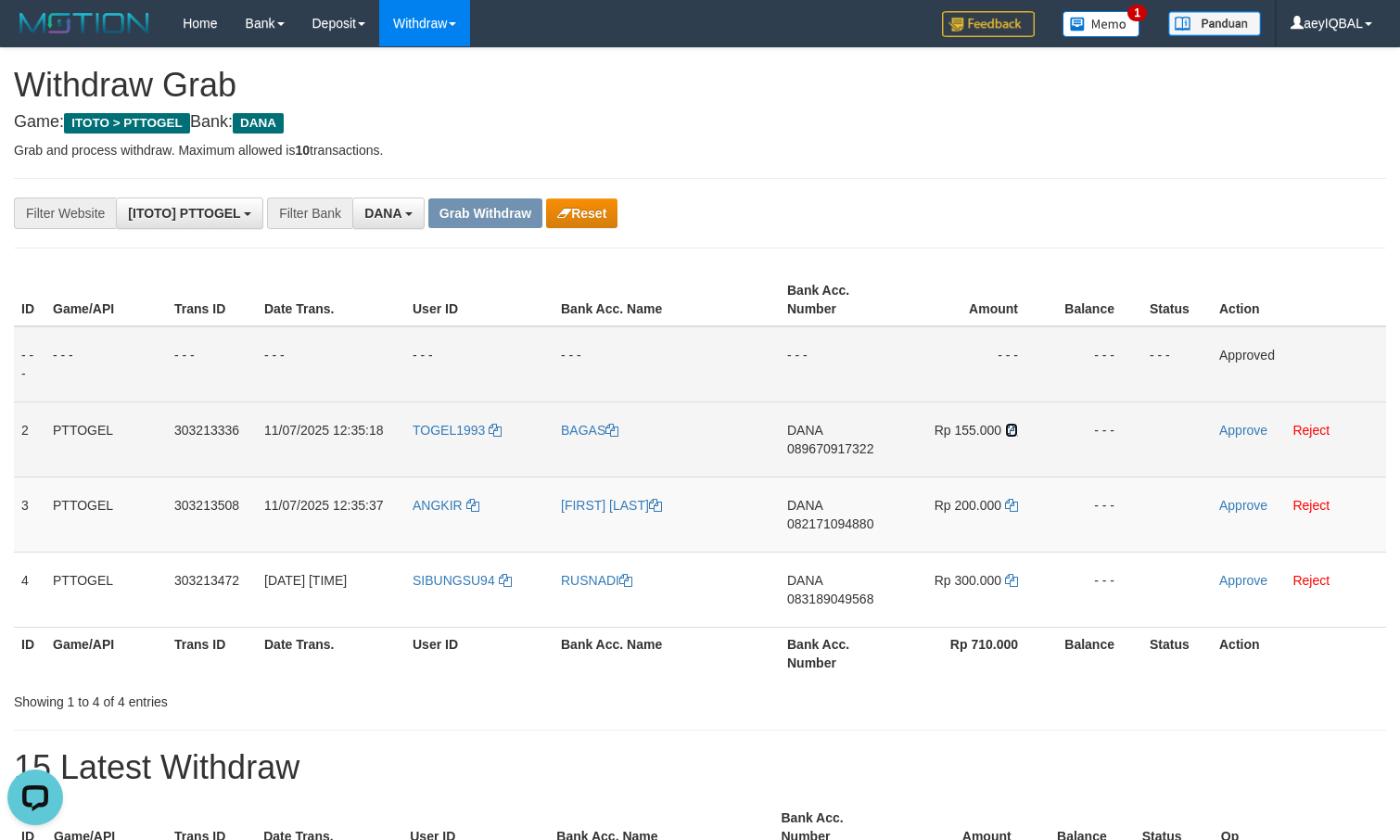 click at bounding box center (1012, 430) 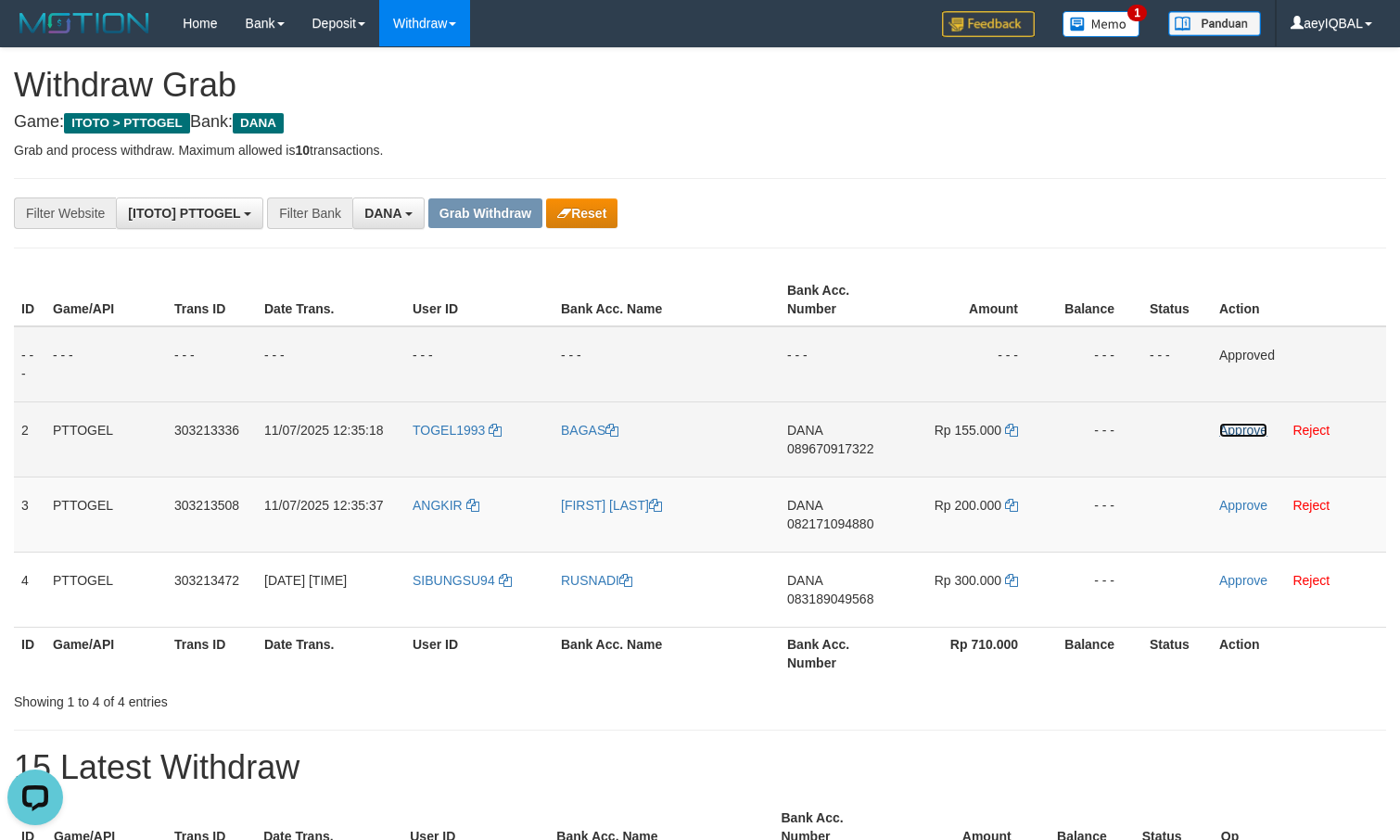 click on "Approve" at bounding box center [1243, 430] 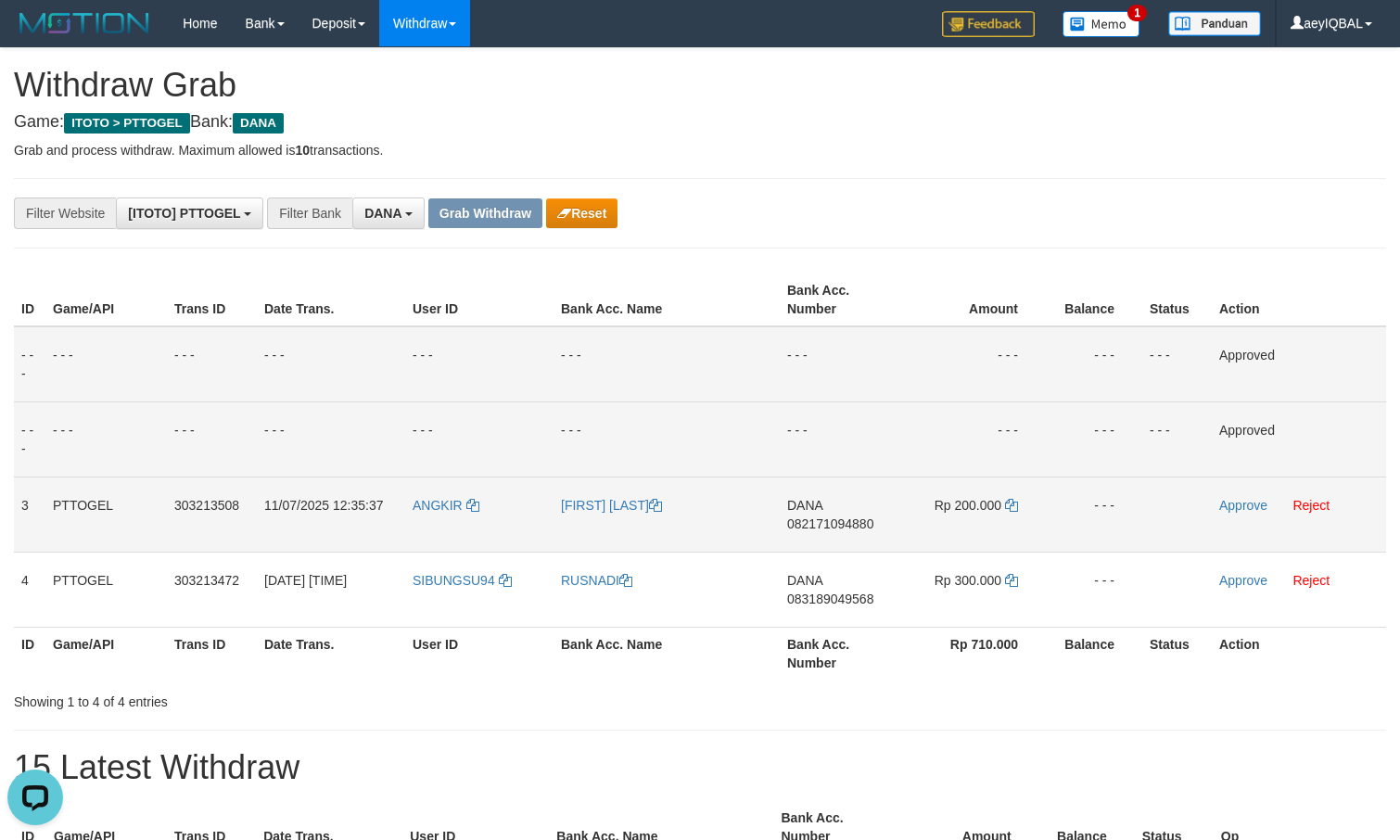 click on "DANA
082171094880" at bounding box center (840, 514) 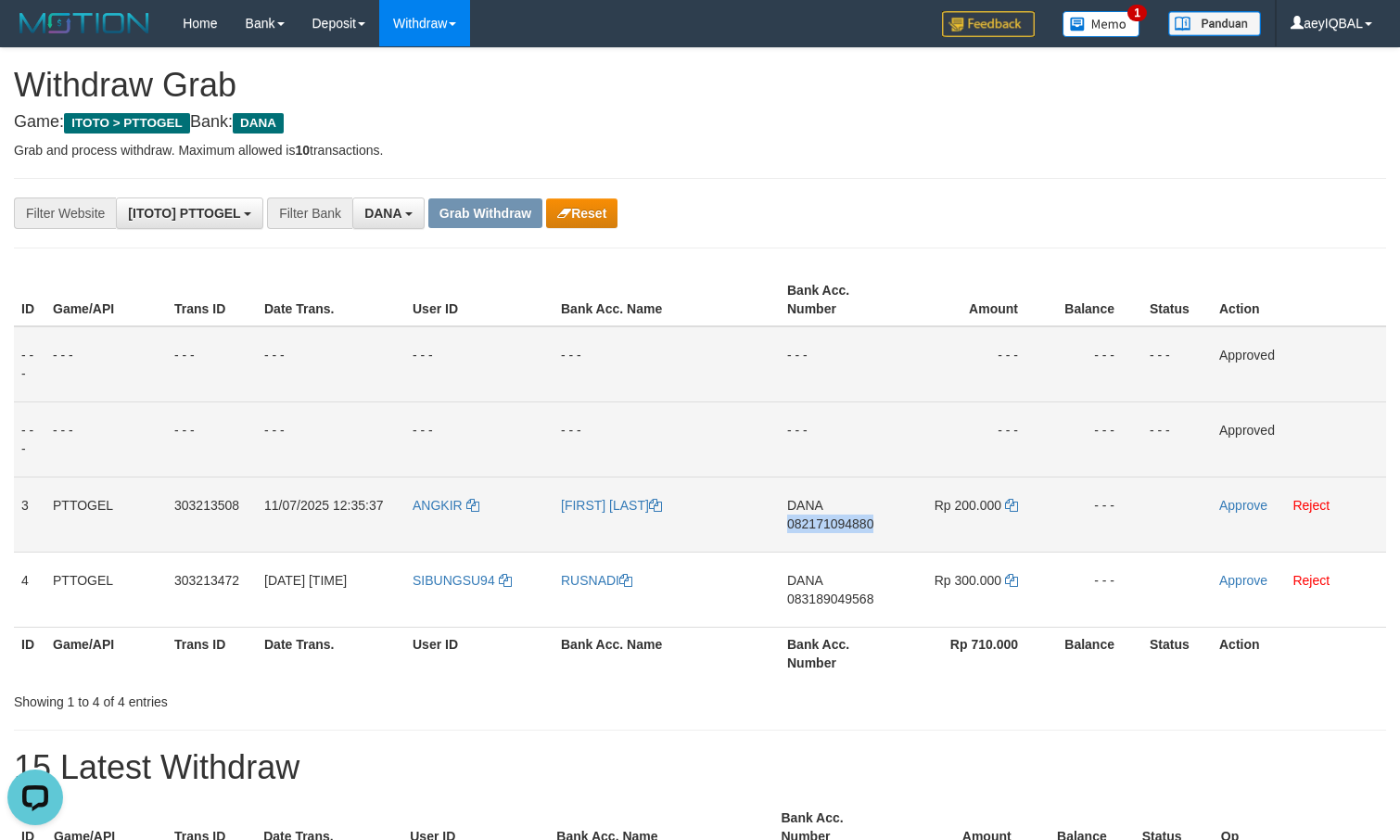 click on "DANA
082171094880" at bounding box center (840, 514) 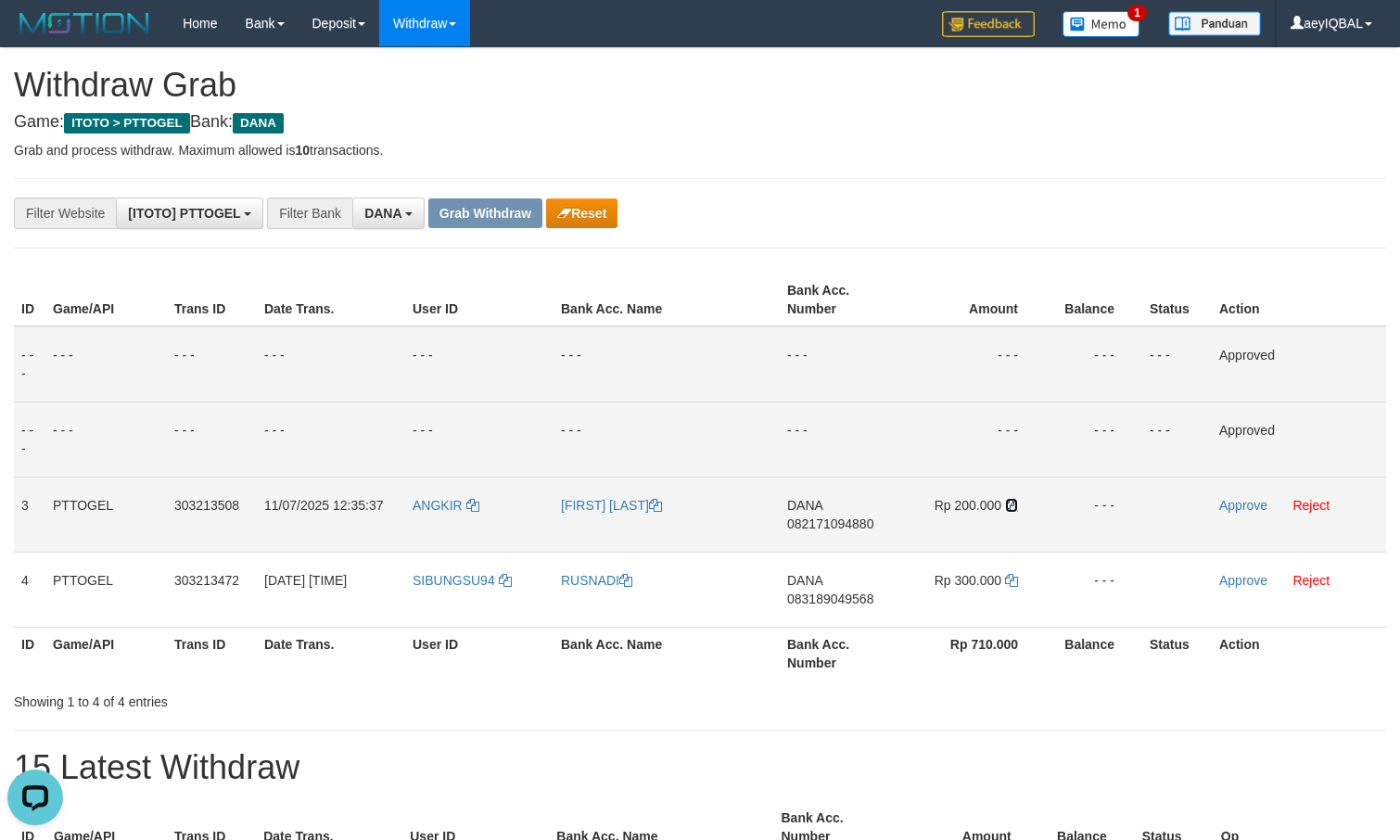 click at bounding box center [1012, 505] 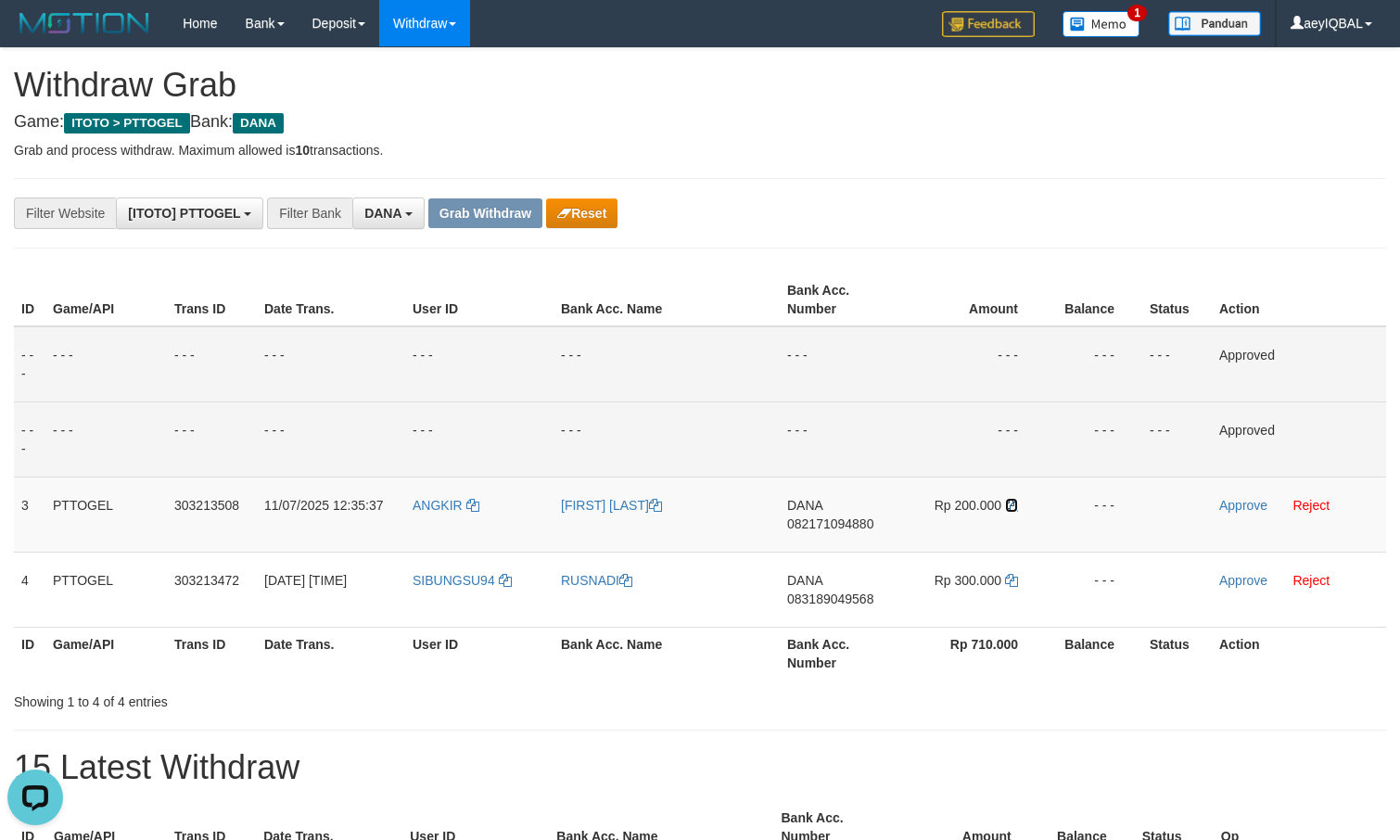 drag, startPoint x: 1009, startPoint y: 503, endPoint x: 1242, endPoint y: 426, distance: 245.39356 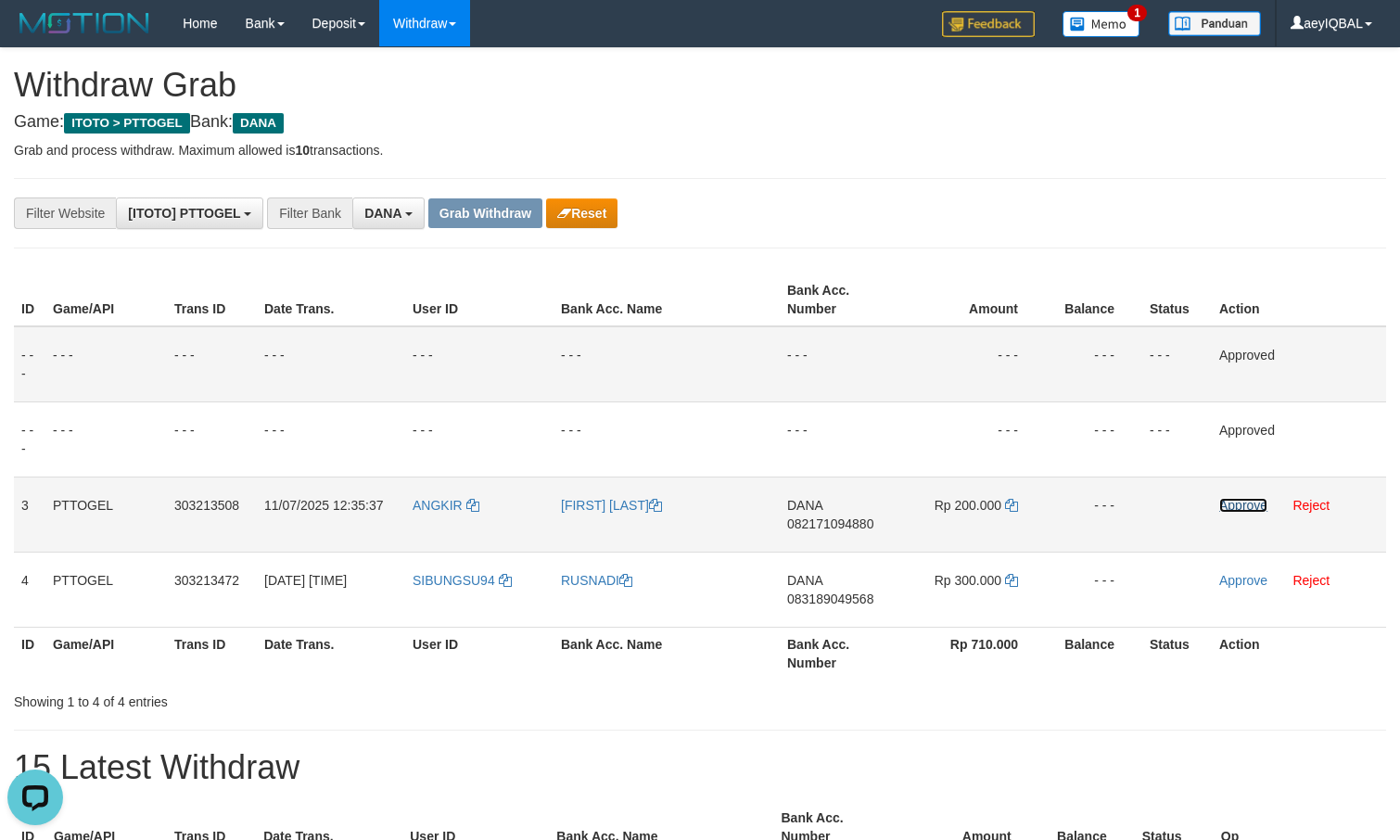 click on "Approve" at bounding box center (1243, 505) 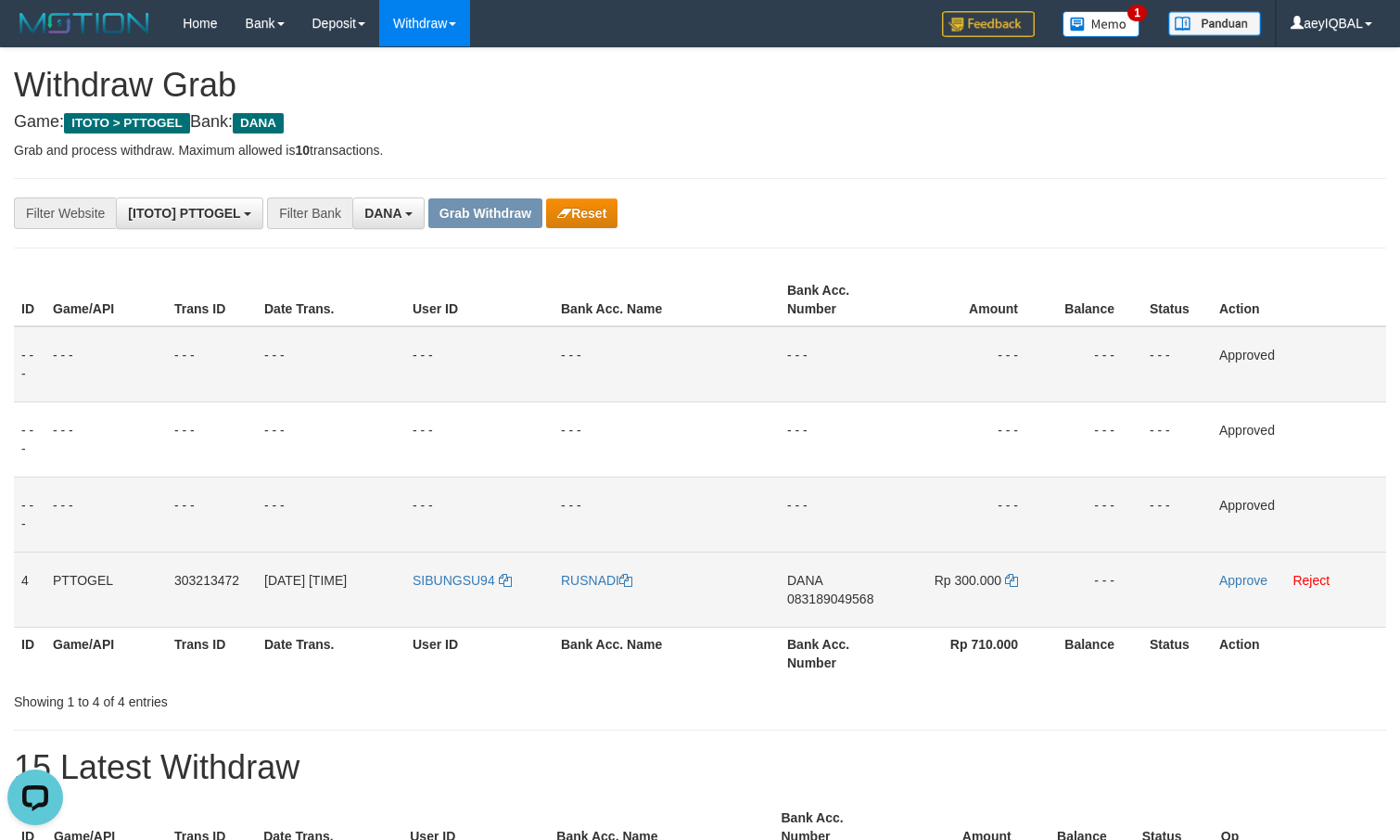 click on "DANA
083189049568" at bounding box center [840, 589] 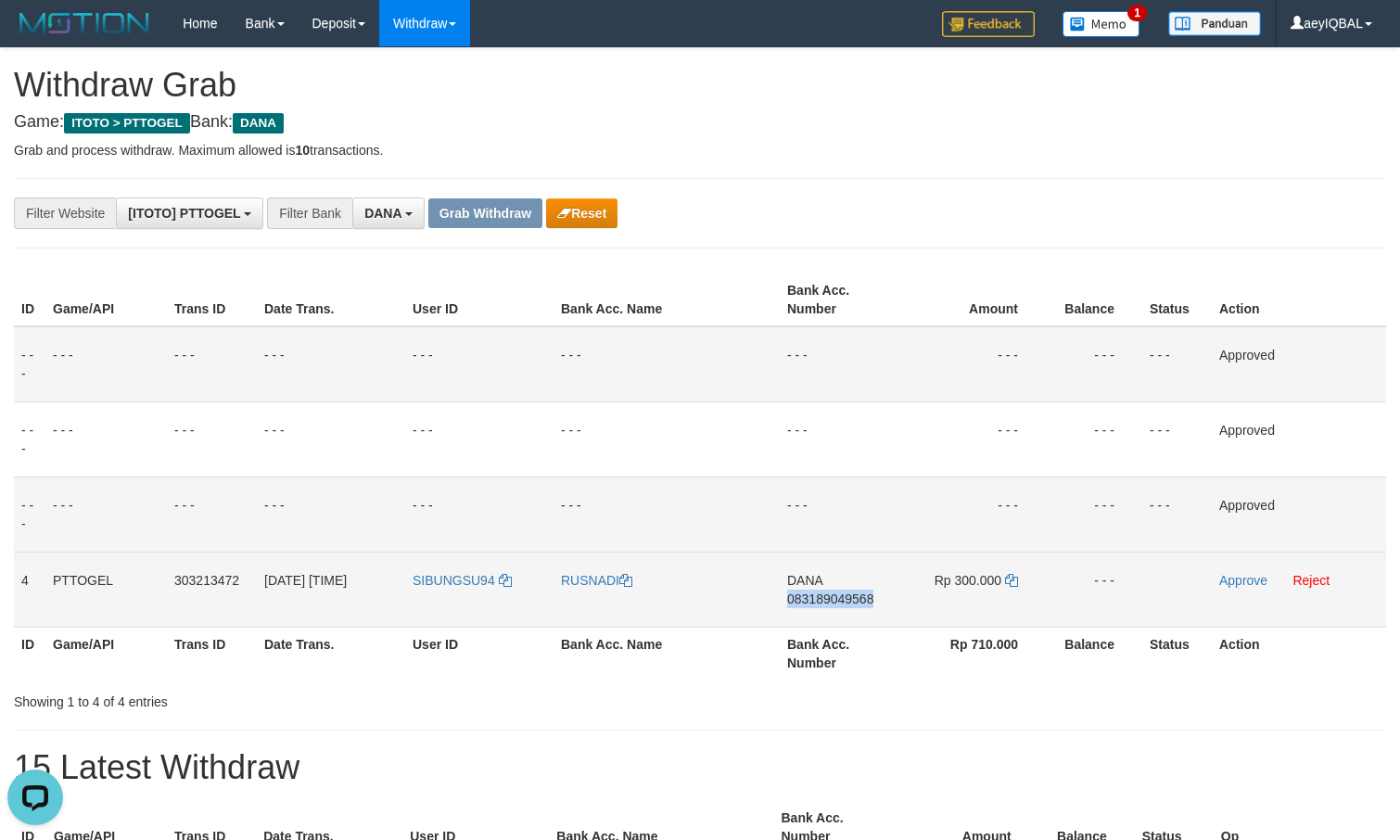 click on "DANA
083189049568" at bounding box center [840, 589] 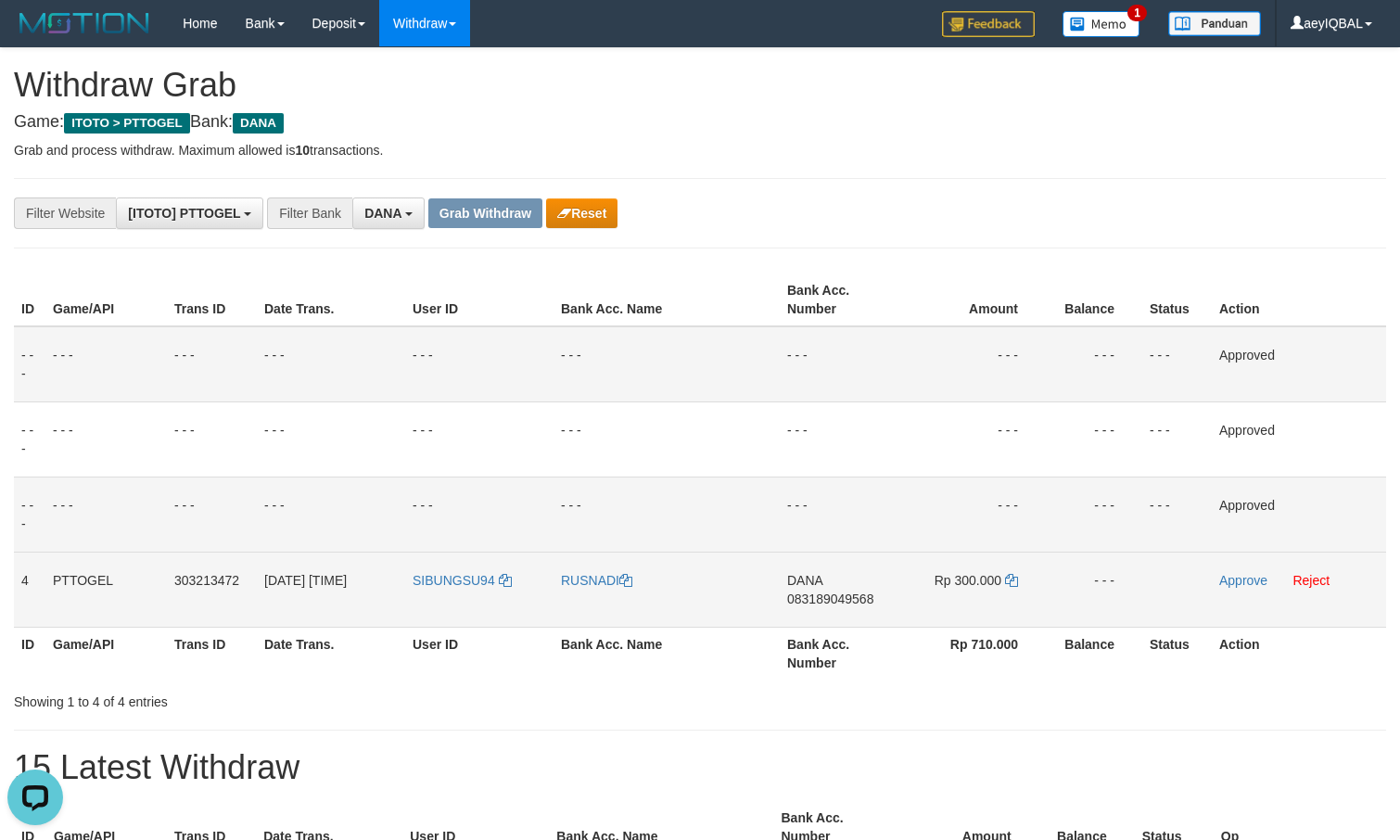 click on "DANA
083189049568" at bounding box center (840, 589) 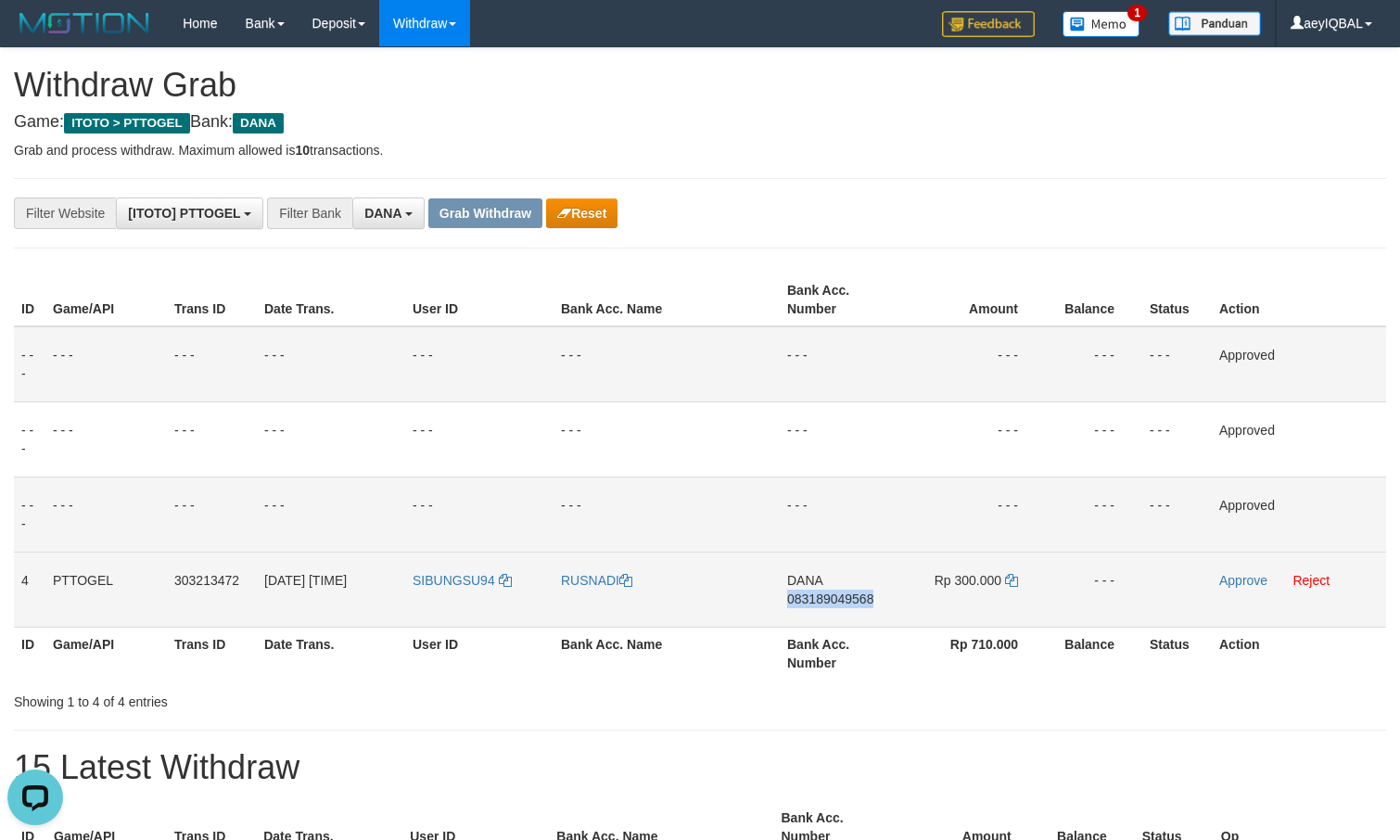 click on "DANA
083189049568" at bounding box center (840, 589) 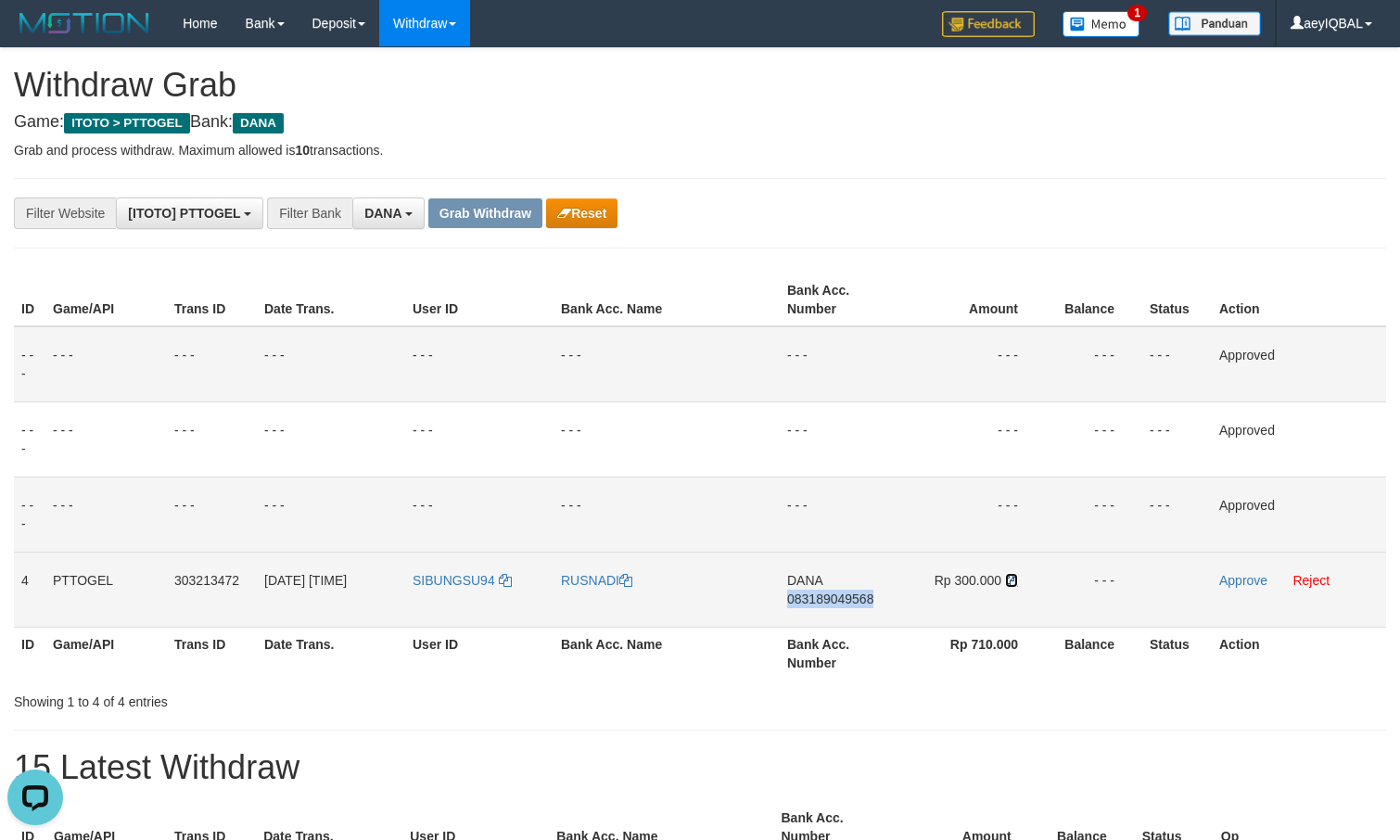 click at bounding box center [1012, 580] 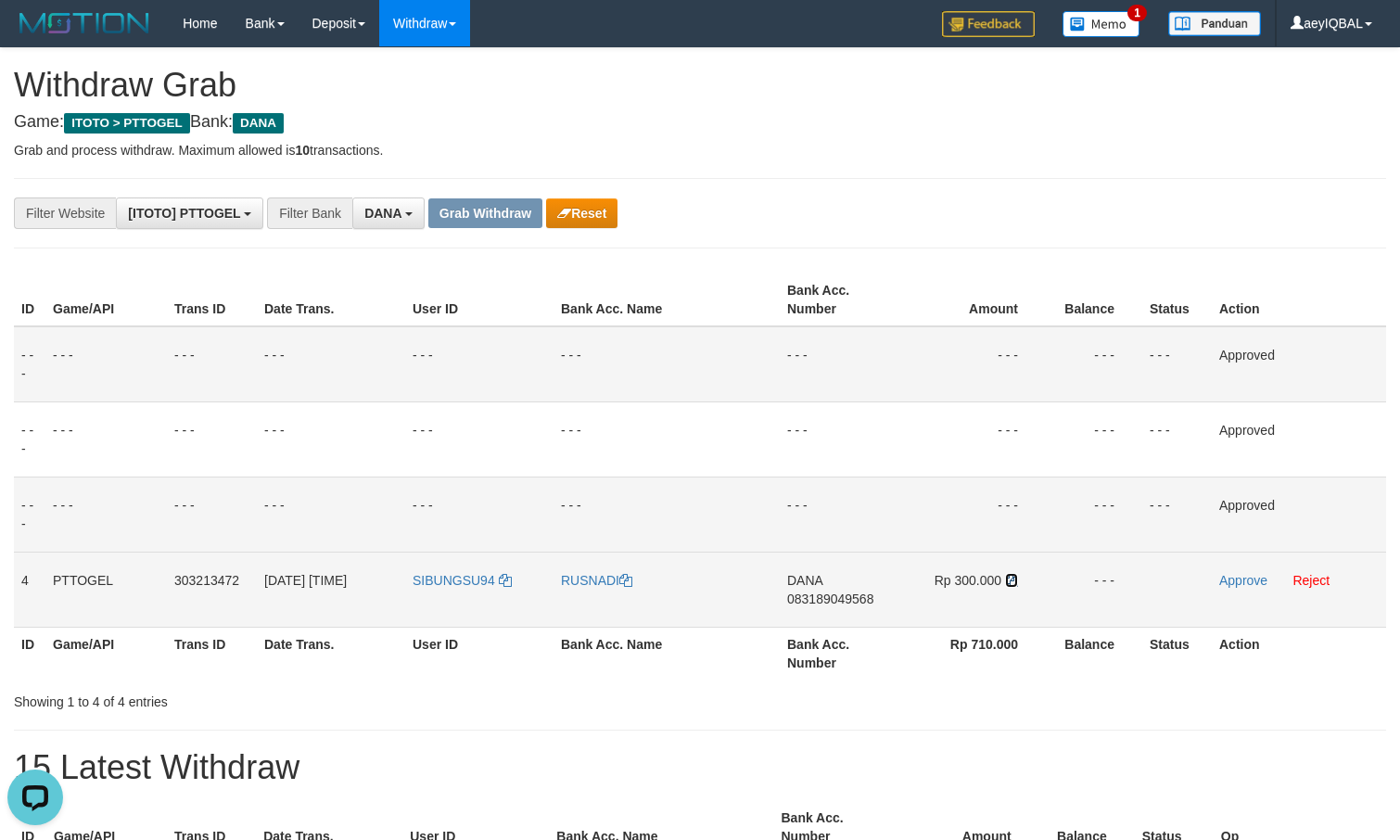 click at bounding box center [1012, 580] 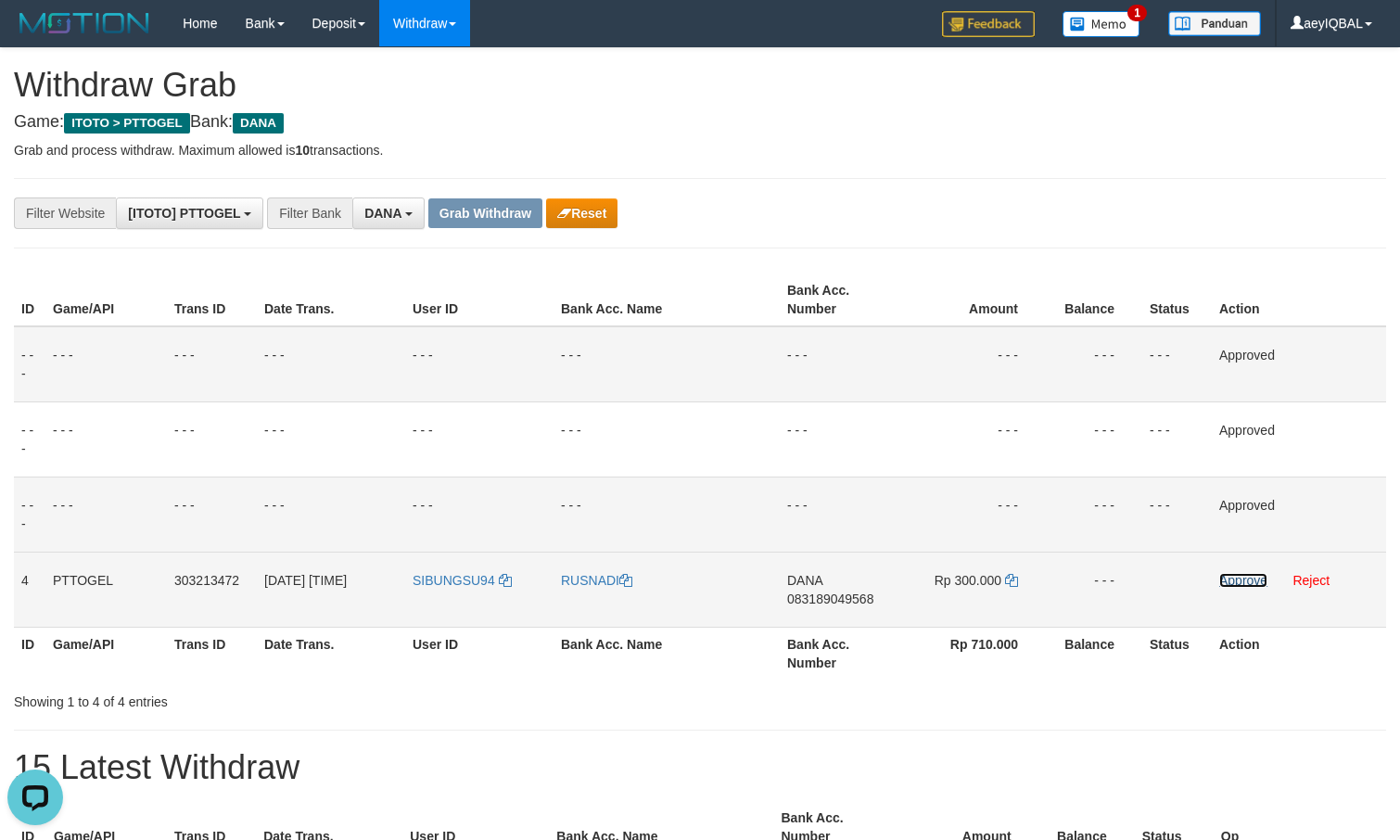 click on "Approve" at bounding box center (1243, 580) 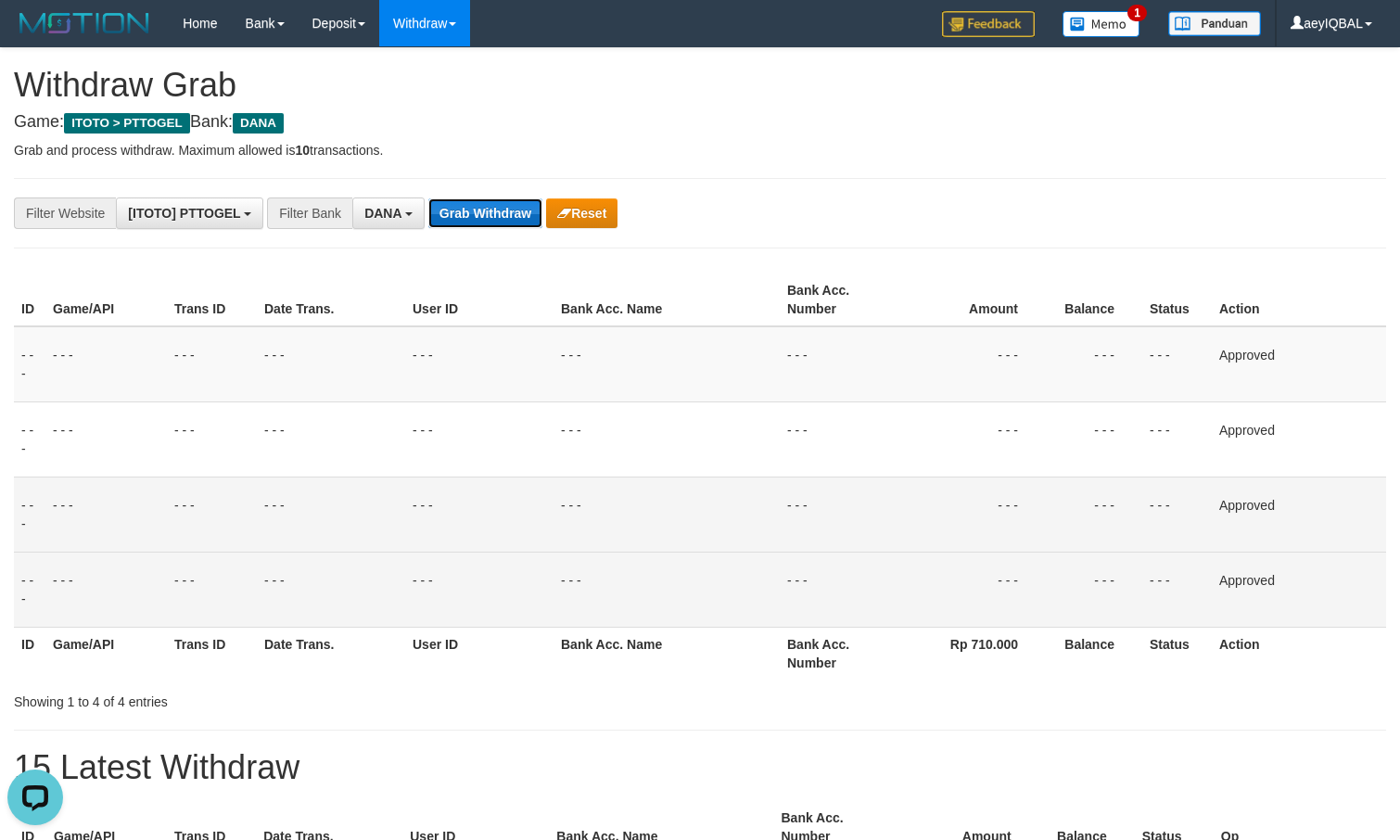 click on "Grab Withdraw" at bounding box center (485, 213) 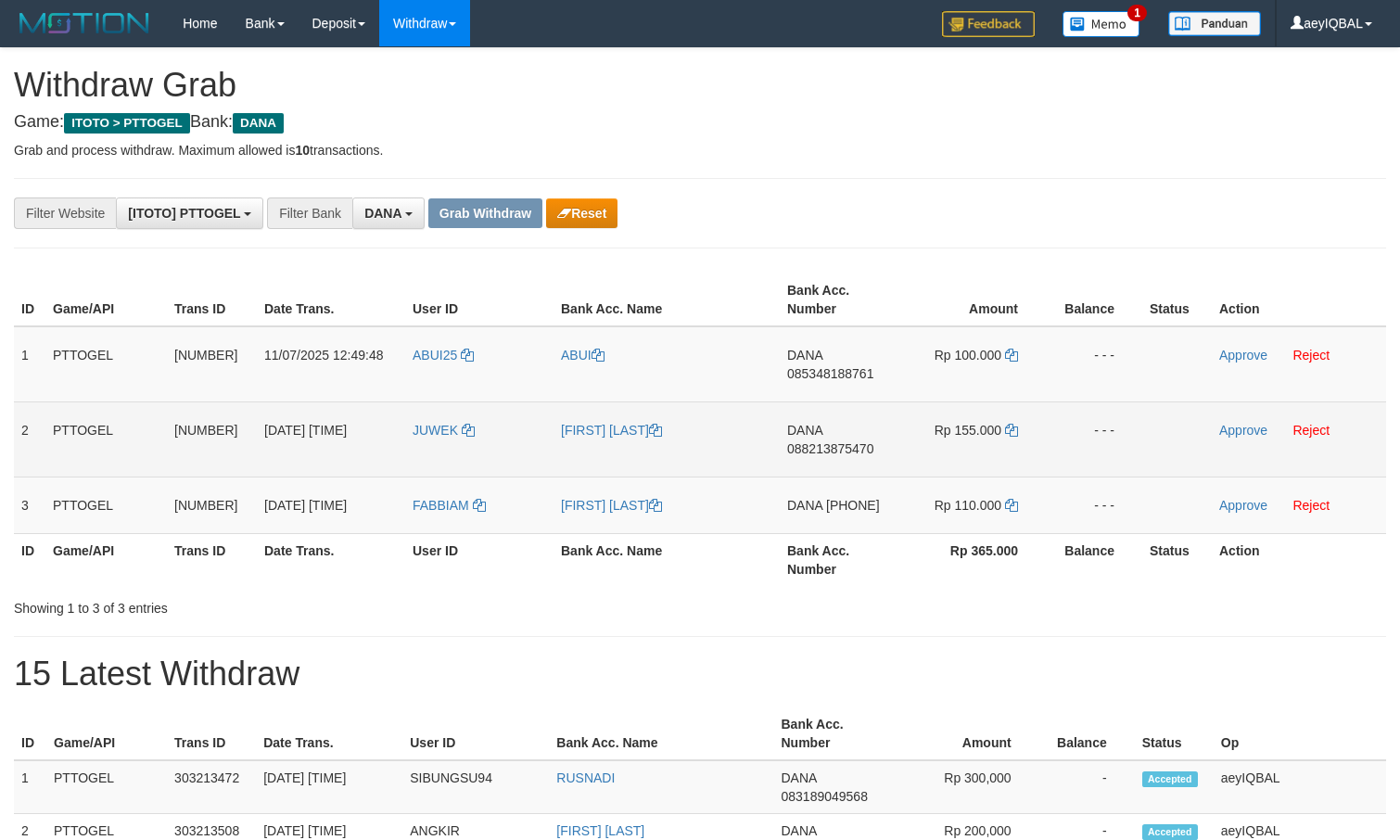 scroll, scrollTop: 0, scrollLeft: 0, axis: both 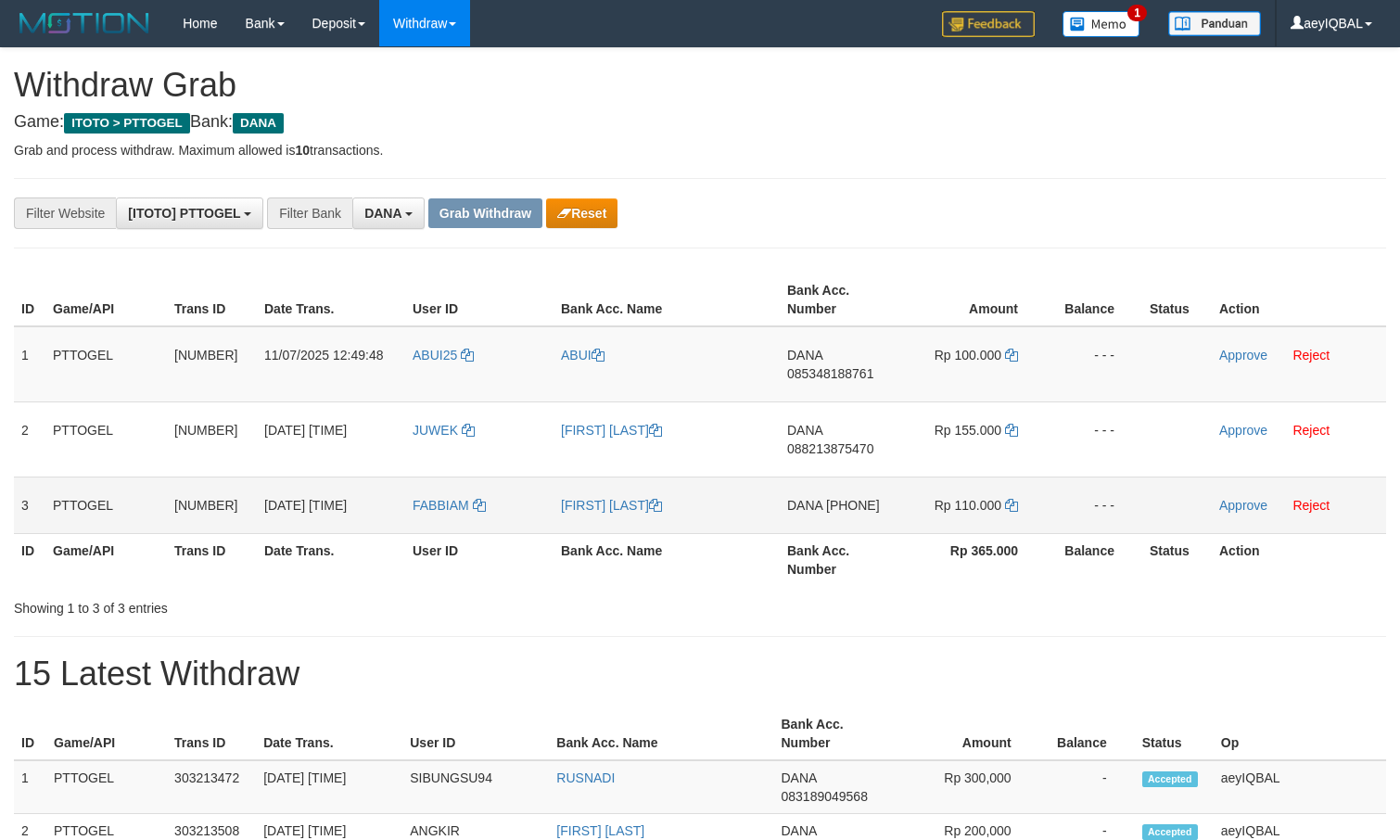 drag, startPoint x: 0, startPoint y: 0, endPoint x: 990, endPoint y: 515, distance: 1115.9413 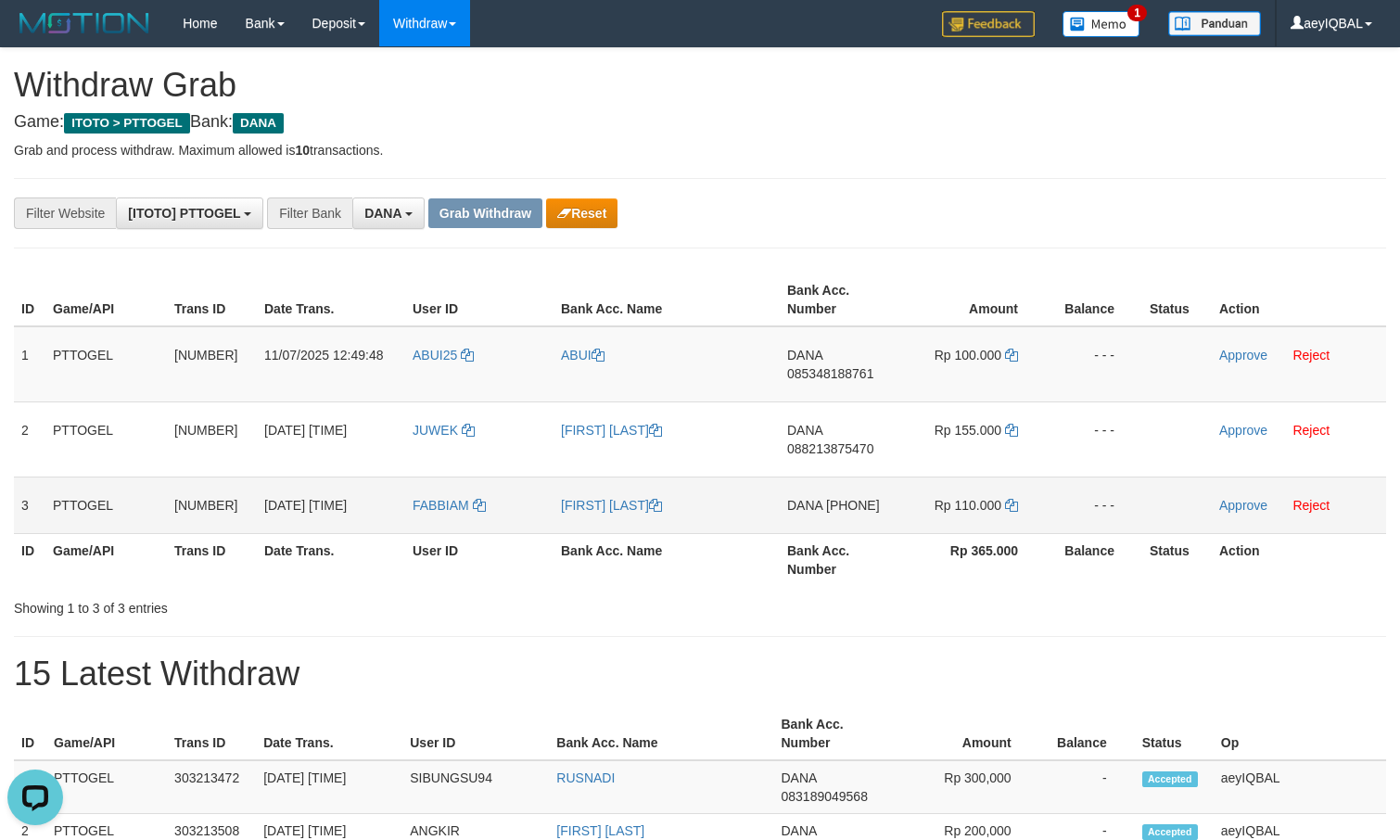 scroll, scrollTop: 0, scrollLeft: 0, axis: both 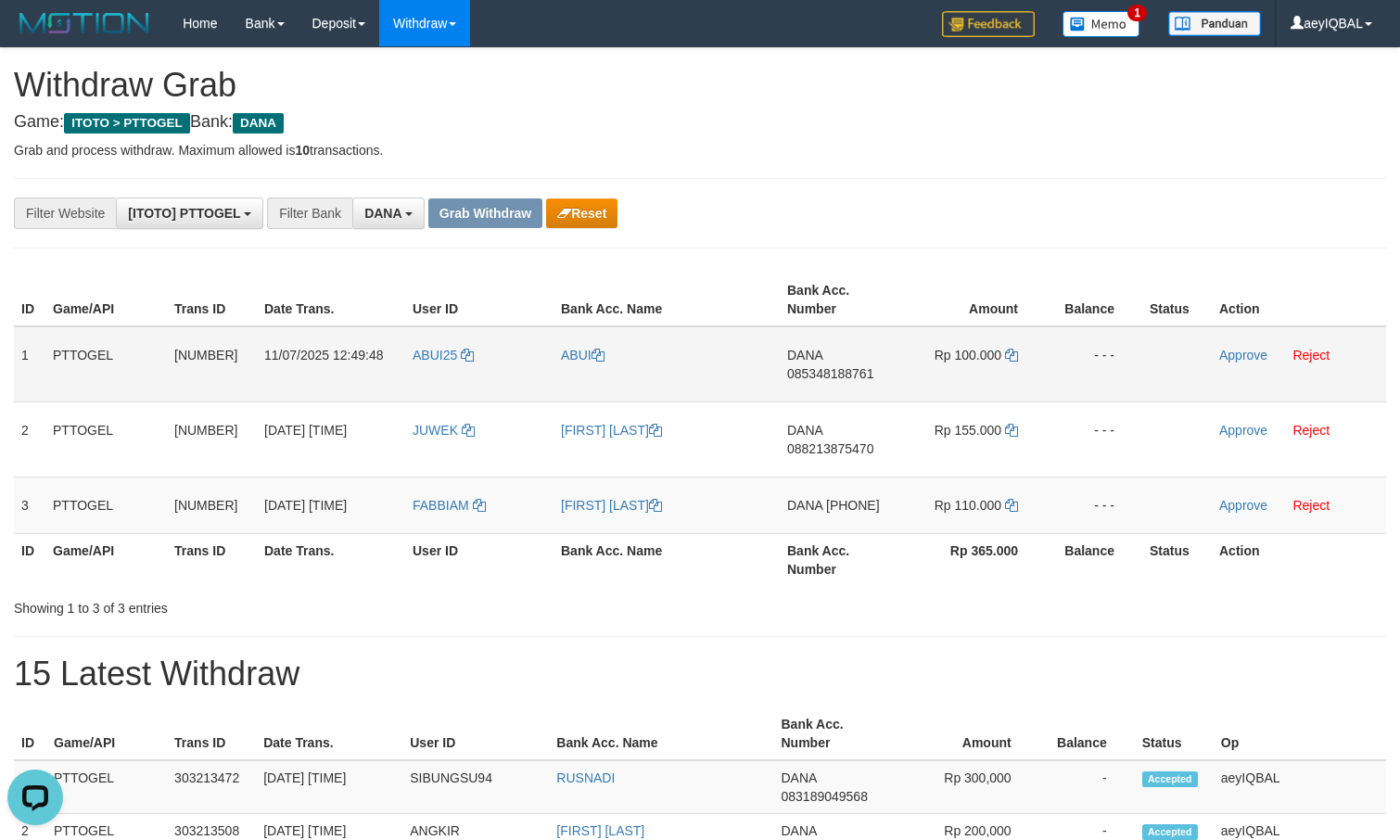 click on "085348188761" at bounding box center [830, 374] 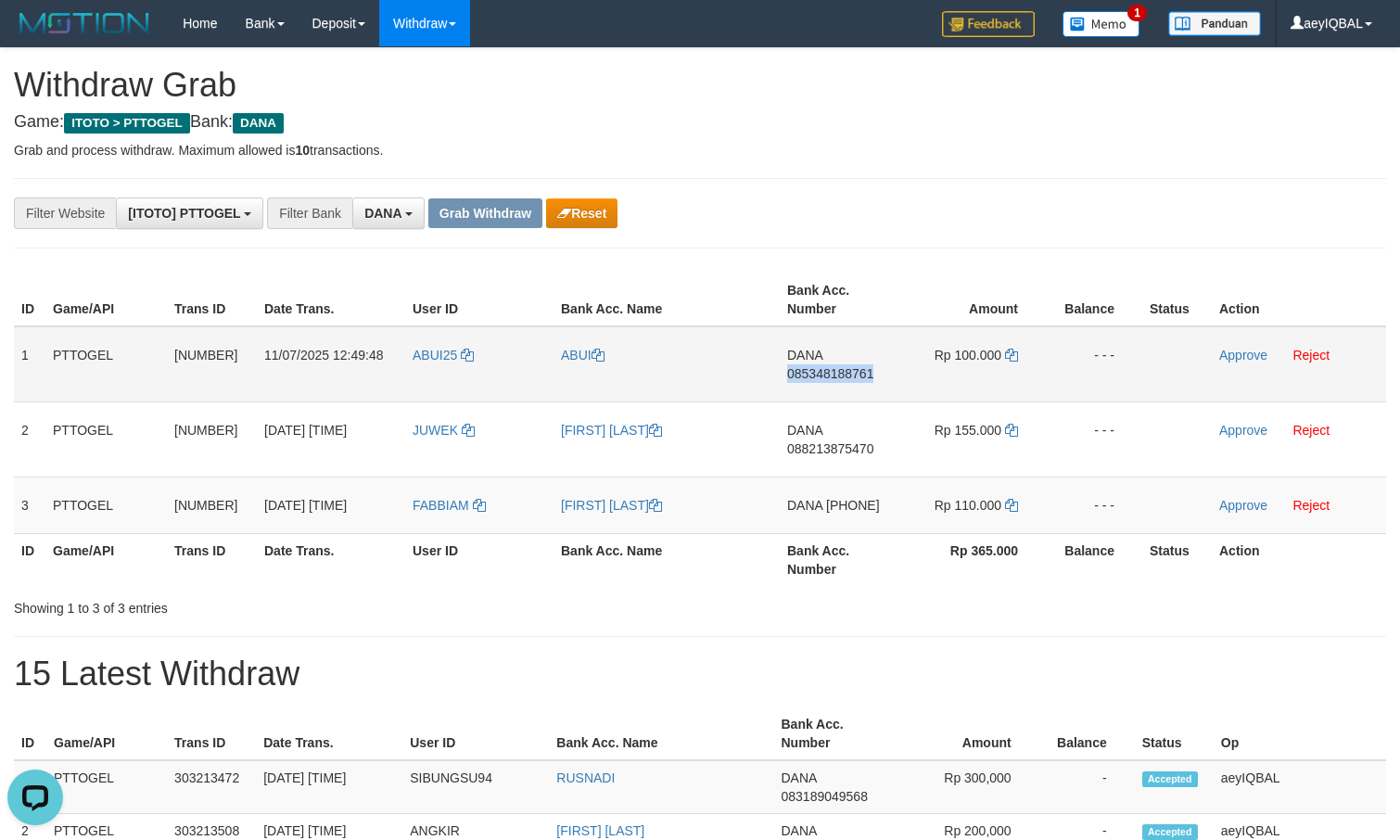 copy on "085348188761" 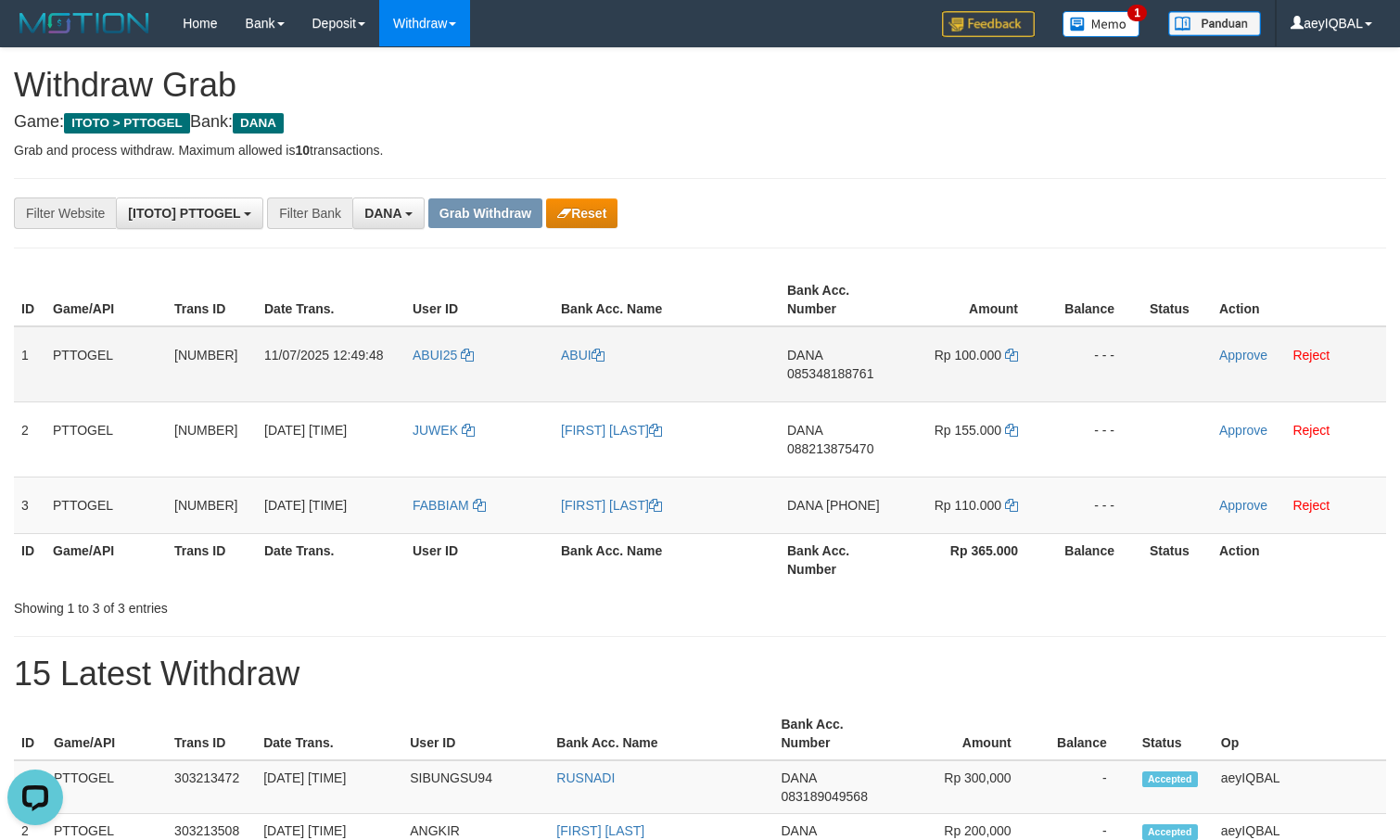 click on "DANA
[PHONE]" at bounding box center [840, 364] 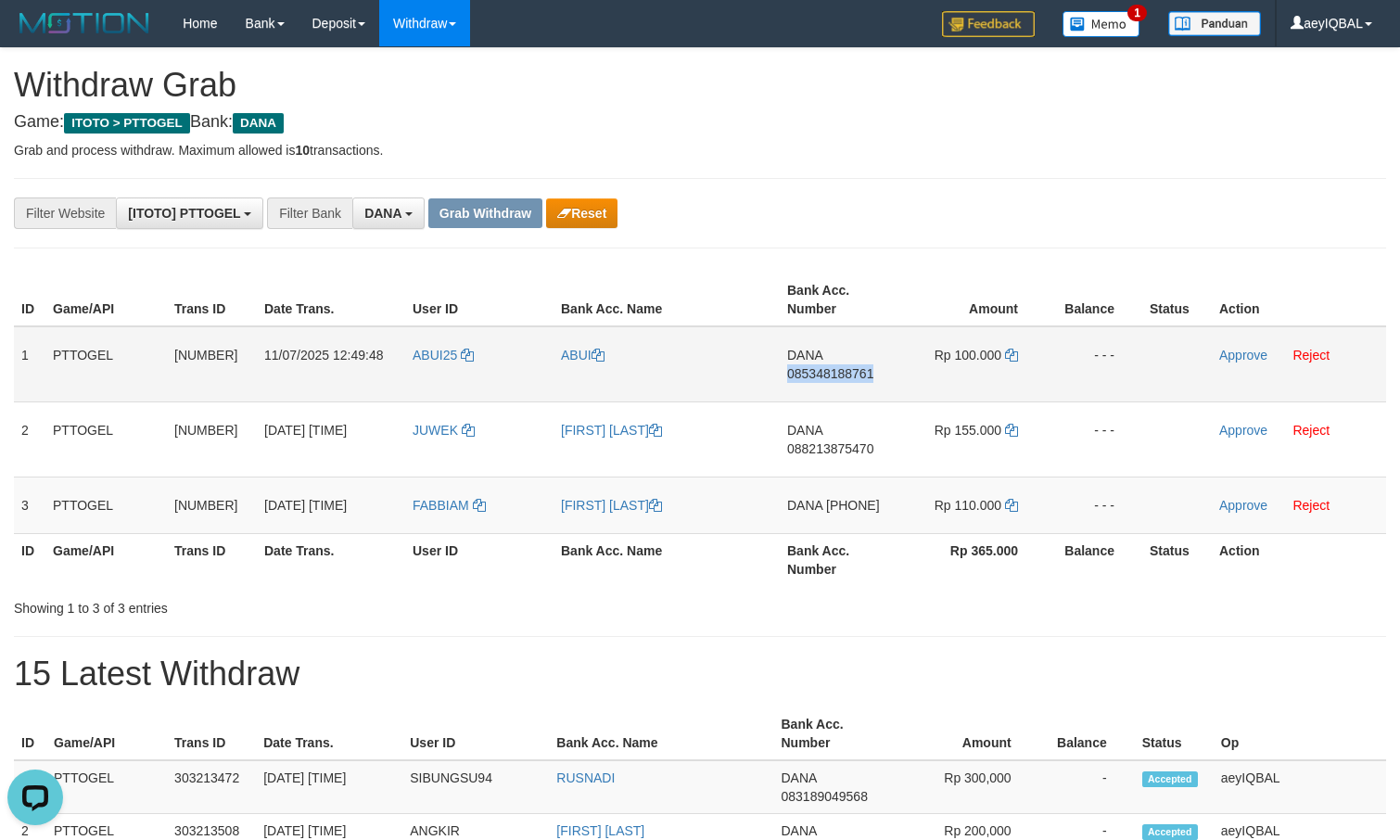 copy on "085348188761" 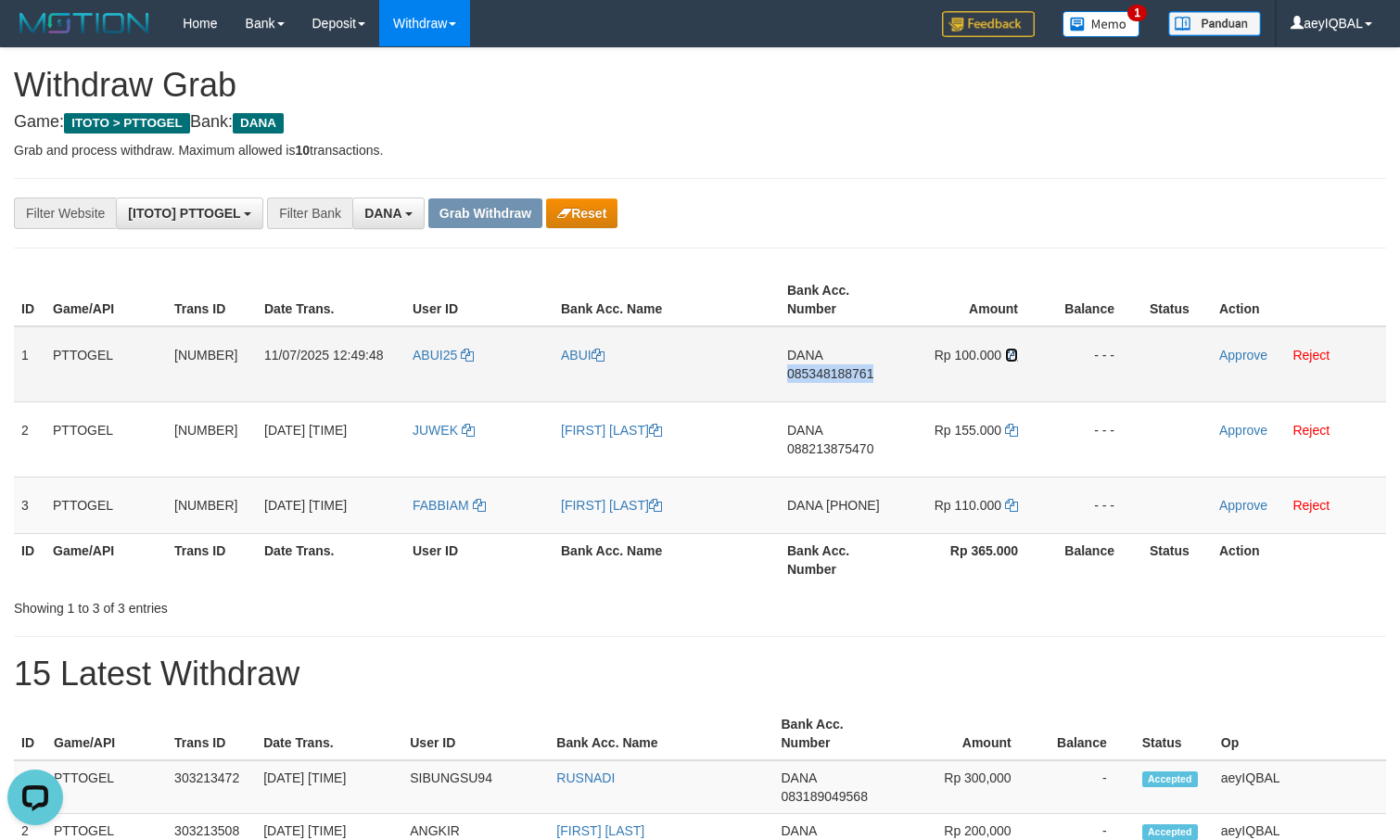 click at bounding box center (1012, 355) 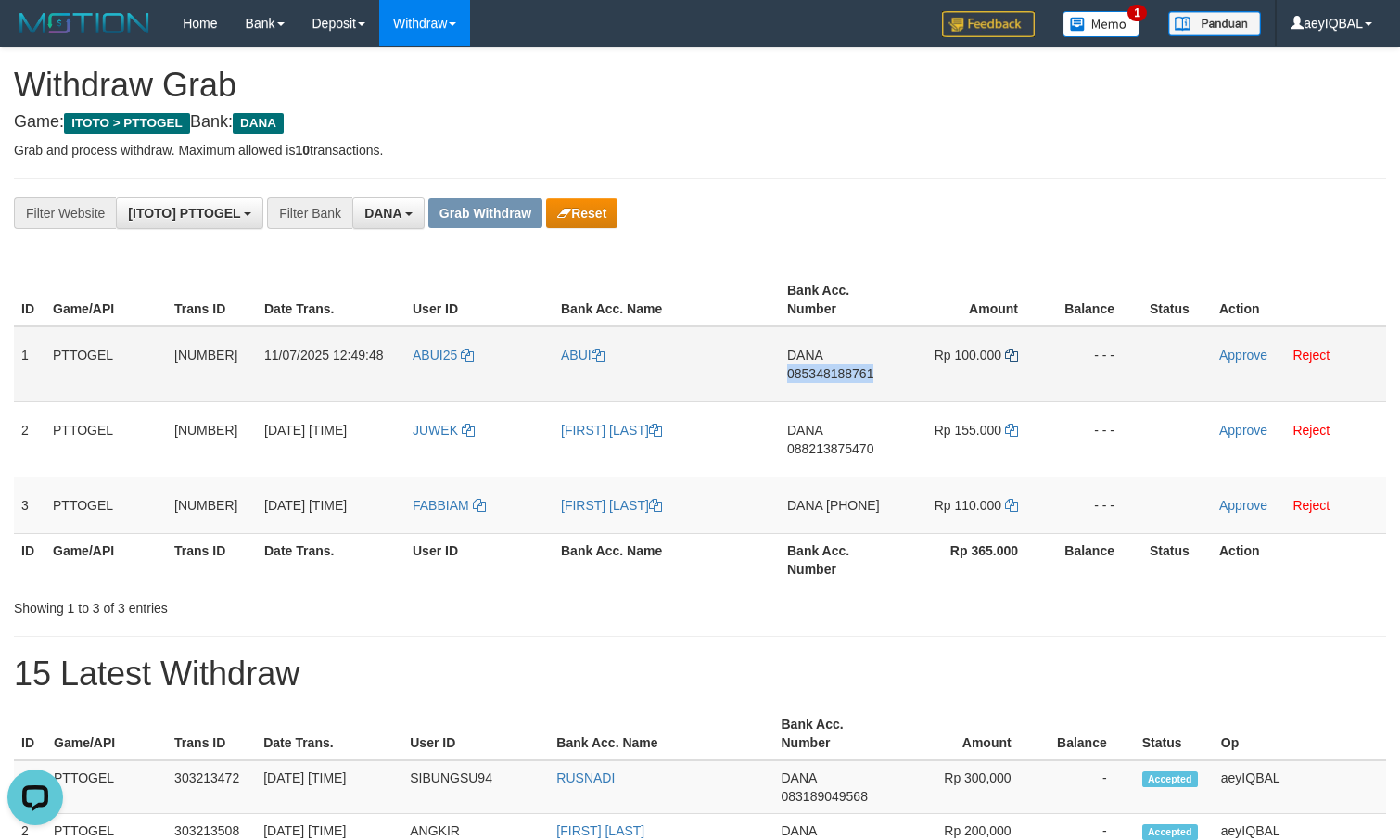 copy on "085348188761" 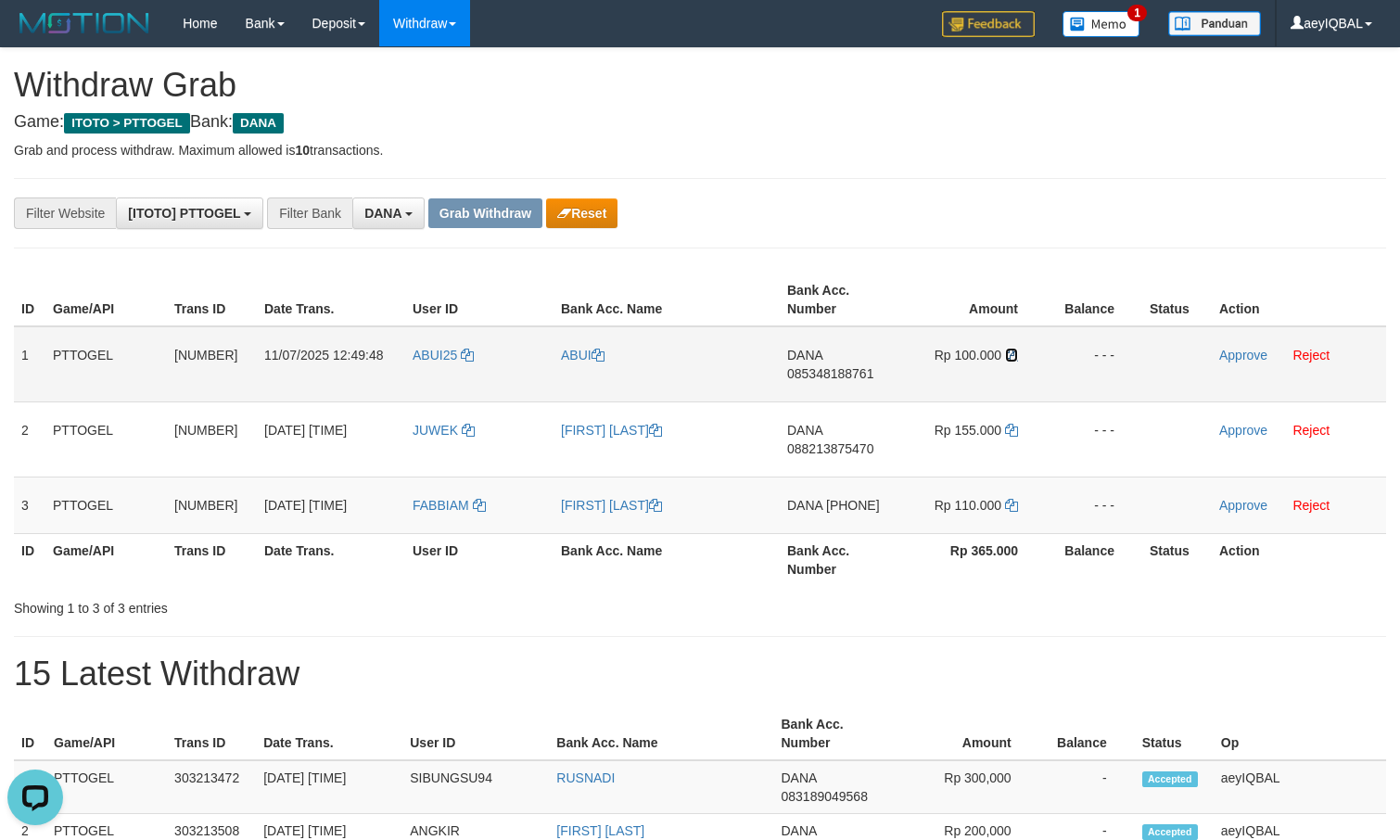 click at bounding box center [1012, 355] 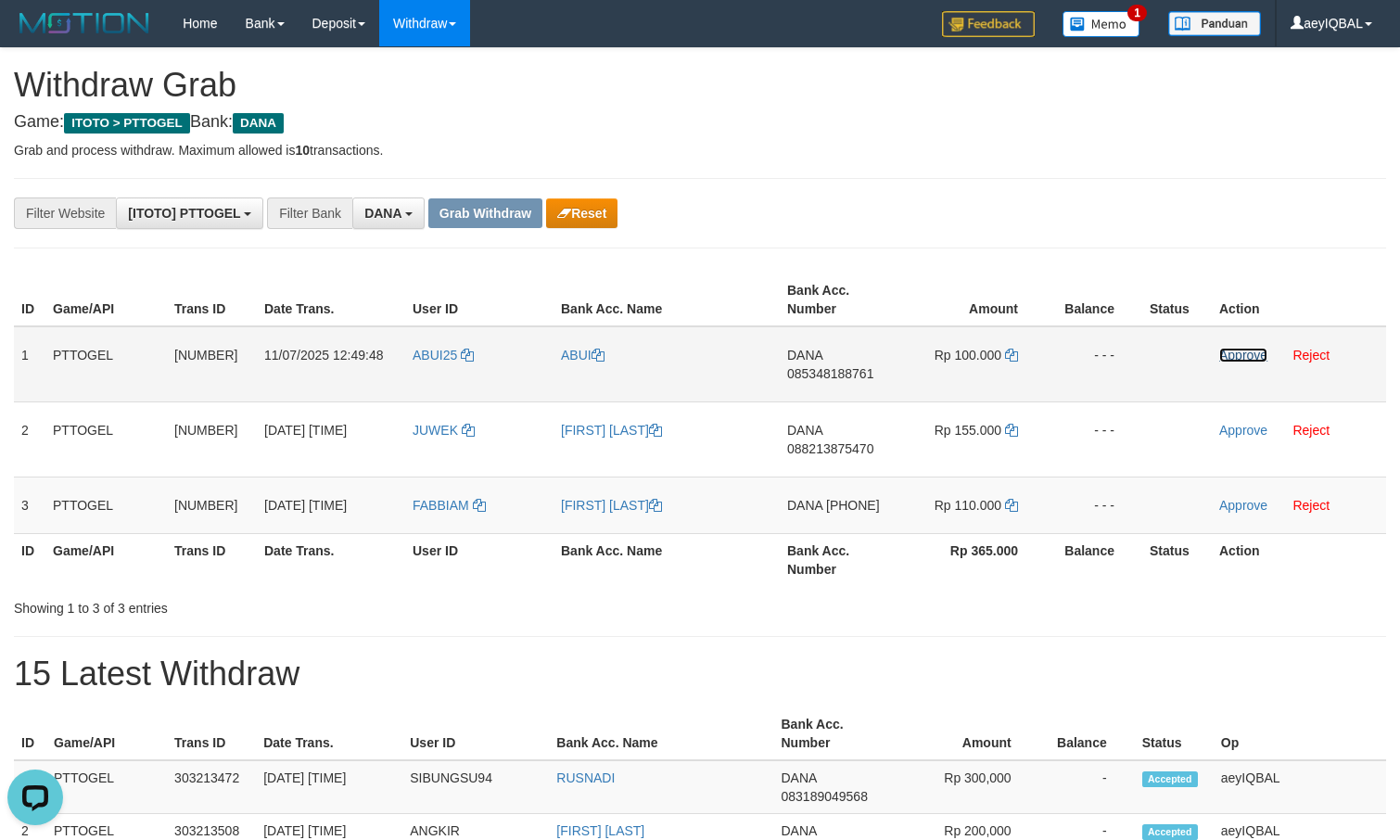 click on "Approve" at bounding box center (1243, 355) 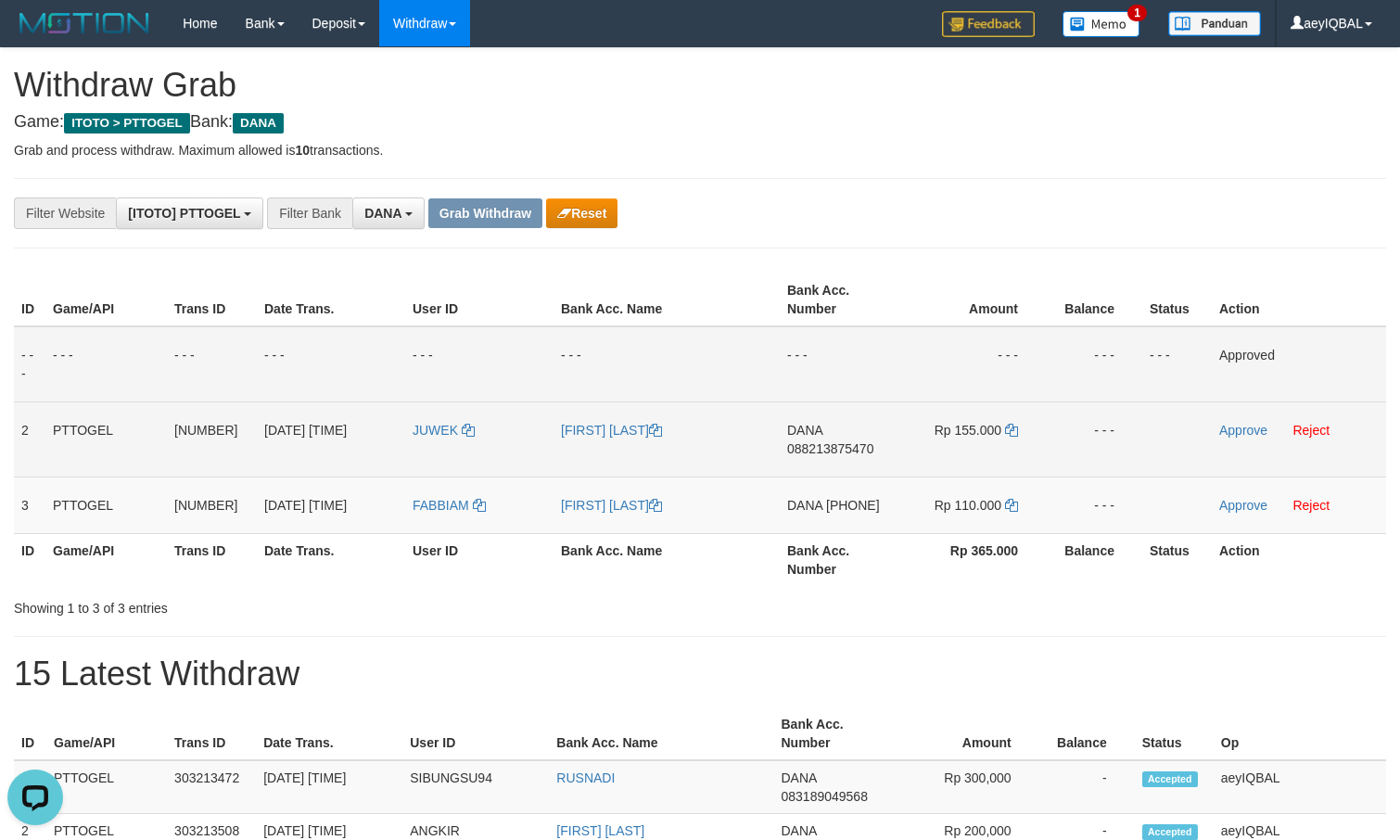 click on "DANA
[PHONE]" at bounding box center [840, 439] 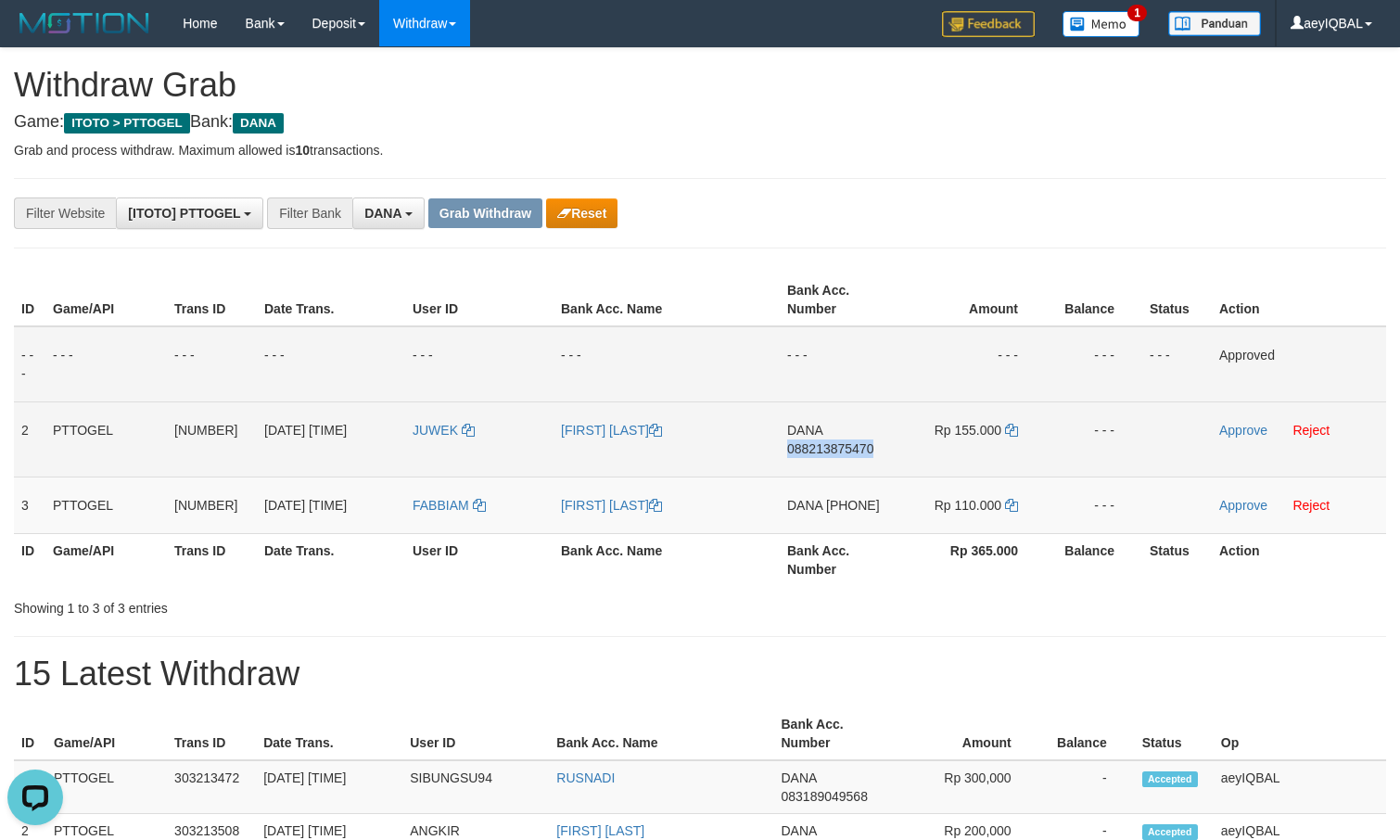 copy on "088213875470" 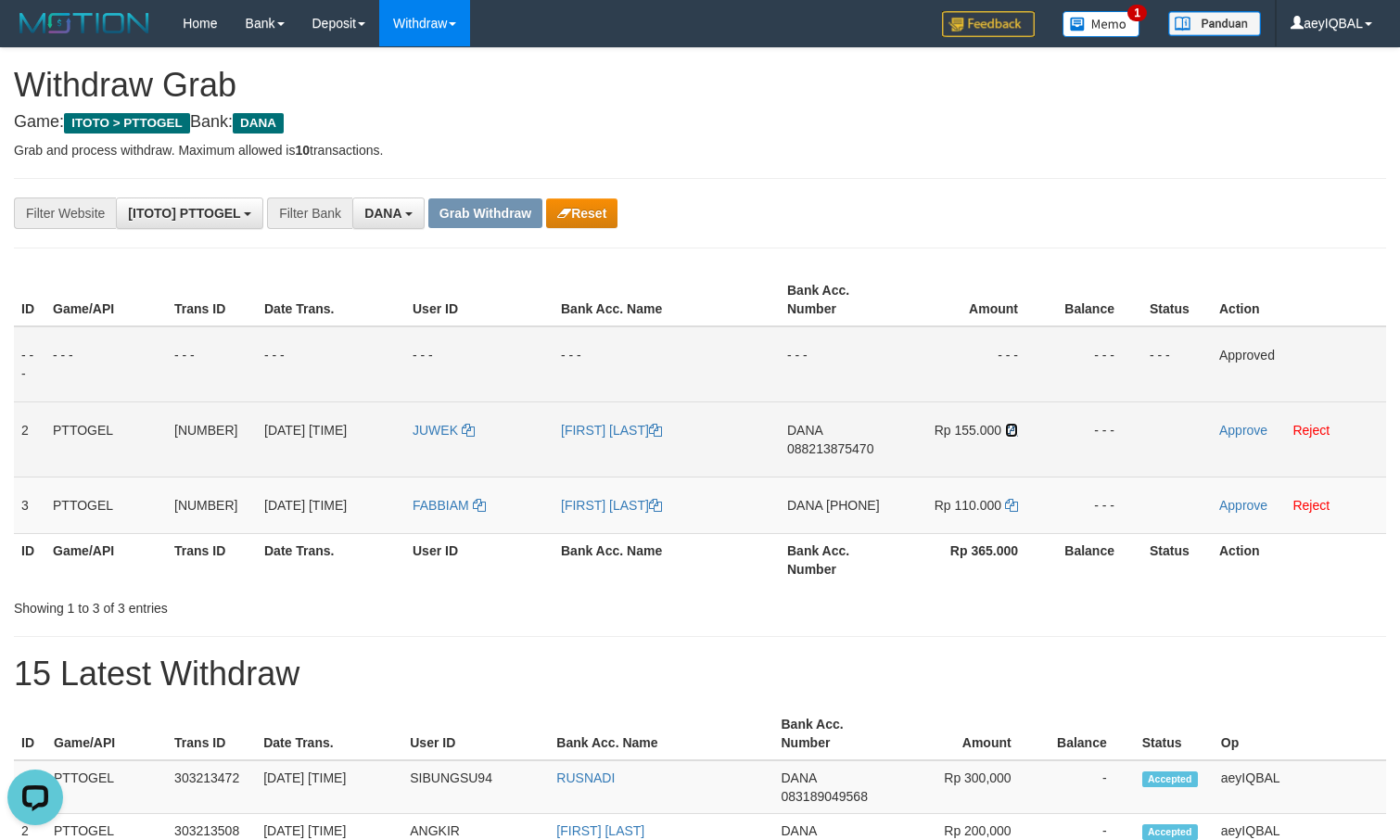 click at bounding box center [1012, 430] 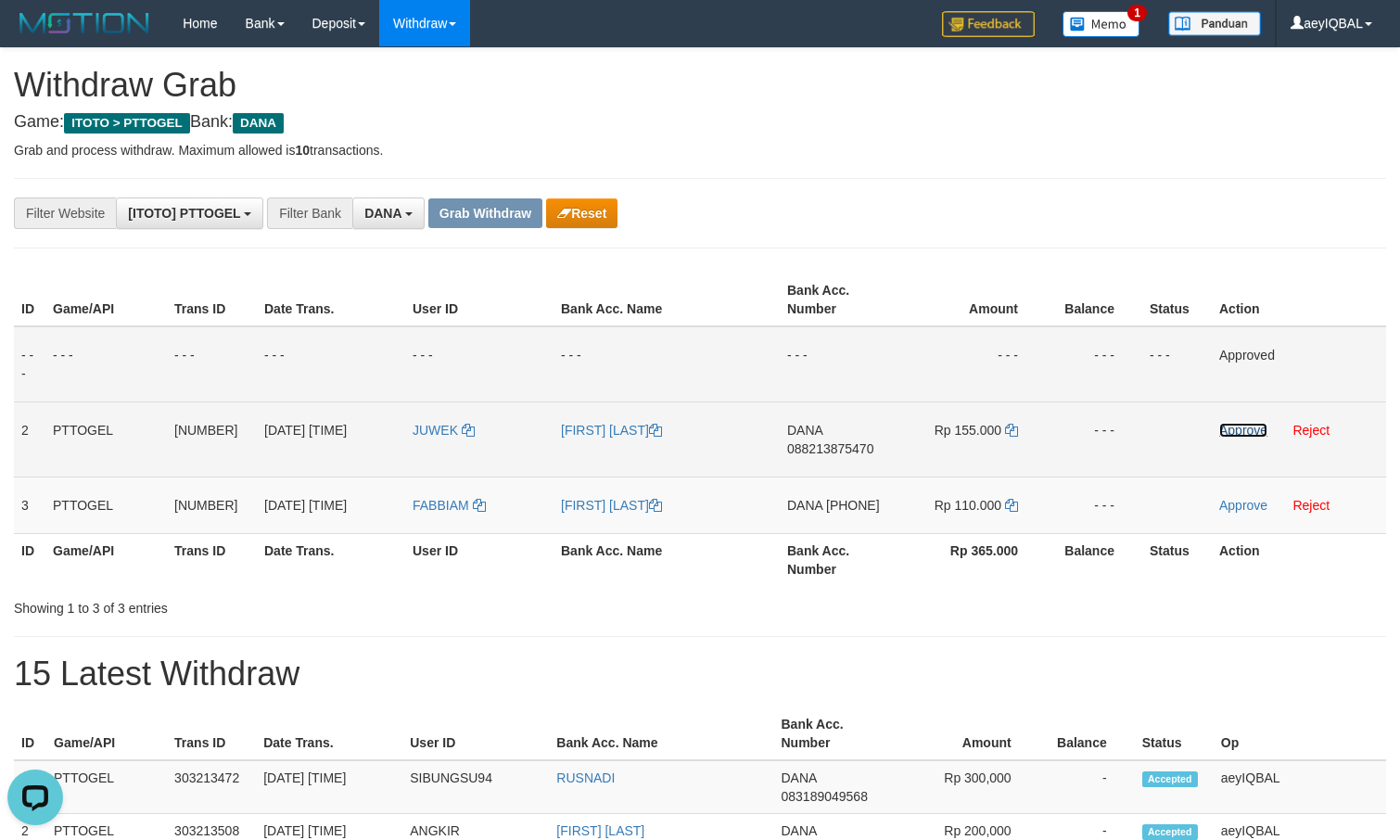 click on "Approve" at bounding box center [1243, 430] 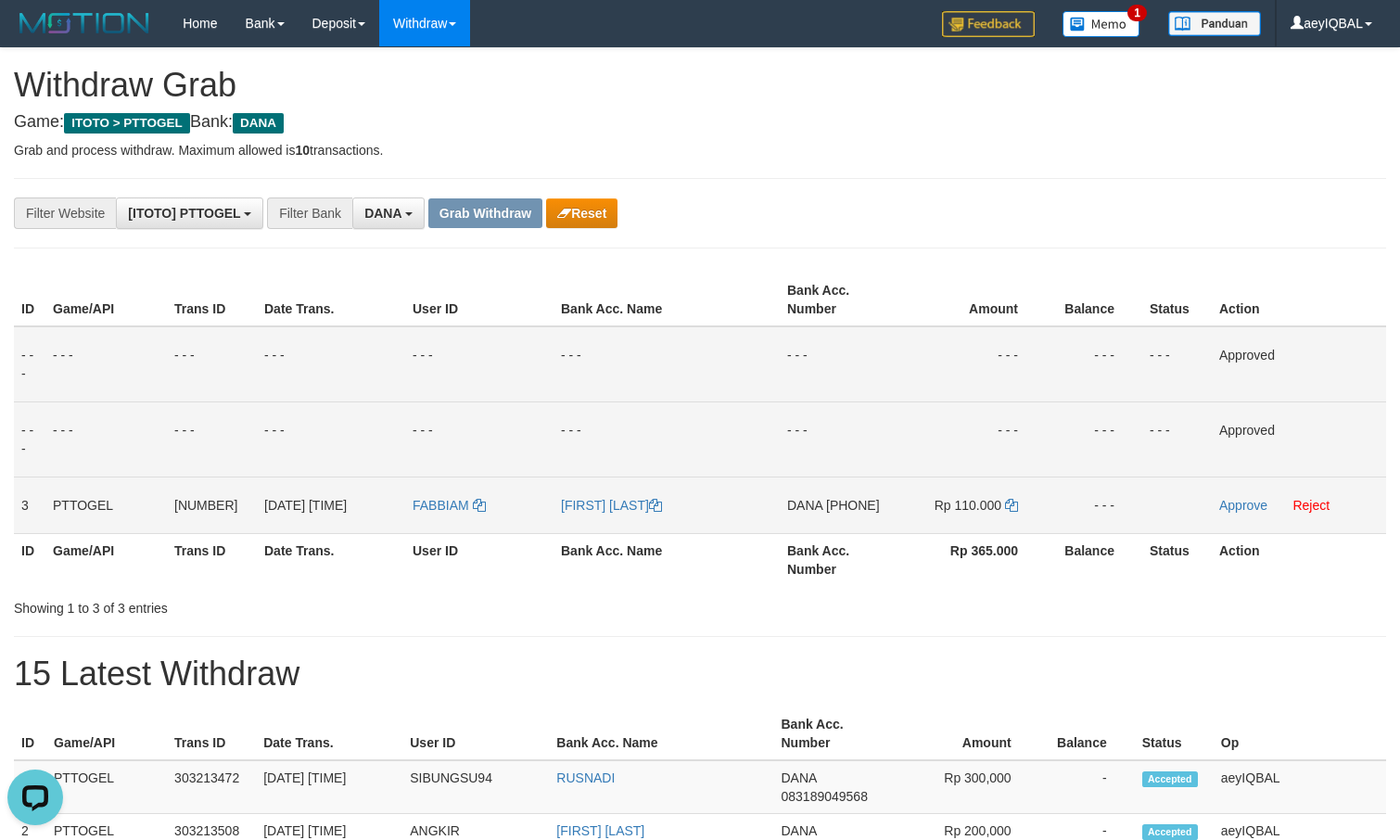 click on "[PHONE]" at bounding box center [853, 505] 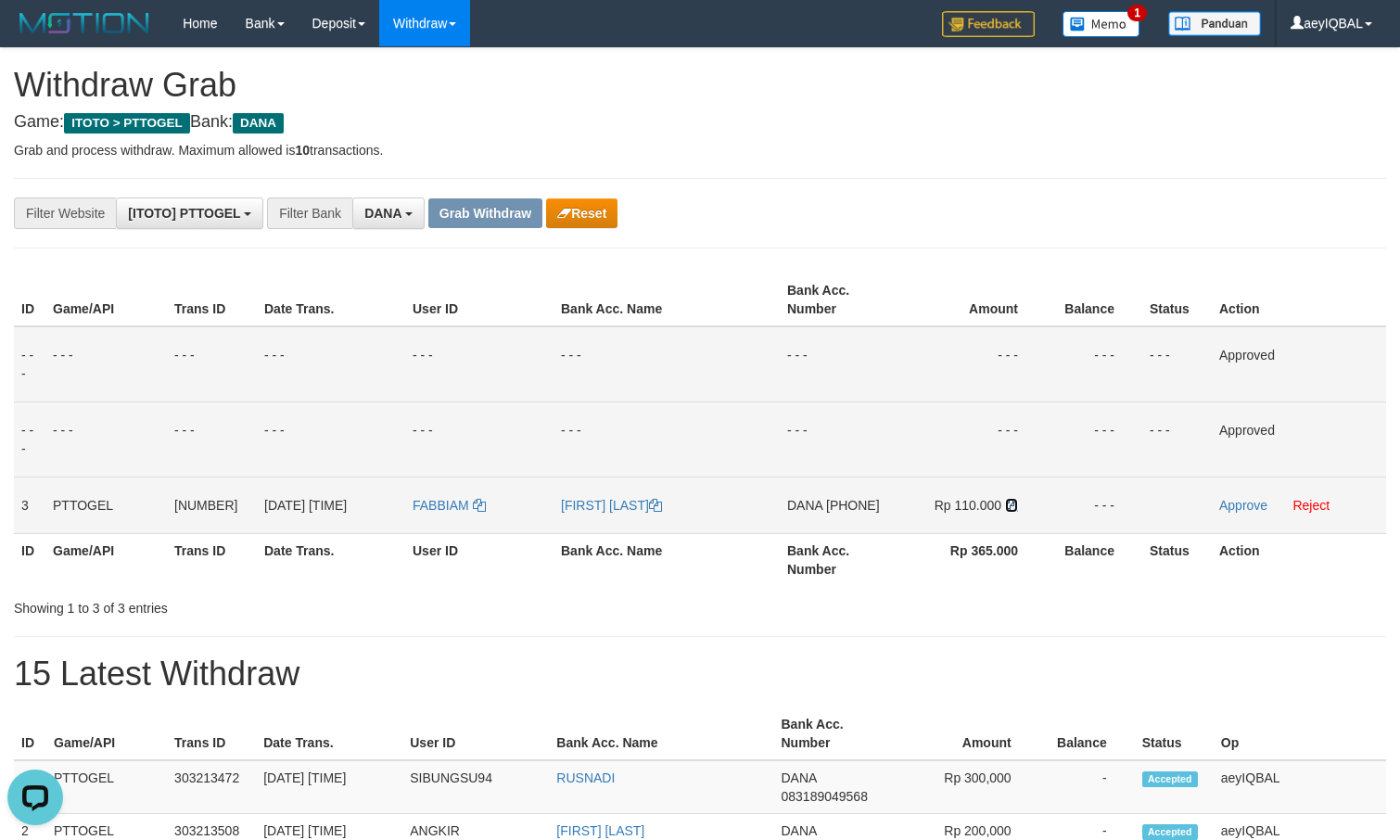 click at bounding box center (1012, 505) 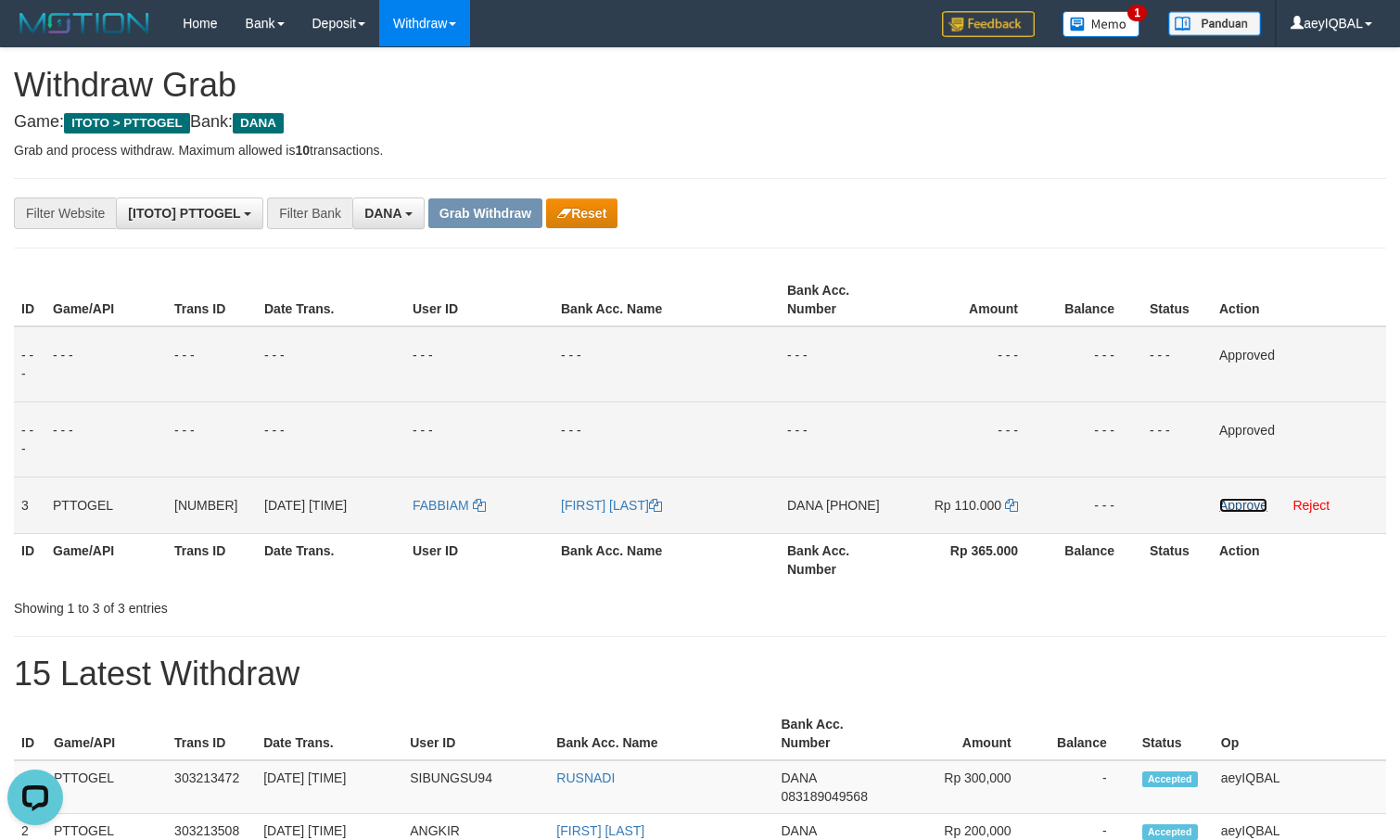 click on "Approve" at bounding box center [1243, 505] 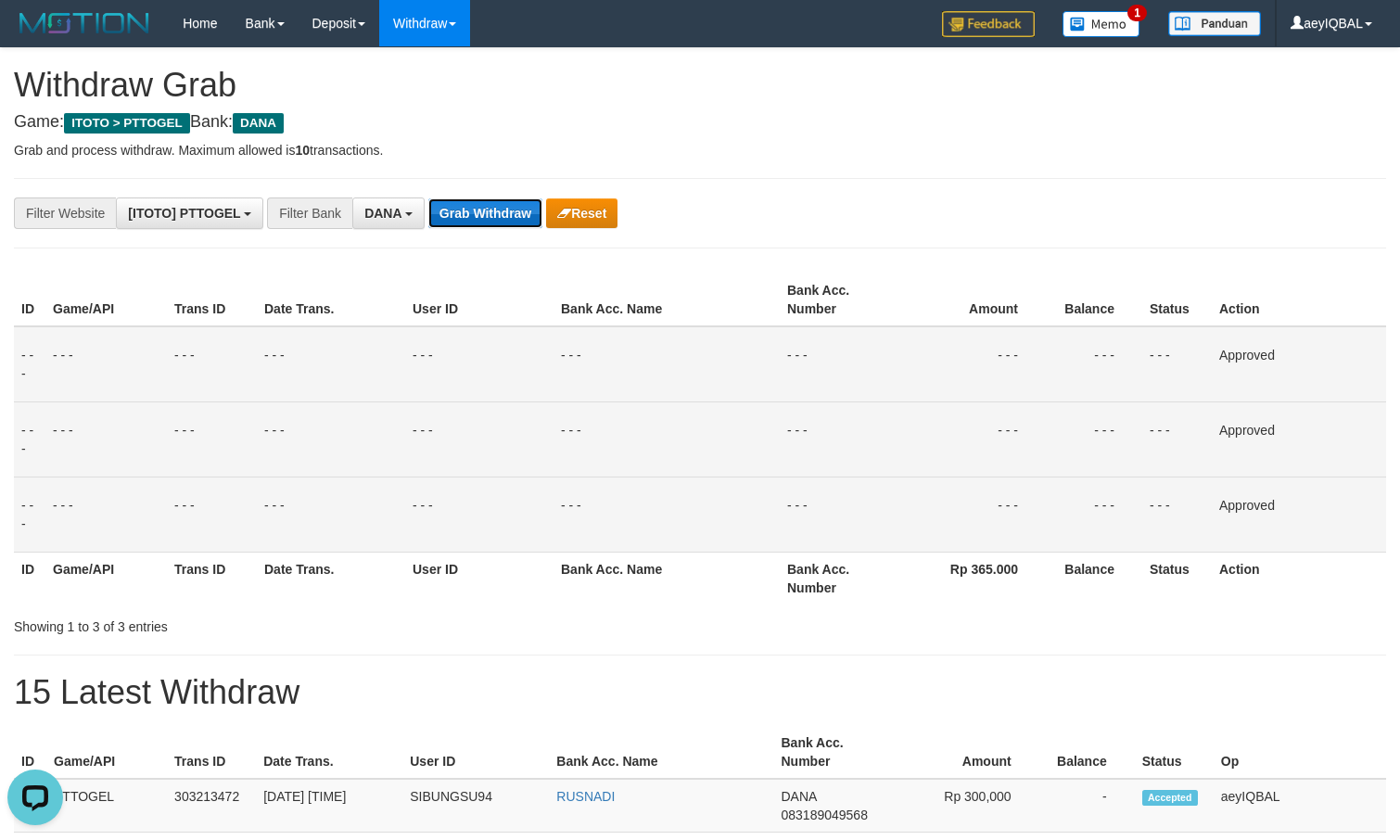 click on "Grab Withdraw" at bounding box center [485, 213] 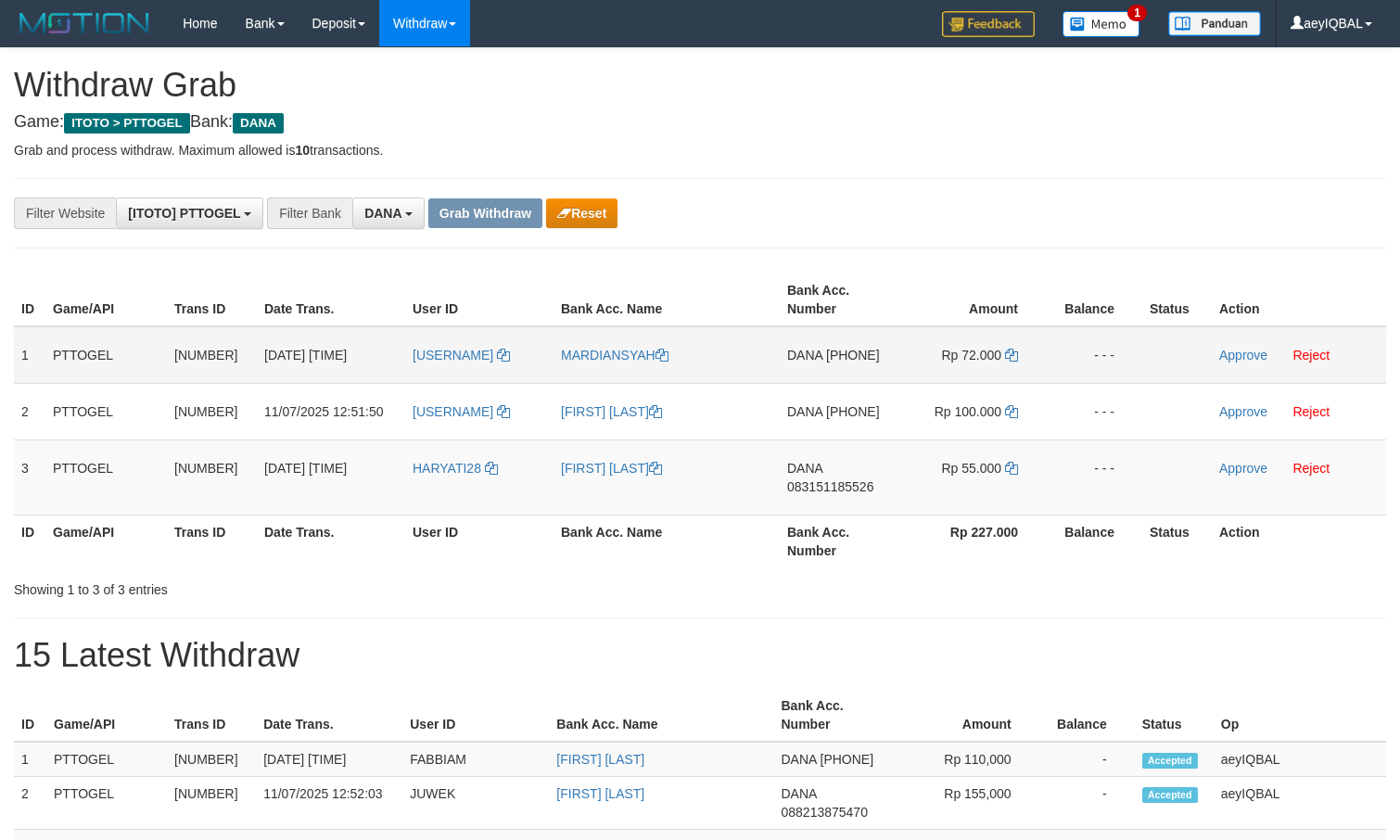 scroll, scrollTop: 0, scrollLeft: 0, axis: both 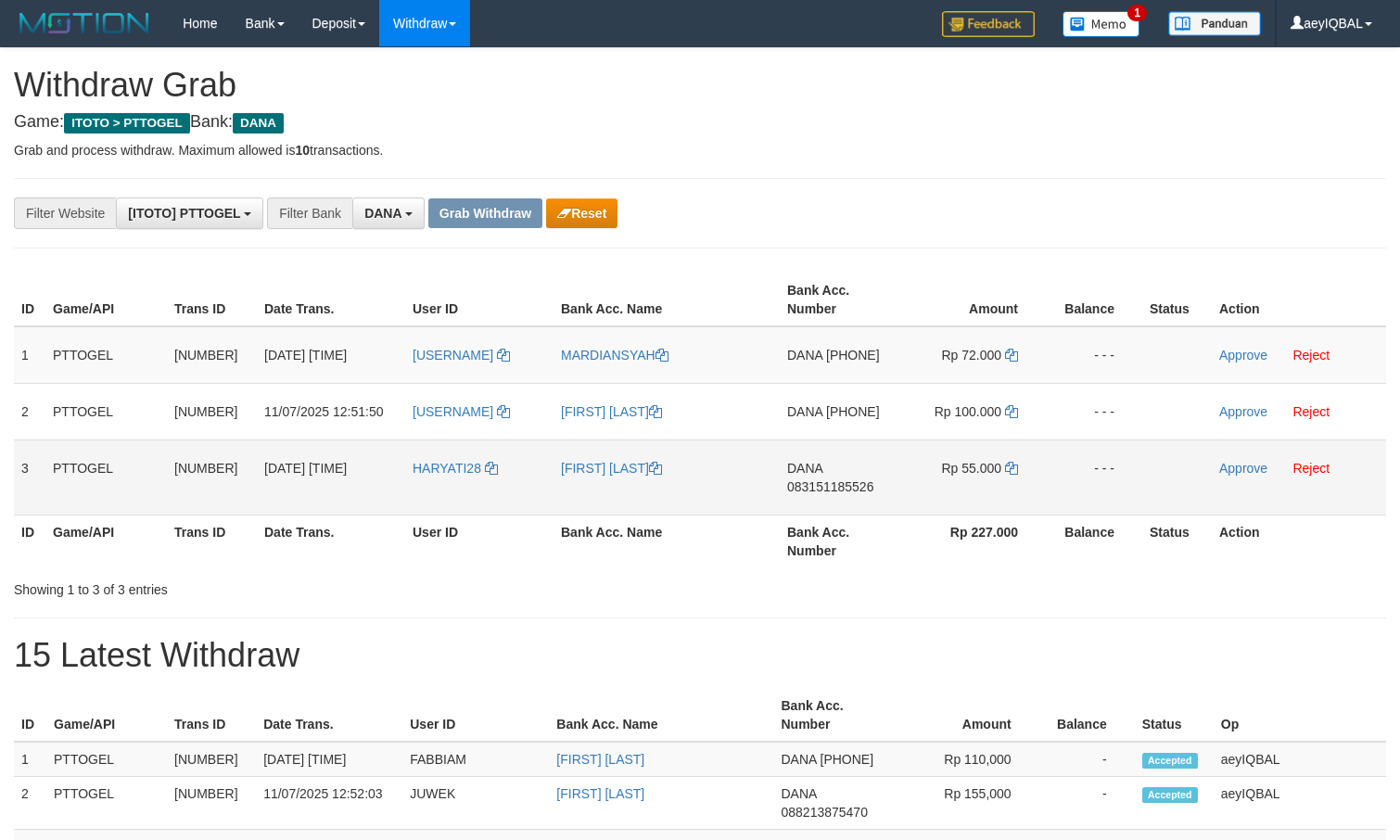 drag, startPoint x: 457, startPoint y: 388, endPoint x: 947, endPoint y: 503, distance: 503.314 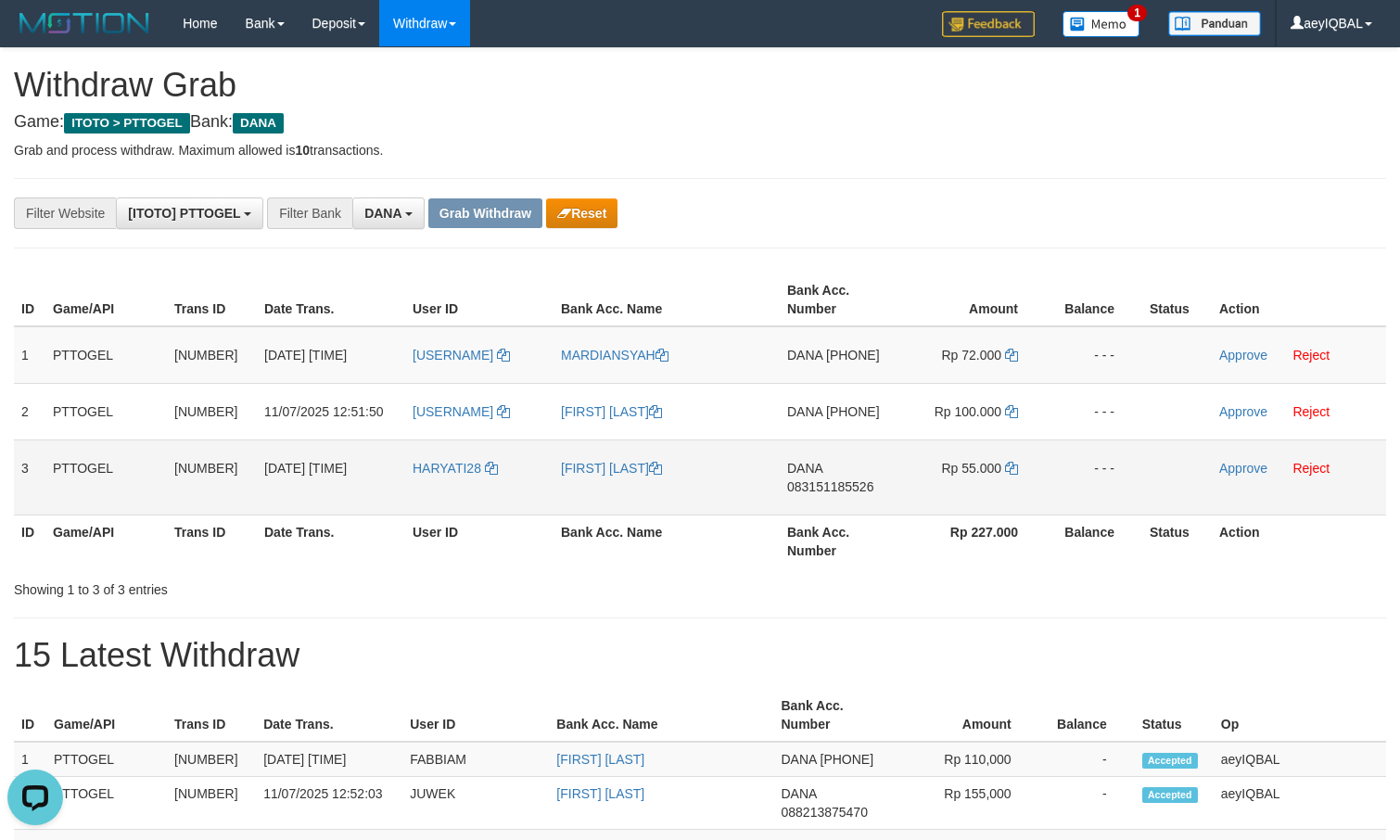scroll, scrollTop: 0, scrollLeft: 0, axis: both 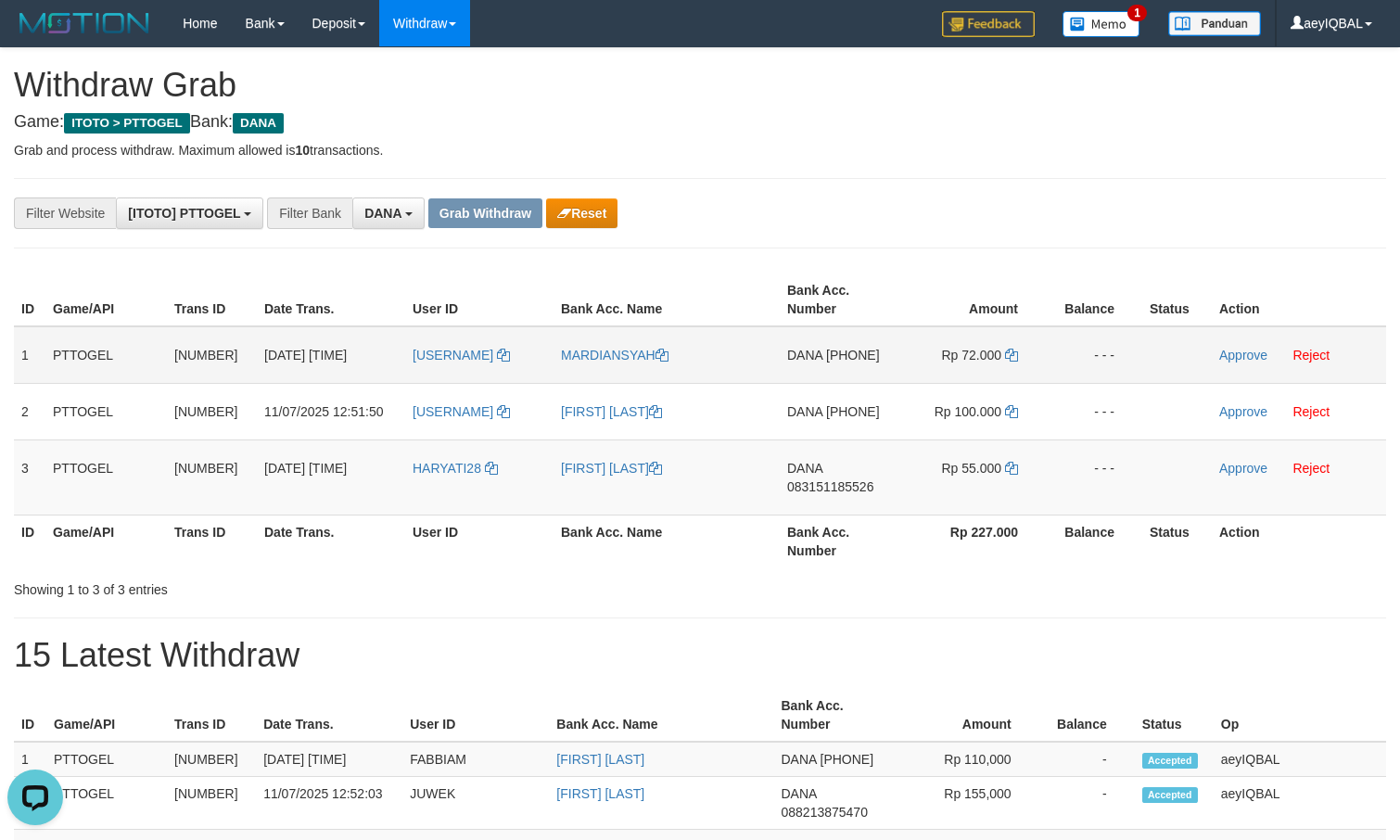click on "DANA
[PHONE]" at bounding box center (840, 355) 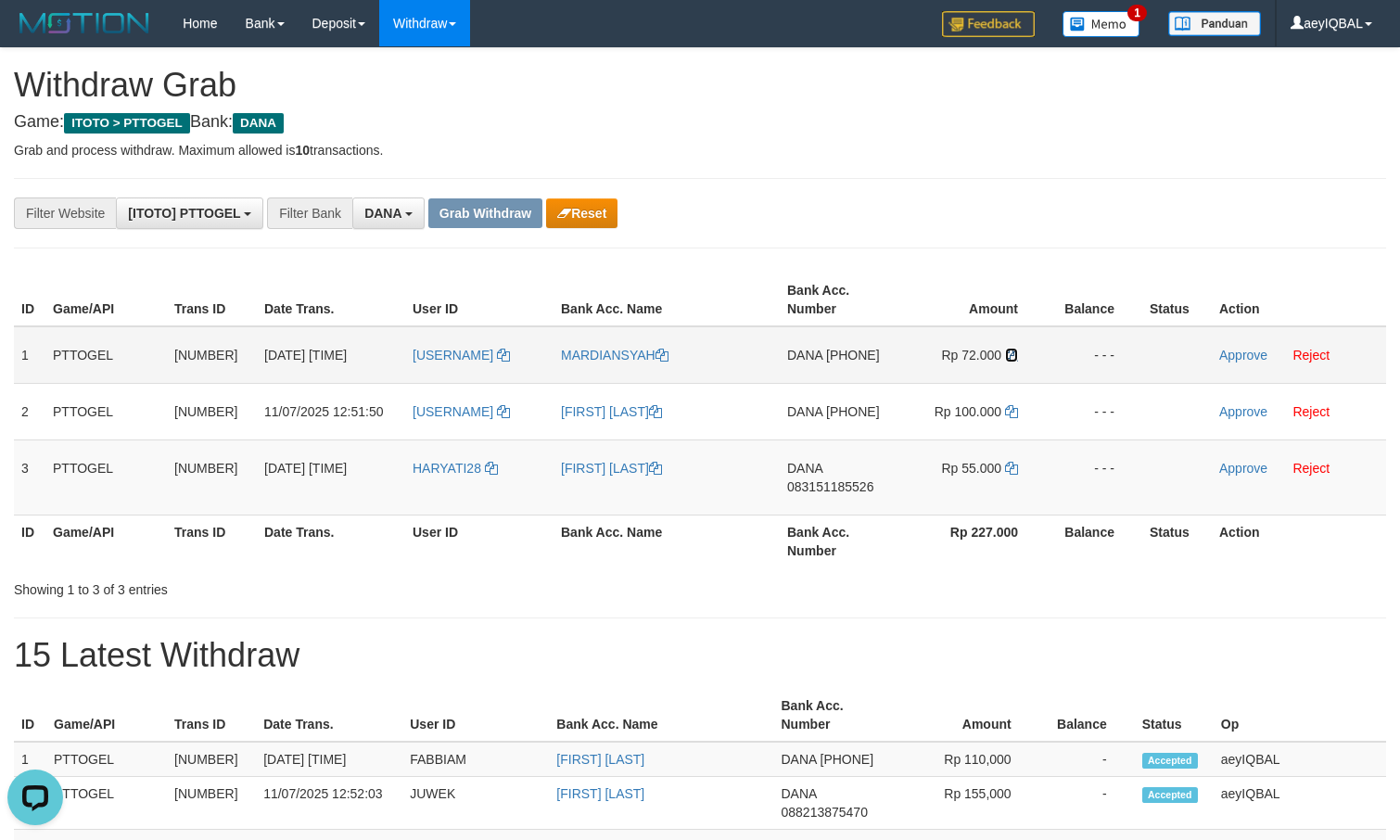 click at bounding box center [1012, 355] 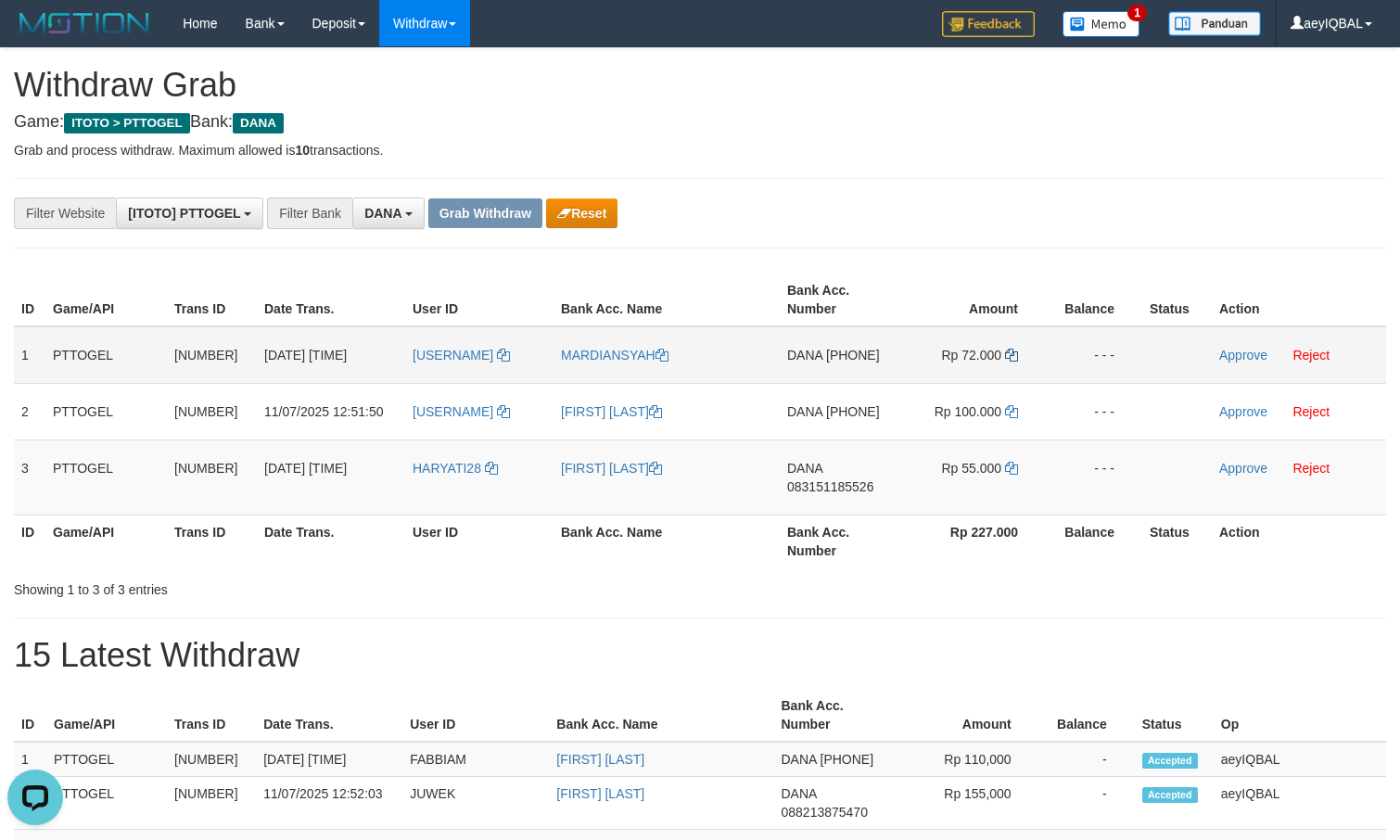 copy on "[PHONE]" 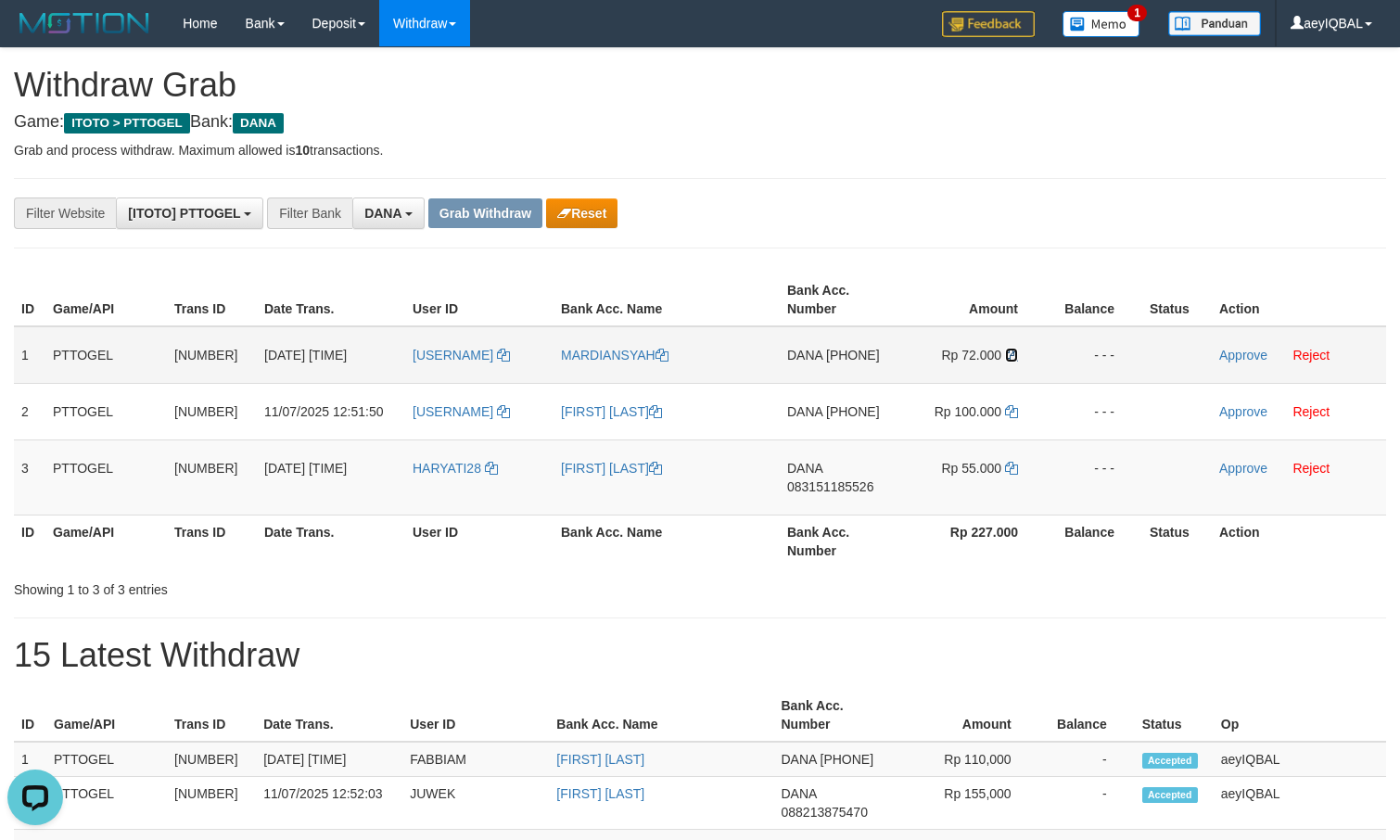 click at bounding box center (1012, 355) 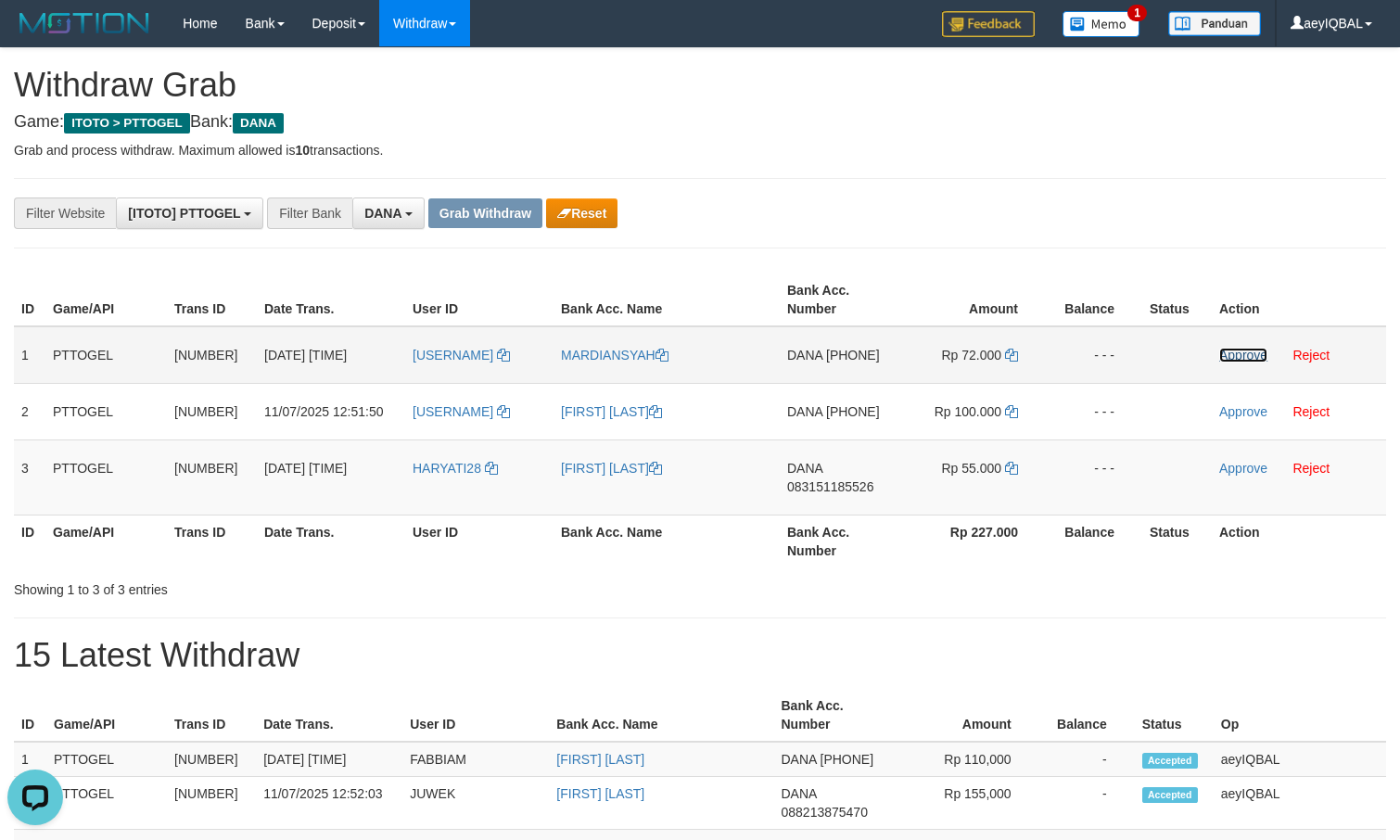 click on "Approve" at bounding box center (1243, 355) 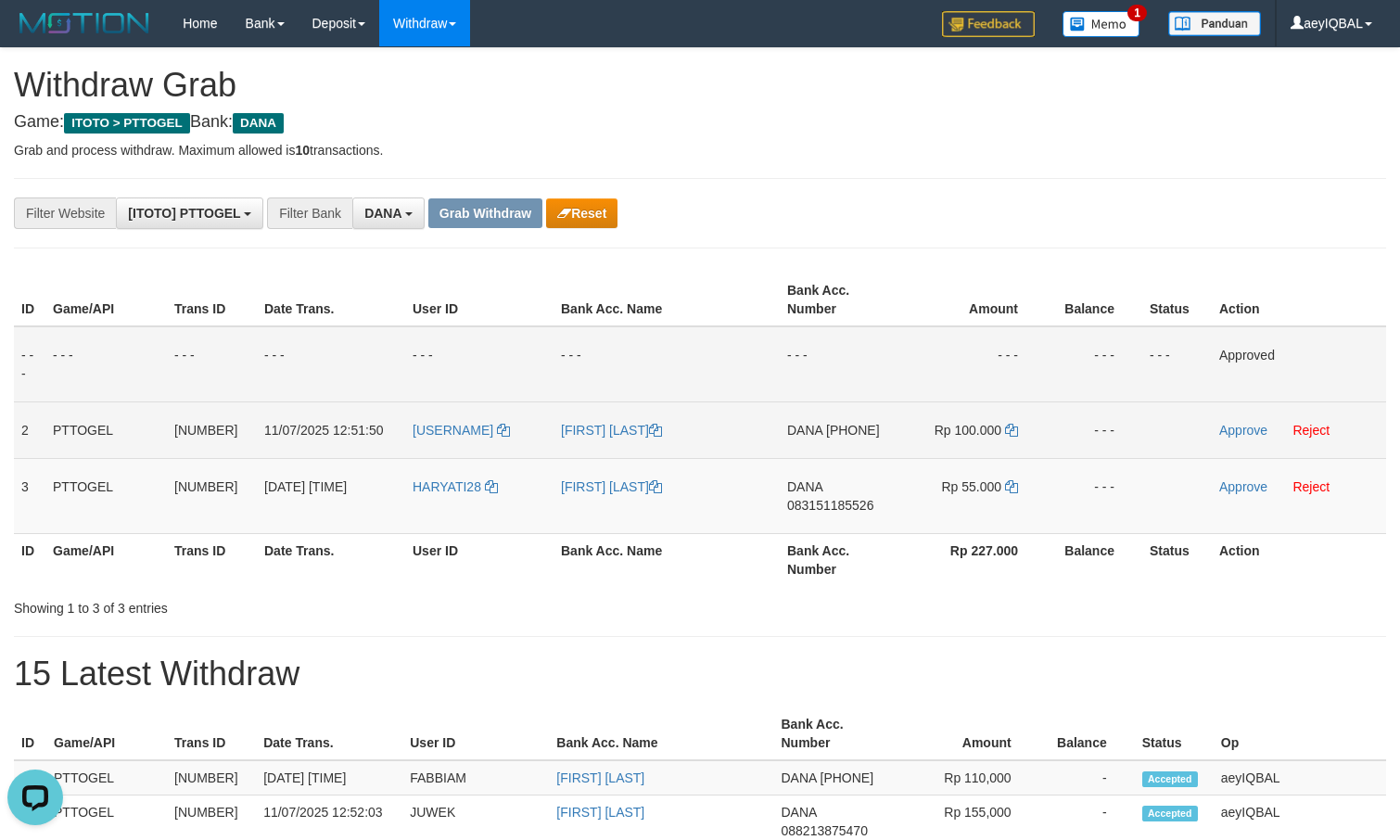 click on "[PHONE]" at bounding box center [853, 430] 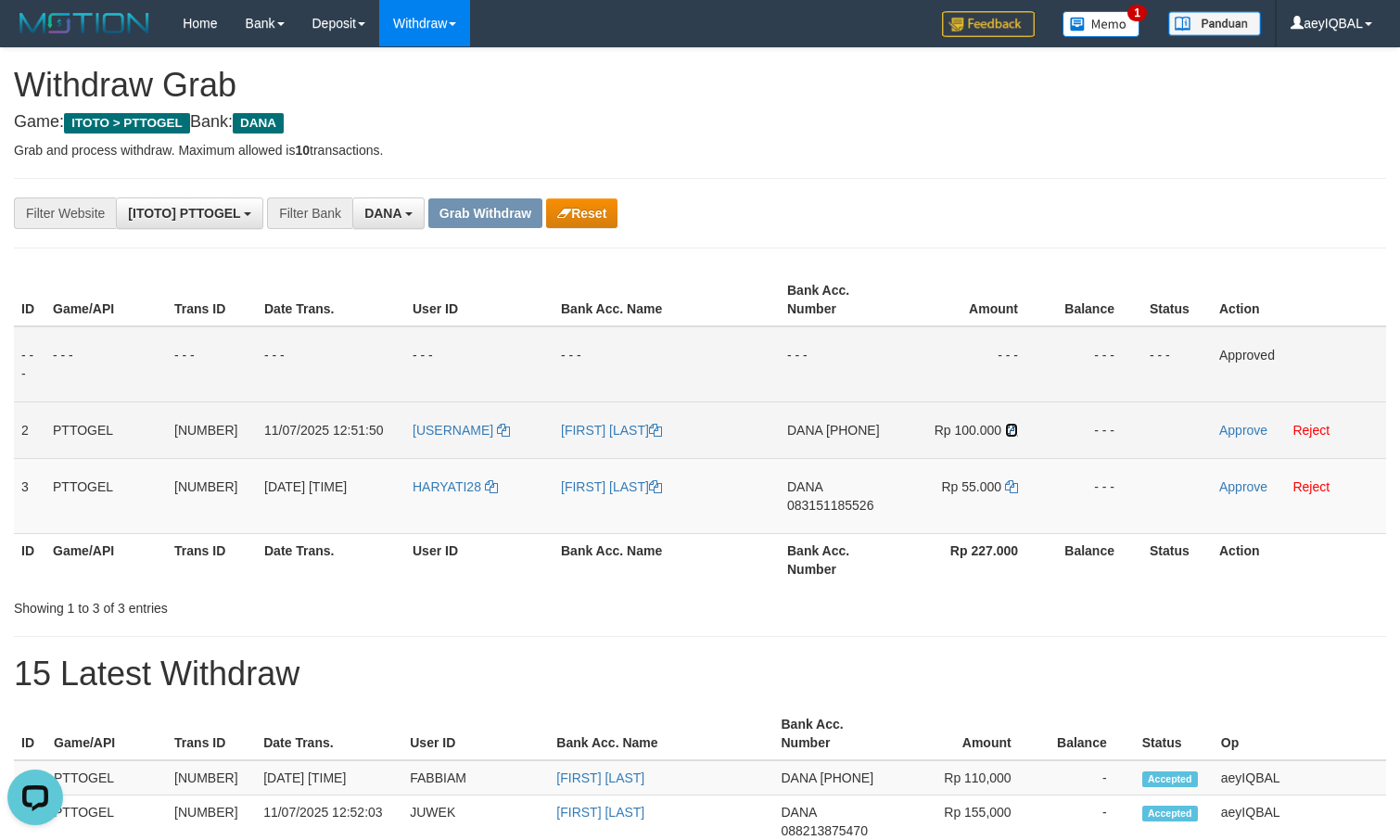 click at bounding box center (1012, 430) 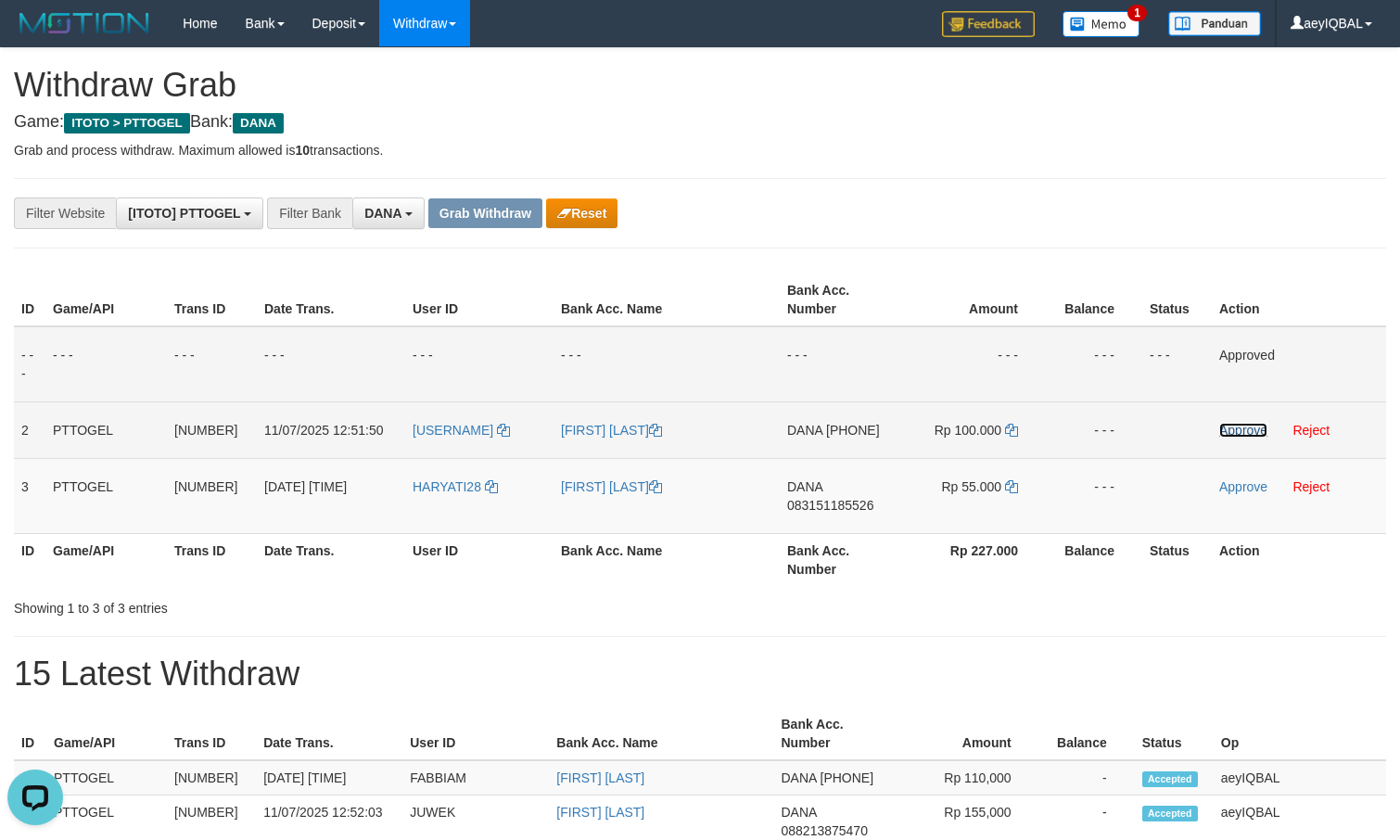 click on "Approve" at bounding box center (1243, 430) 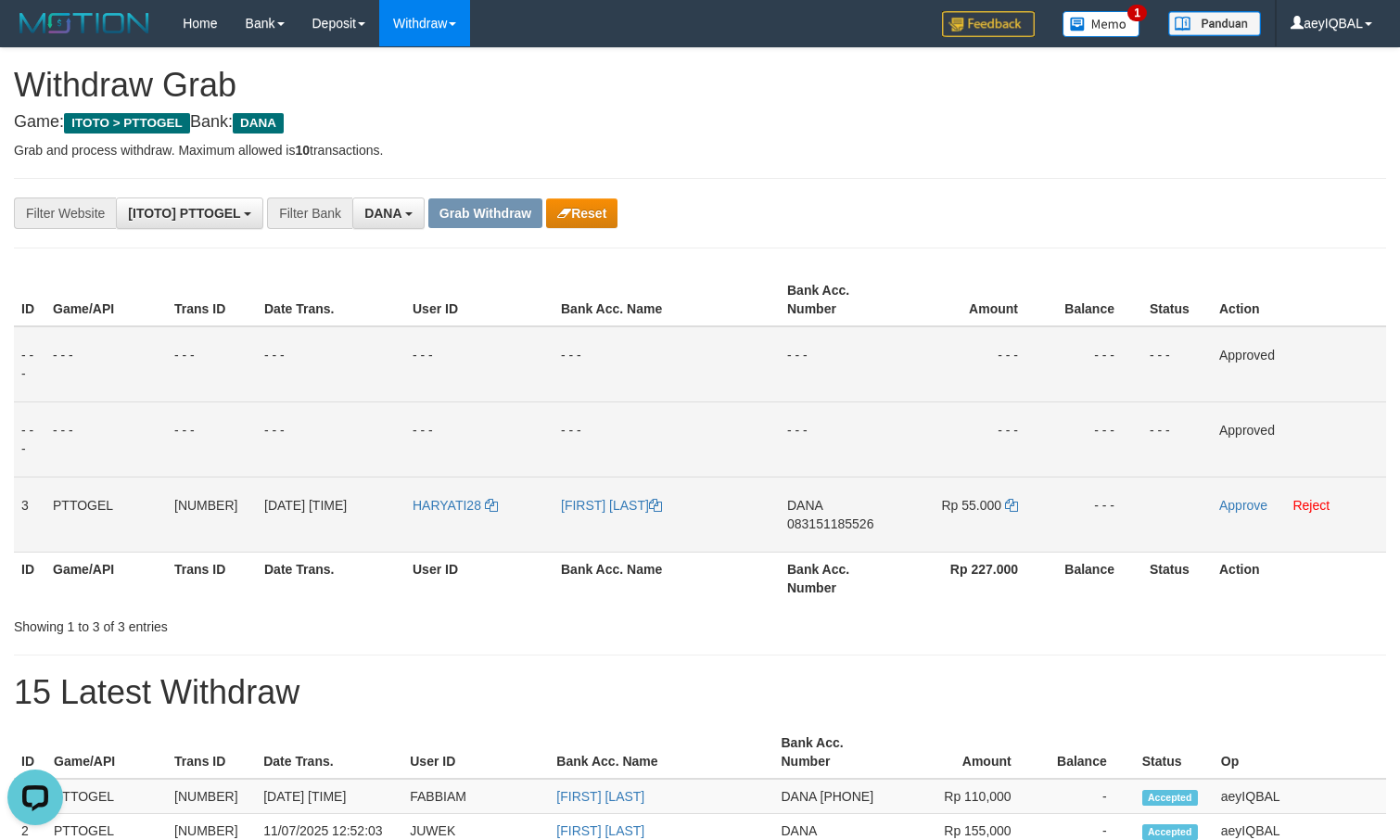 click on "DANA
083151185526" at bounding box center [840, 514] 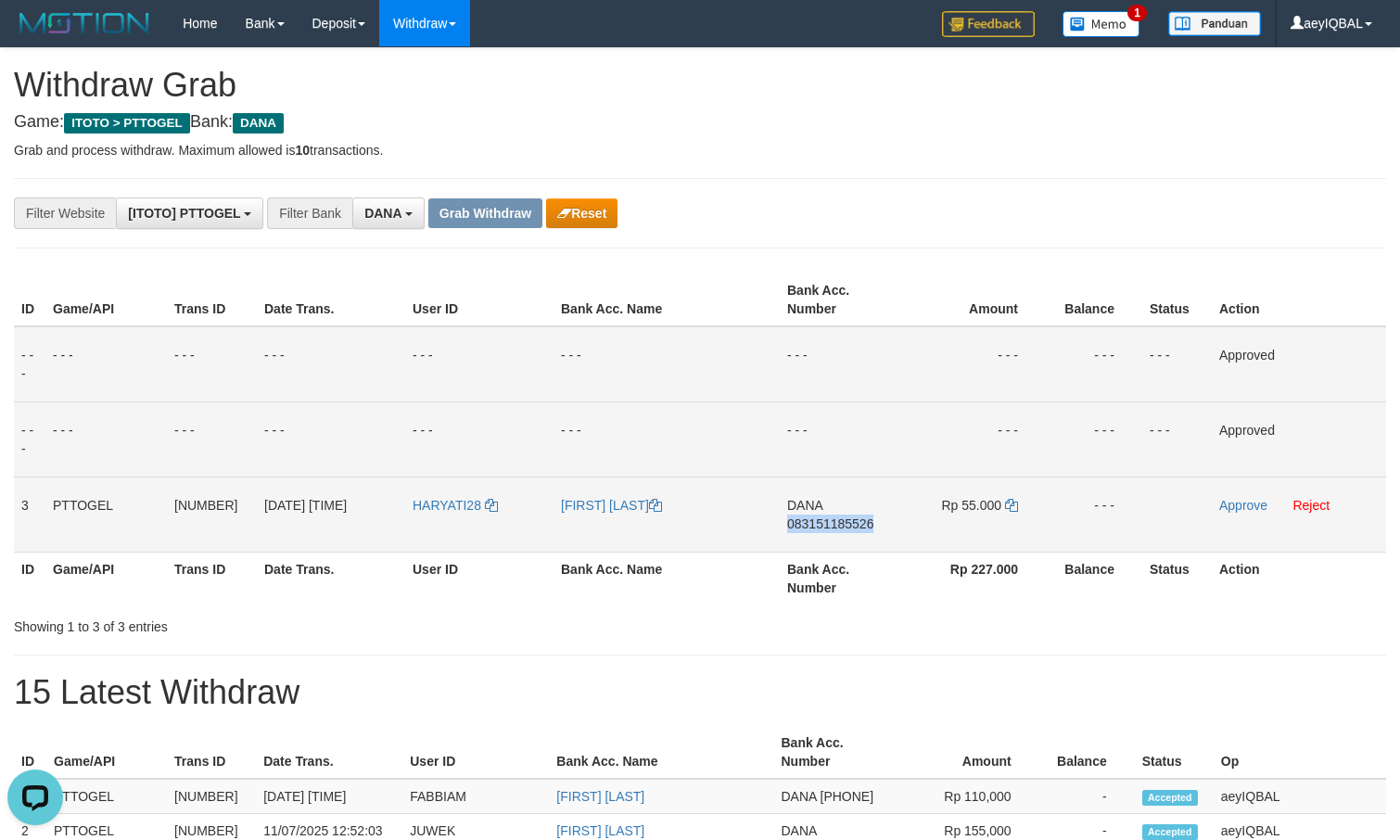 click on "DANA
083151185526" at bounding box center [840, 514] 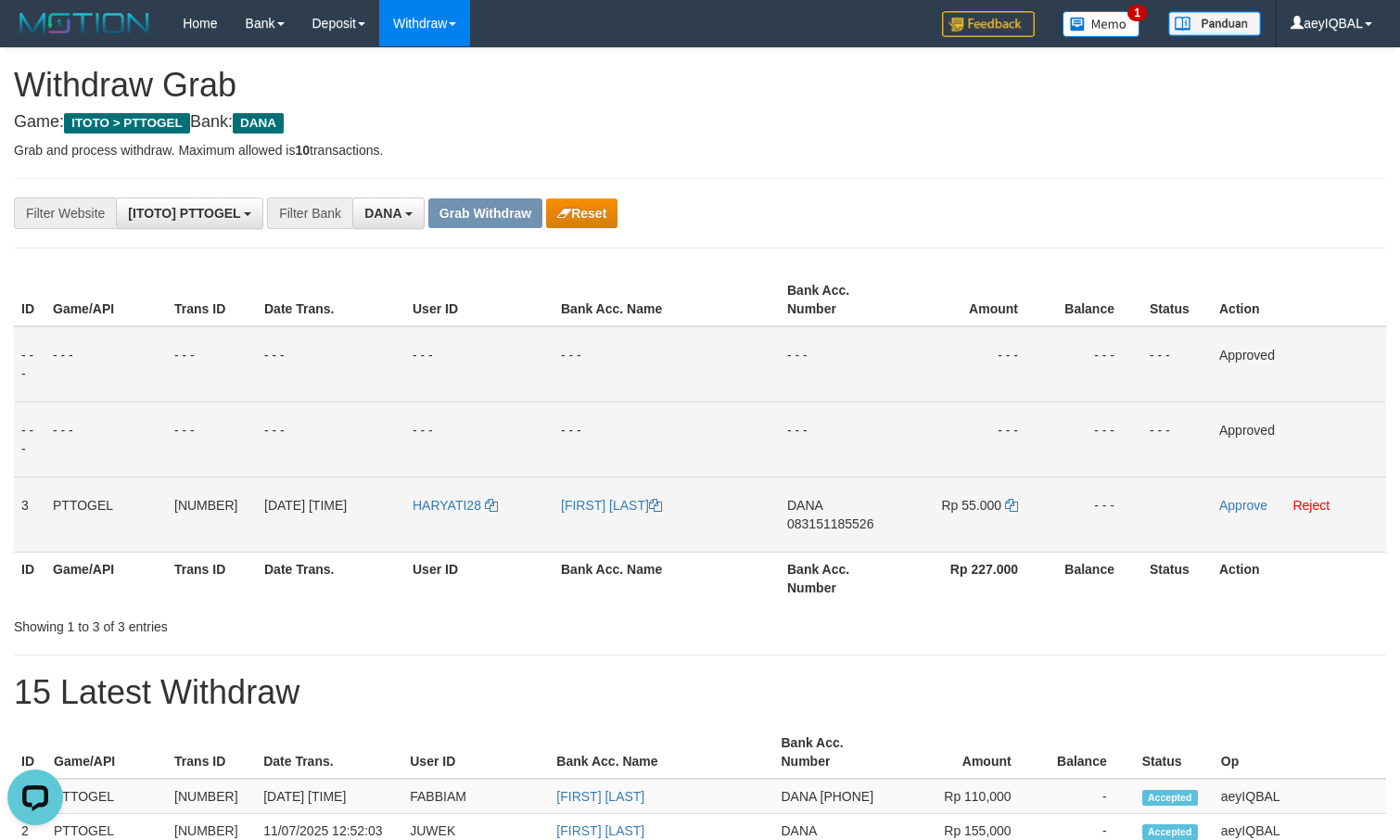 click on "DANA
083151185526" at bounding box center (840, 514) 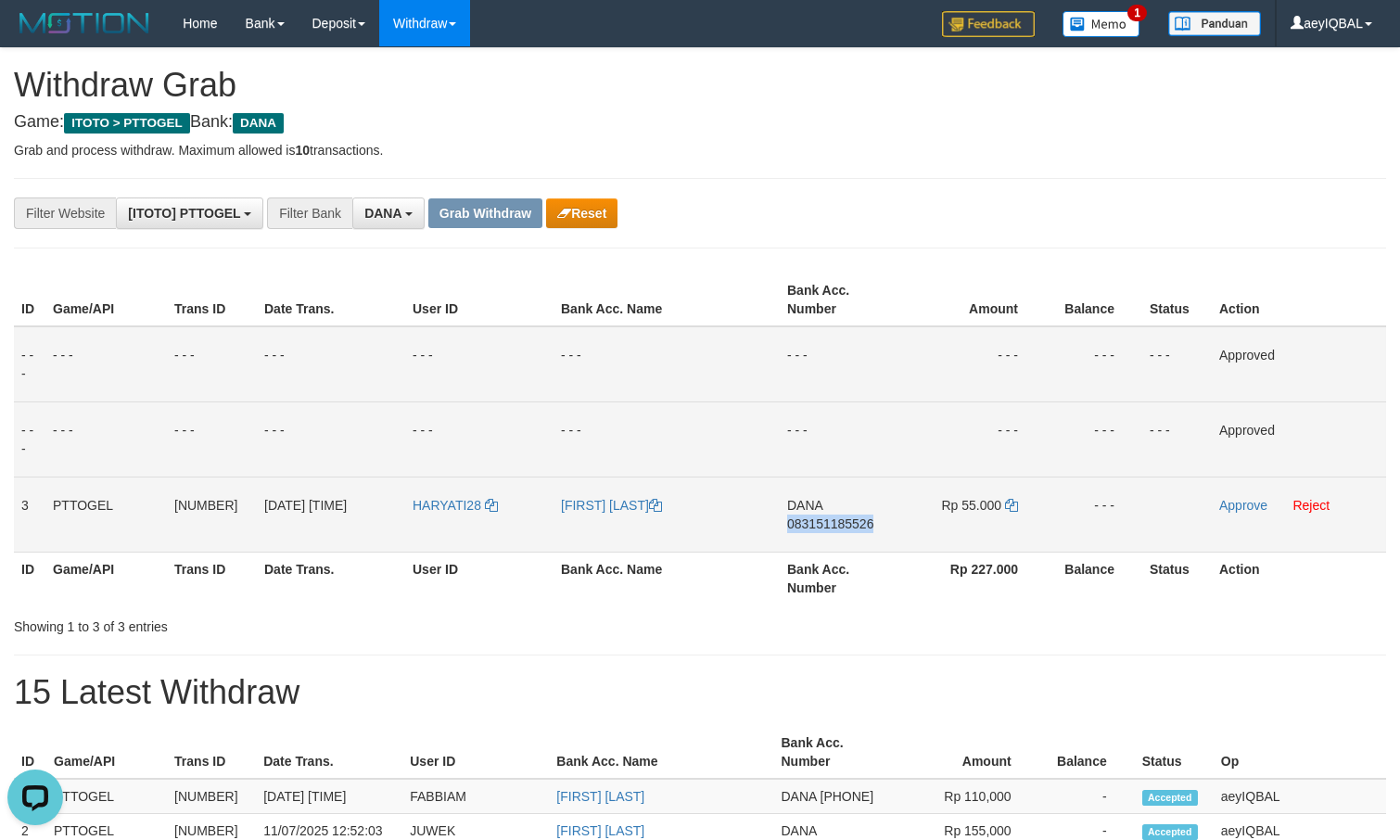 copy on "083151185526" 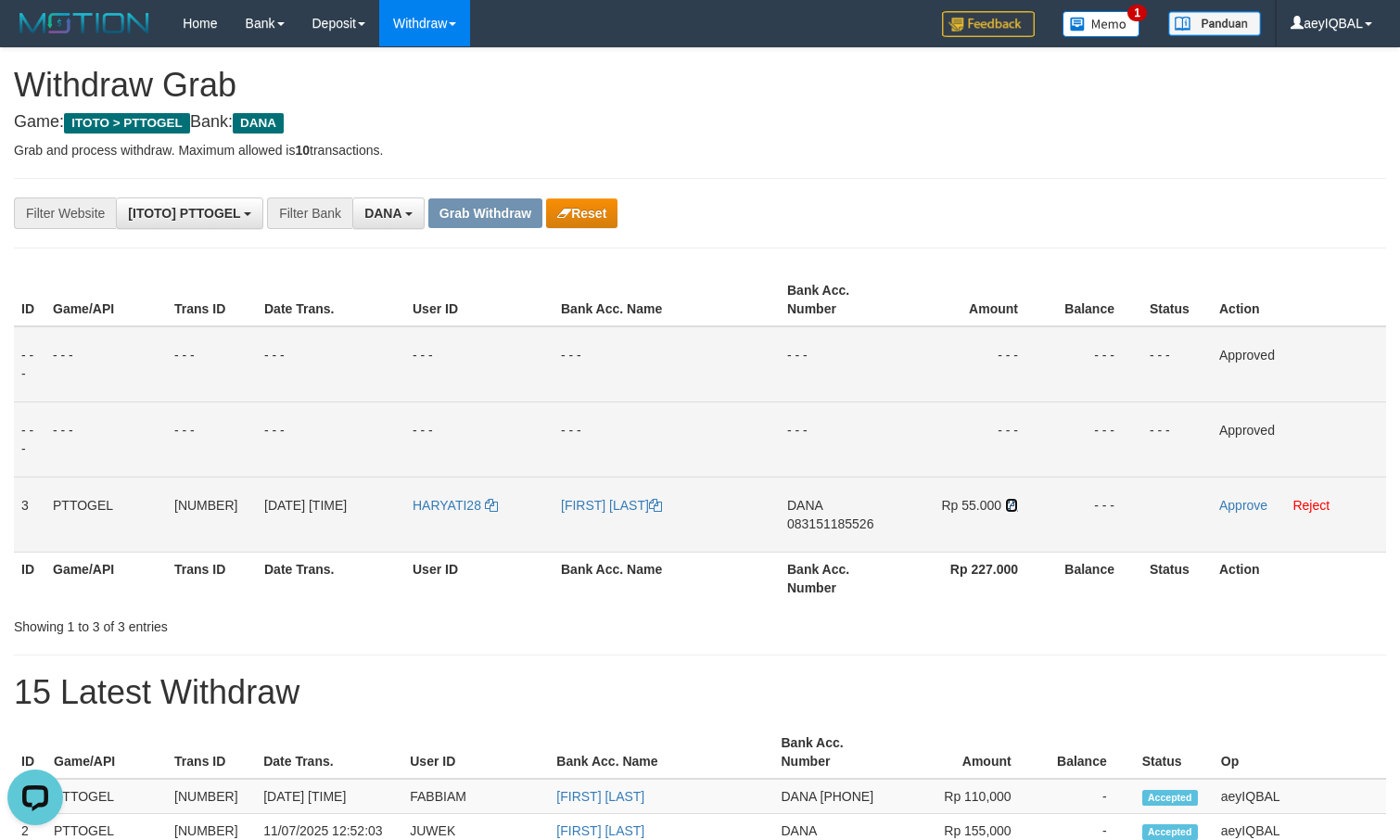 click at bounding box center (1012, 505) 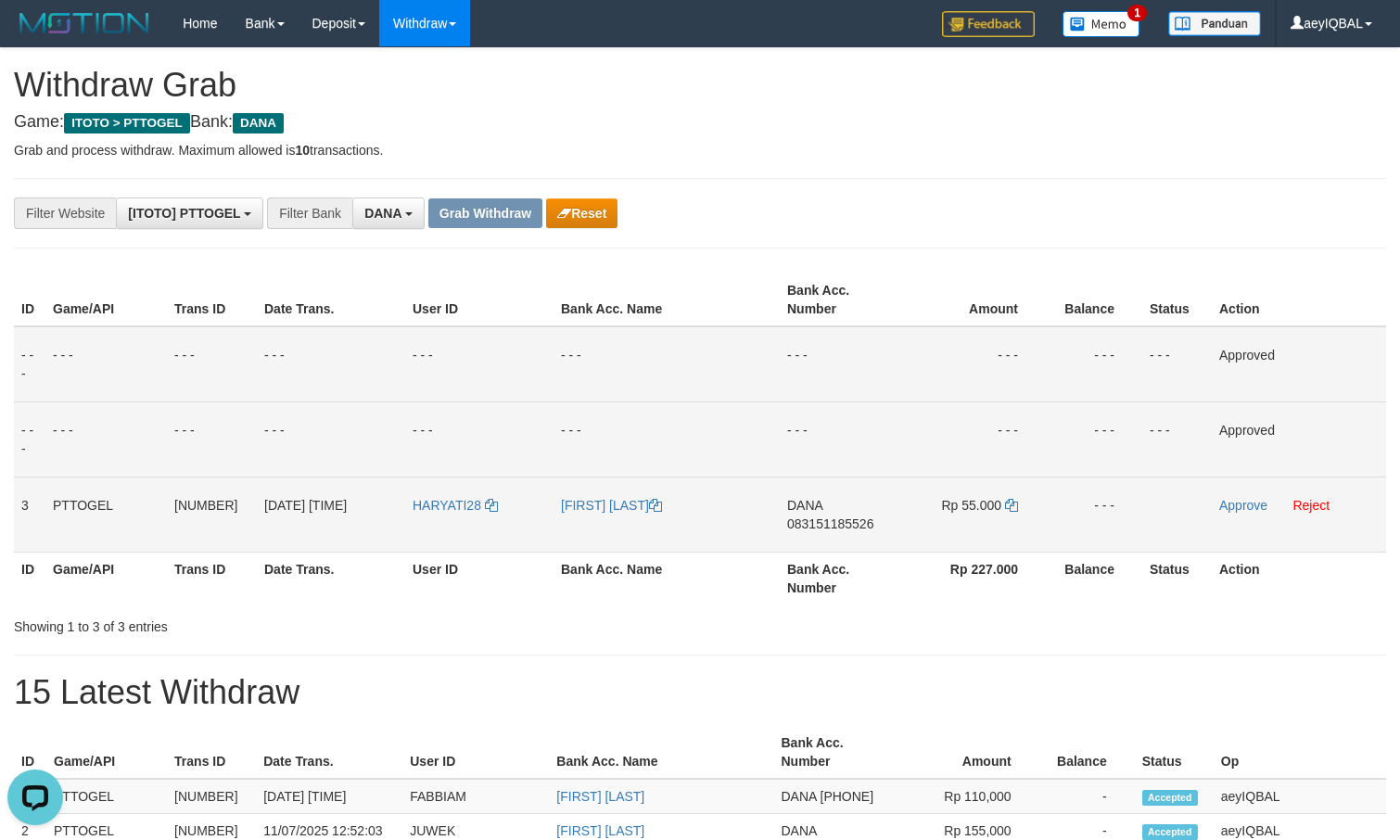 click on "Rp 55.000" at bounding box center (974, 514) 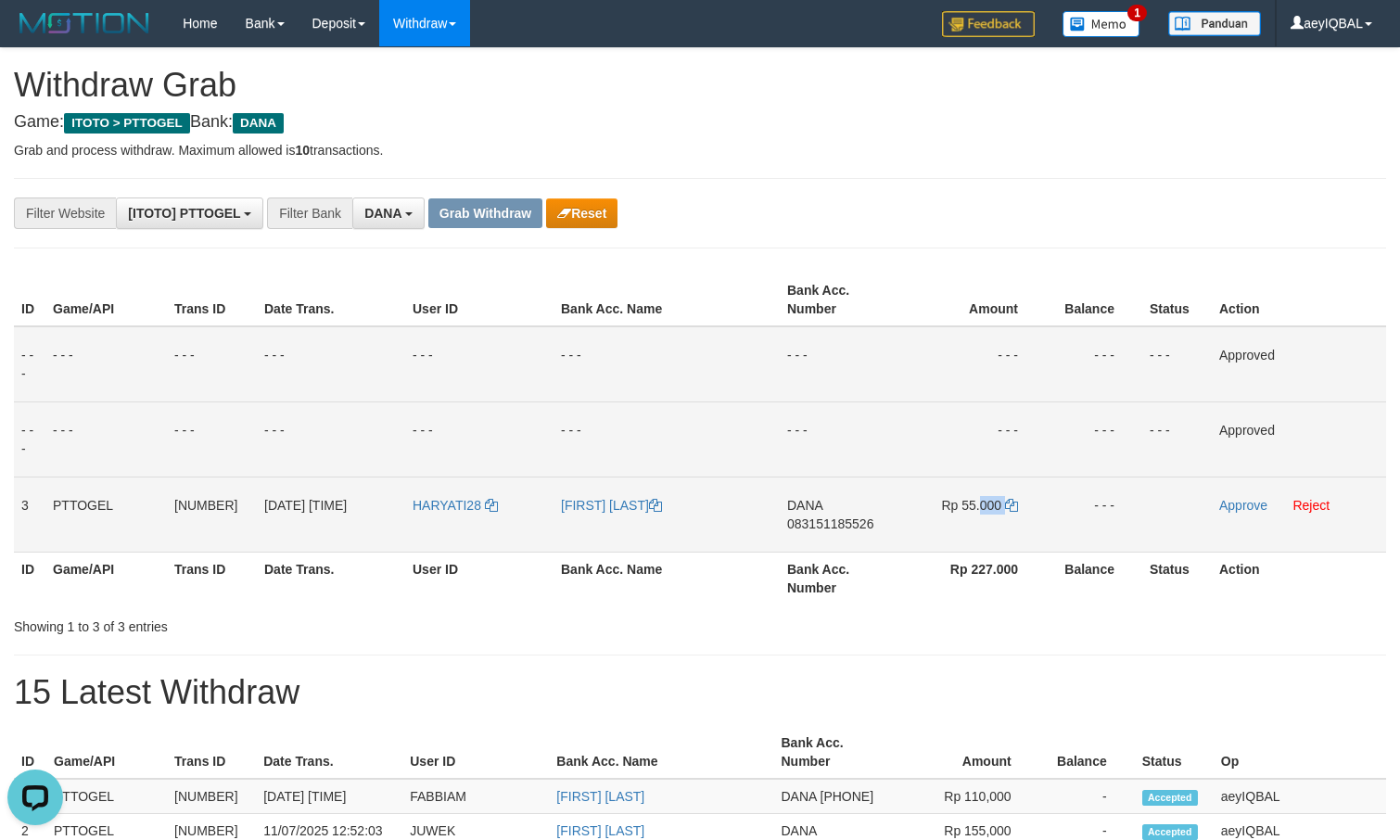 click on "Rp 55.000" at bounding box center (974, 514) 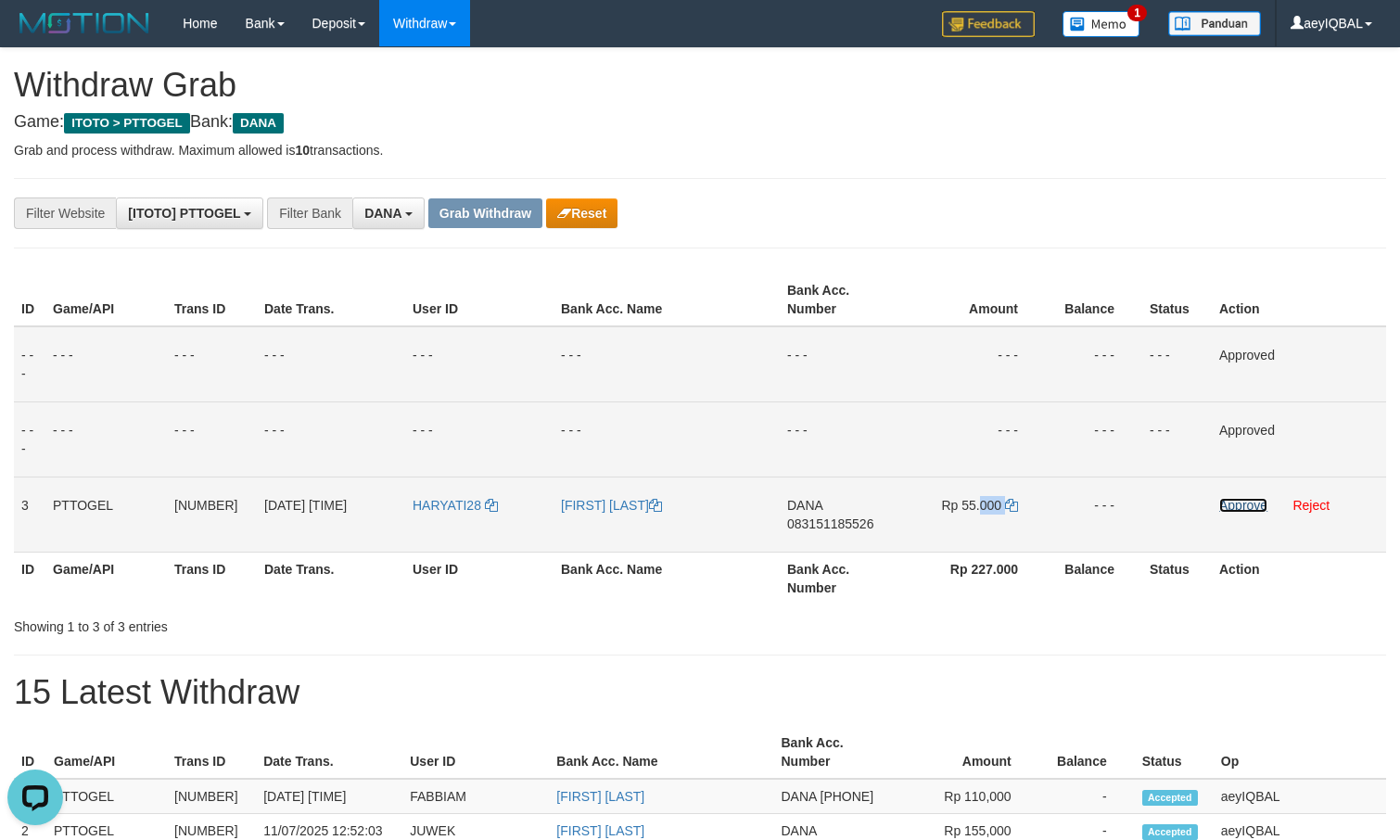 click on "Approve" at bounding box center [1243, 505] 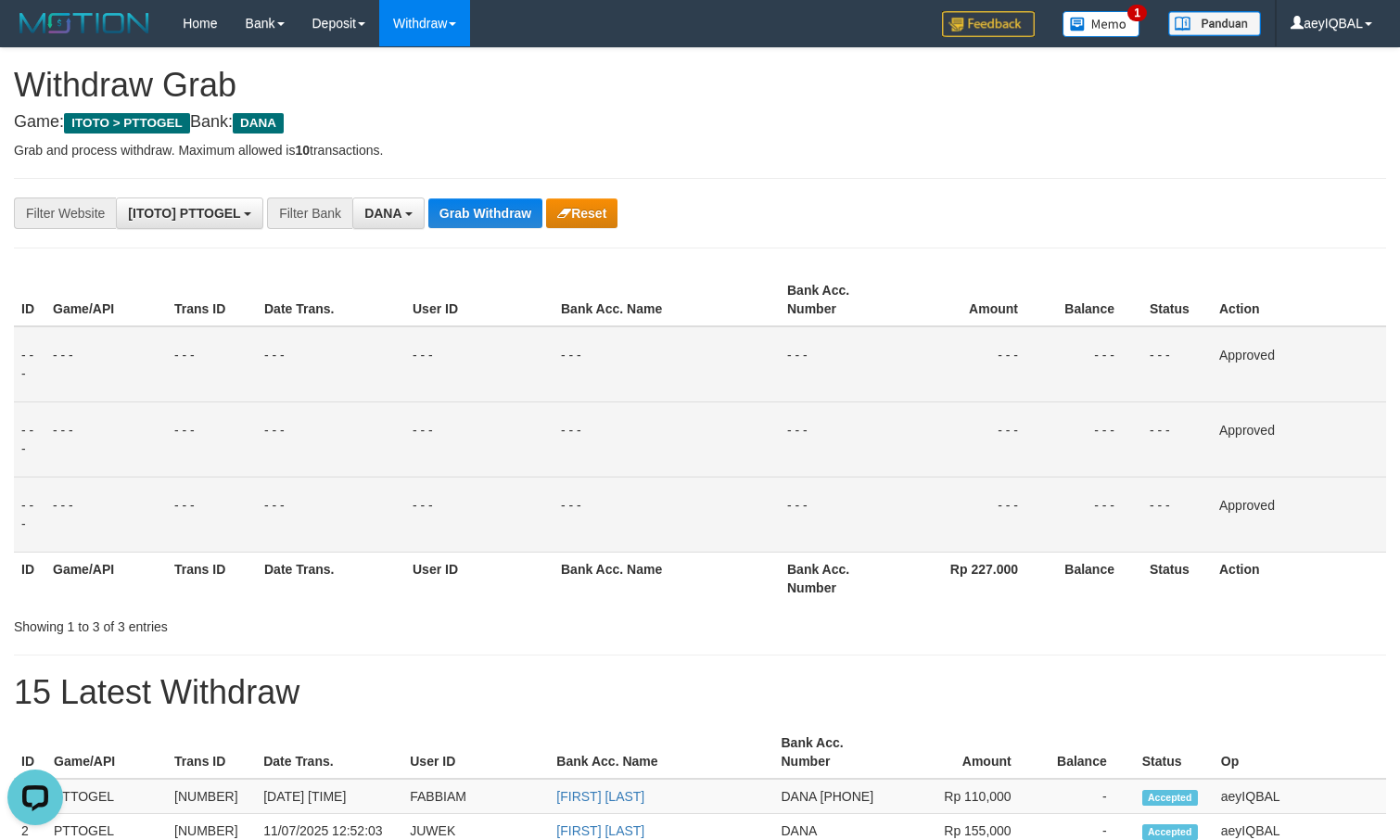 click on "15 Latest Withdraw" at bounding box center (700, 693) 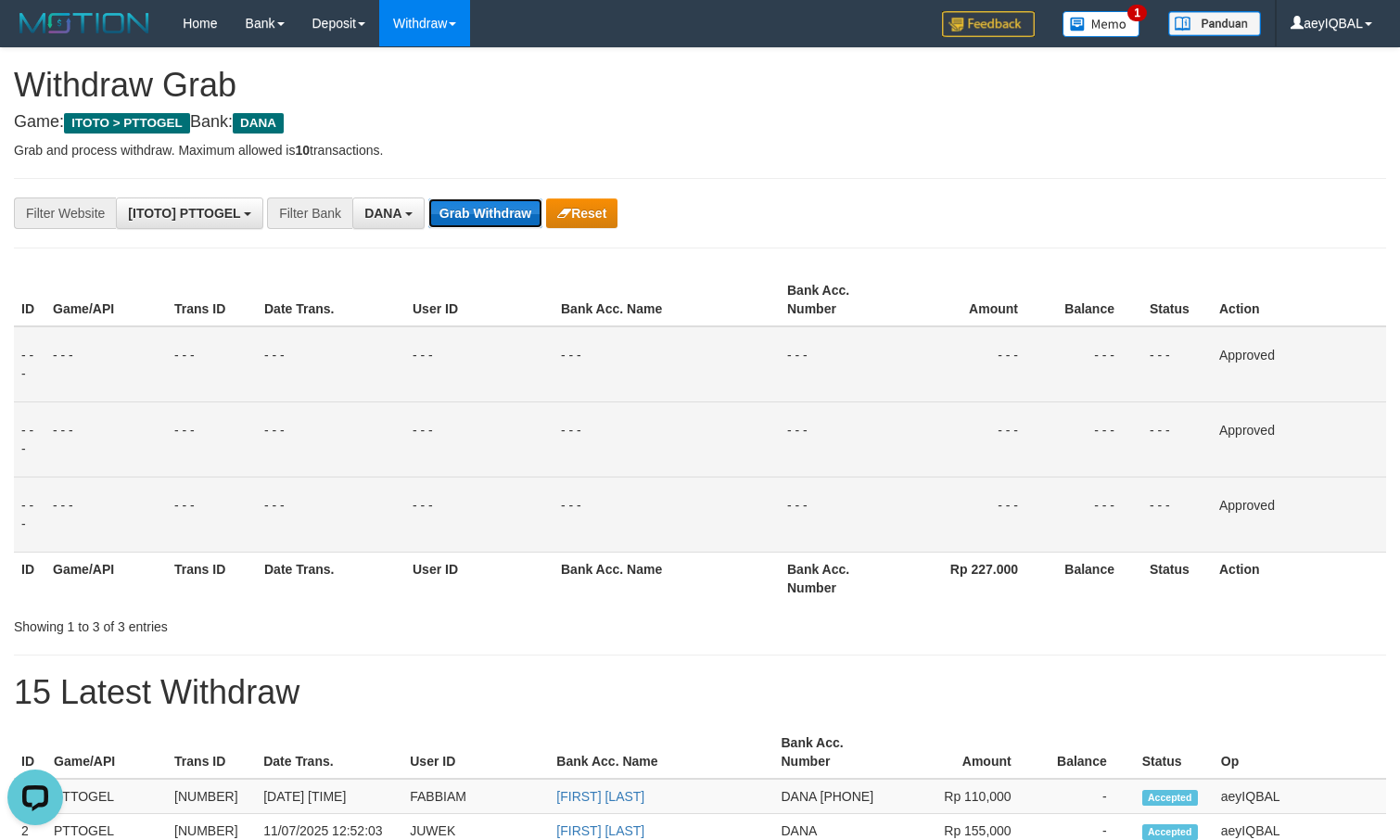 click on "Grab Withdraw" at bounding box center (485, 213) 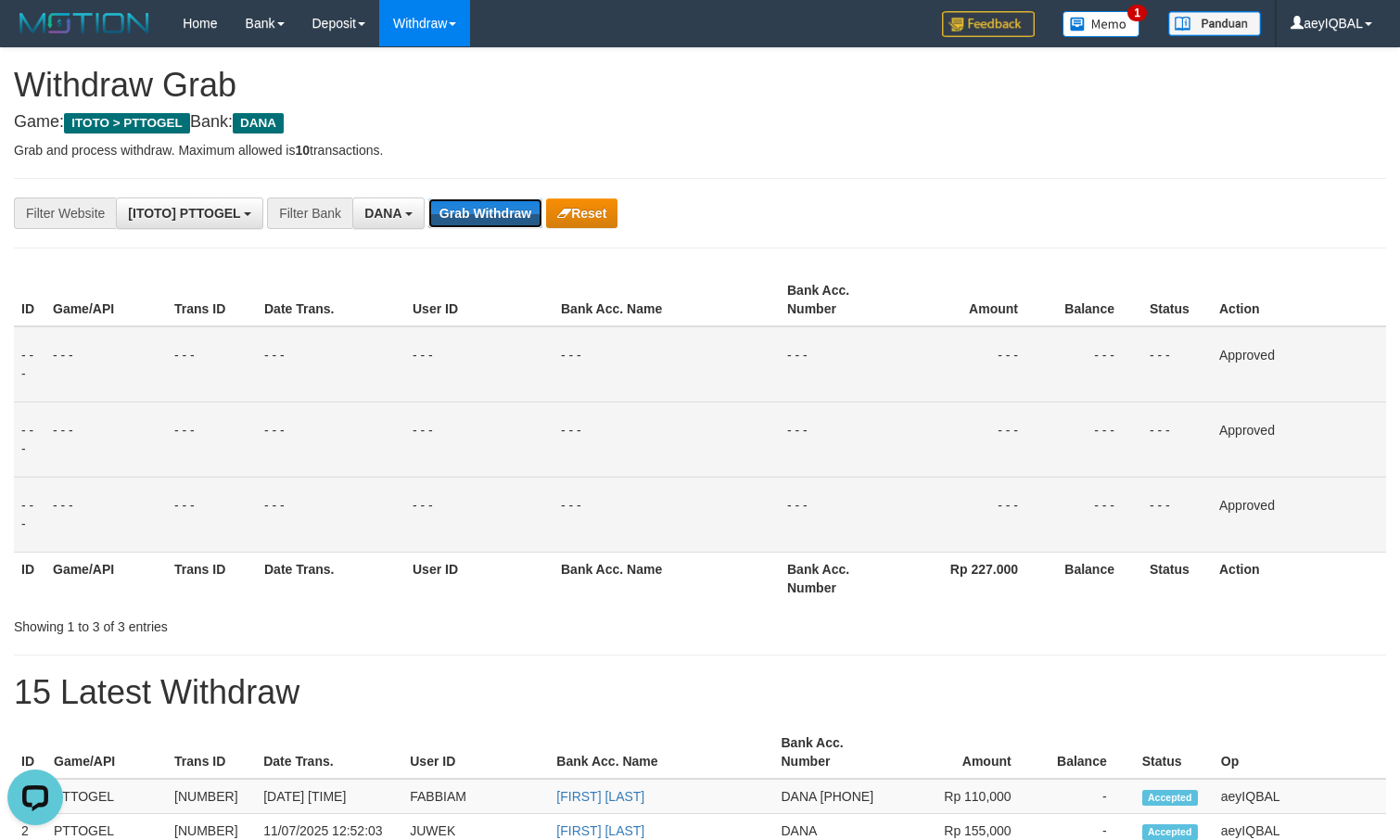 type 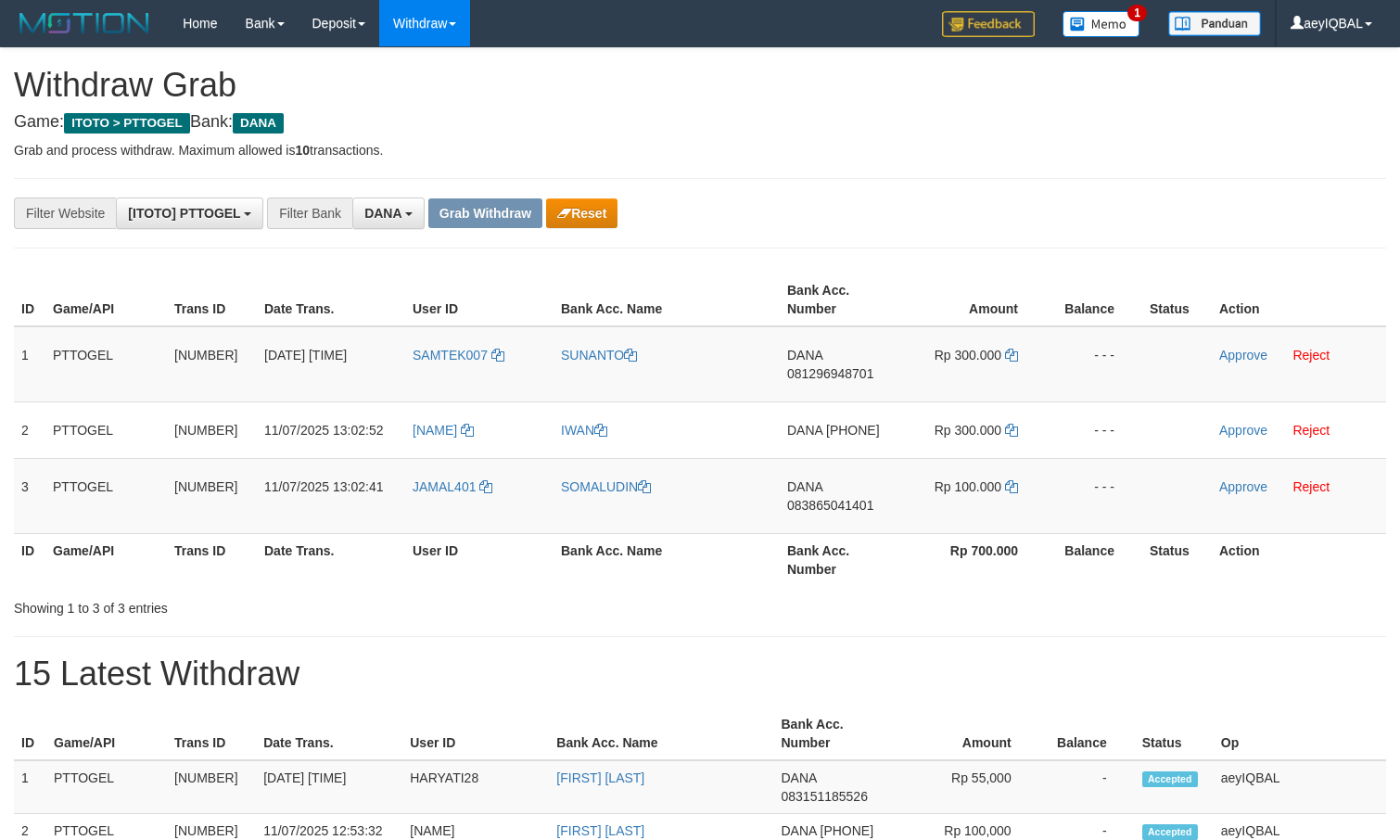 scroll, scrollTop: 0, scrollLeft: 0, axis: both 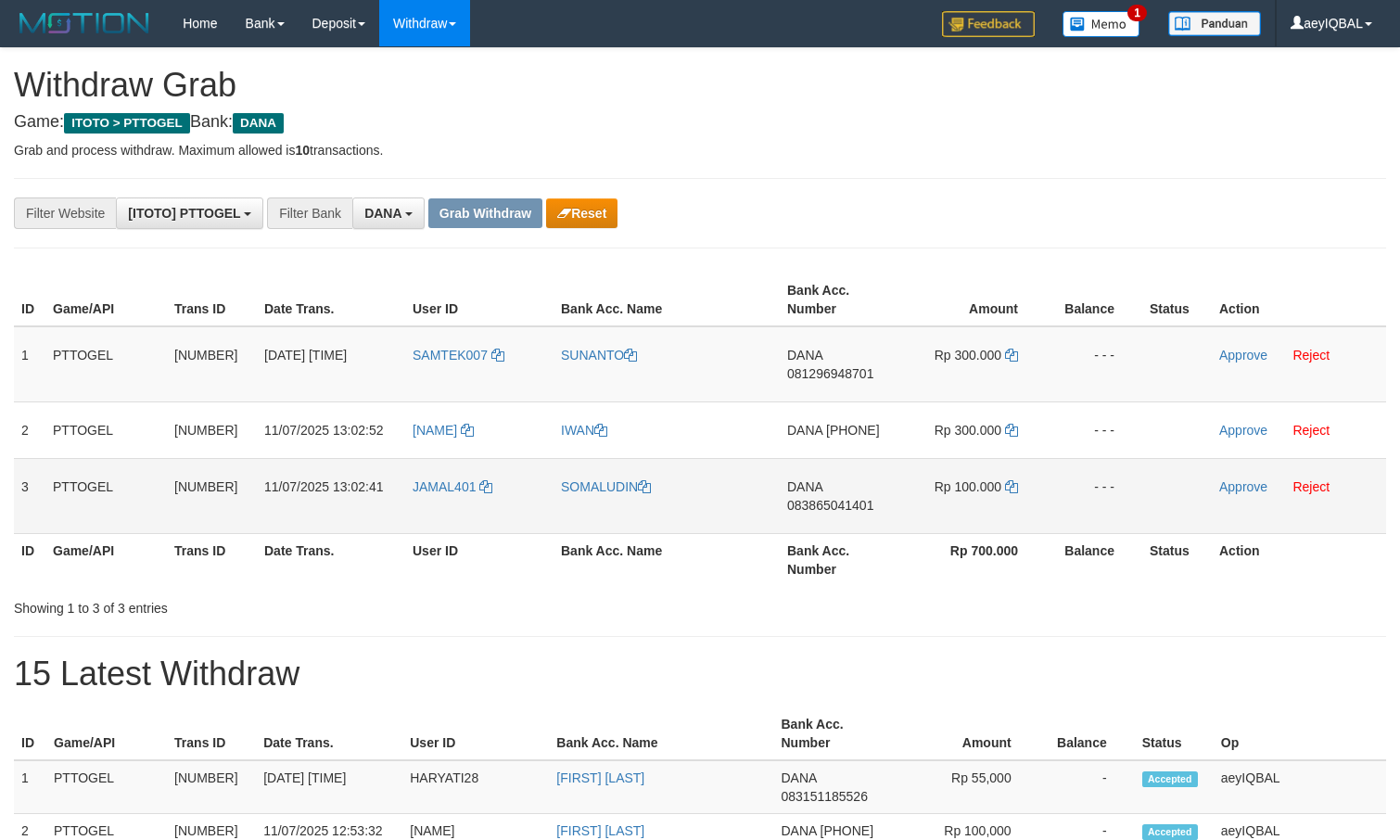 drag, startPoint x: 501, startPoint y: 418, endPoint x: 972, endPoint y: 514, distance: 480.6839 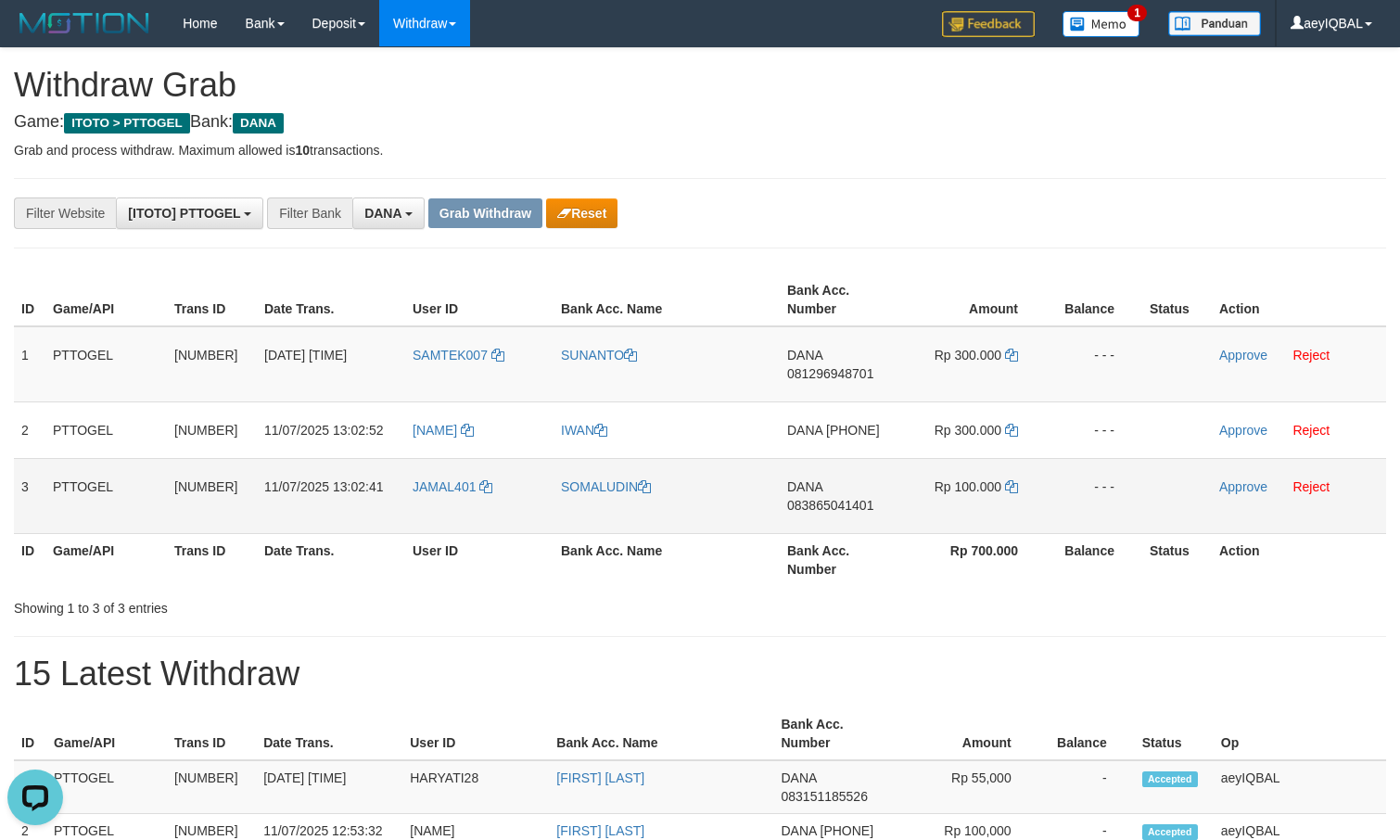 scroll, scrollTop: 0, scrollLeft: 0, axis: both 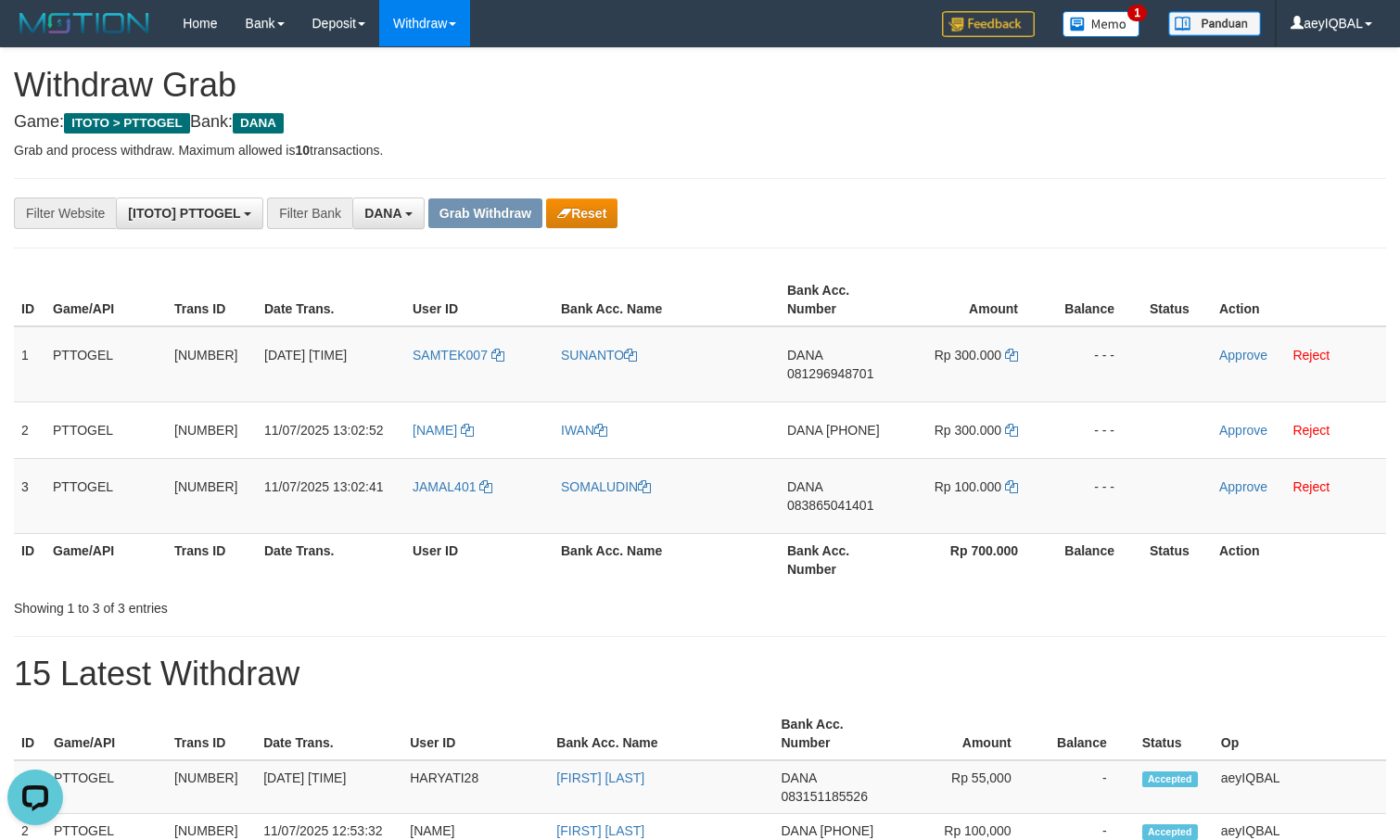 click on "Bank Acc. Name" at bounding box center (667, 559) 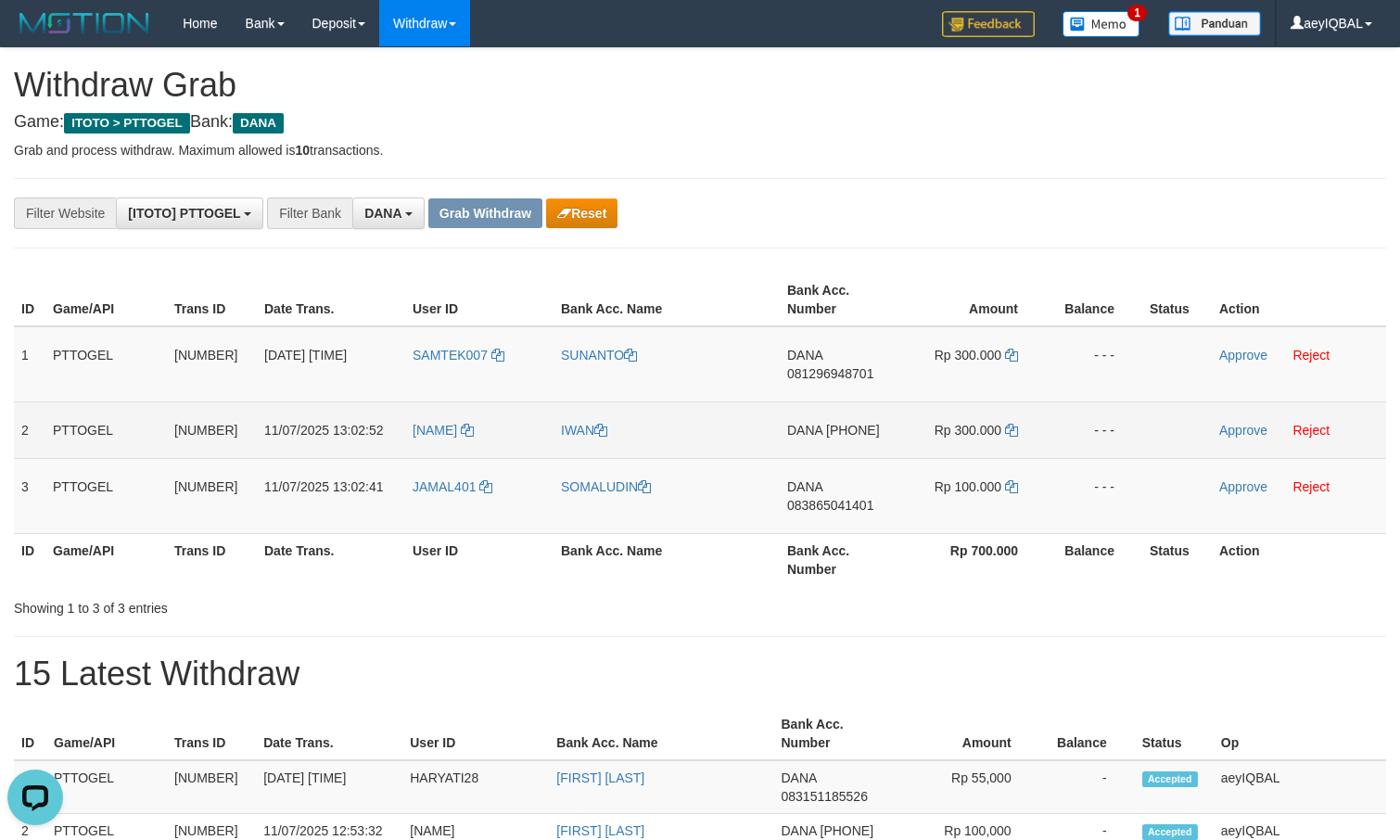 copy 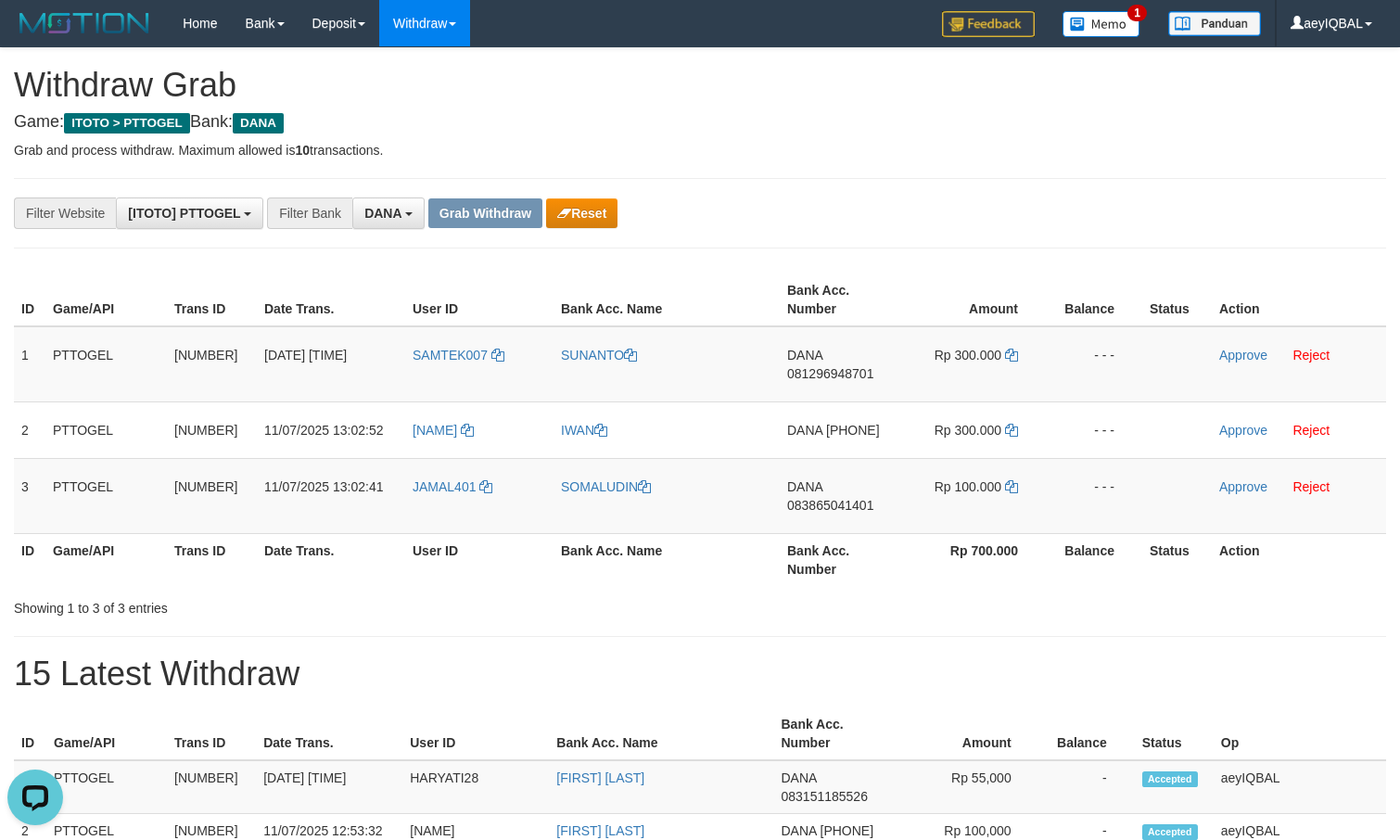 click on "15 Latest Withdraw" at bounding box center (700, 674) 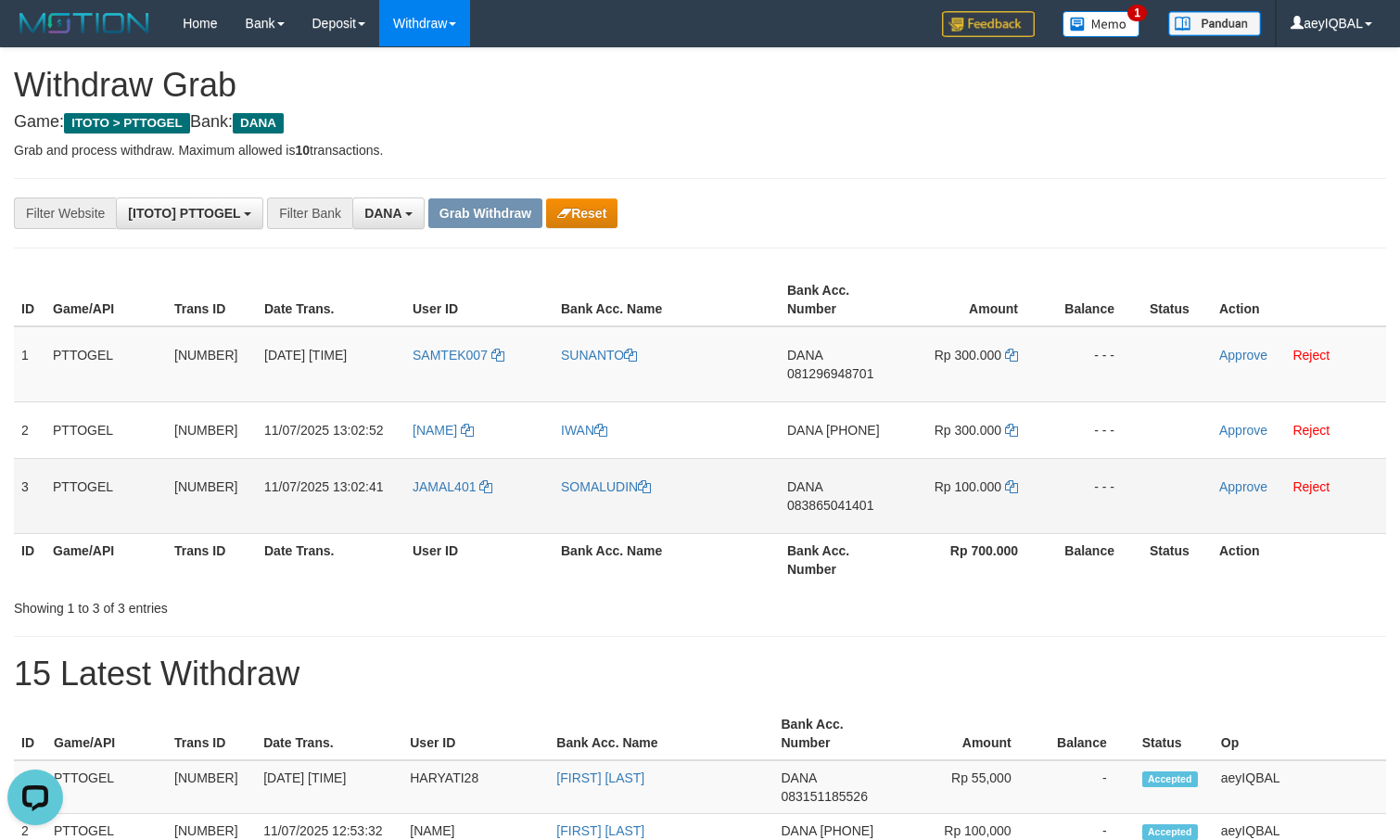 copy 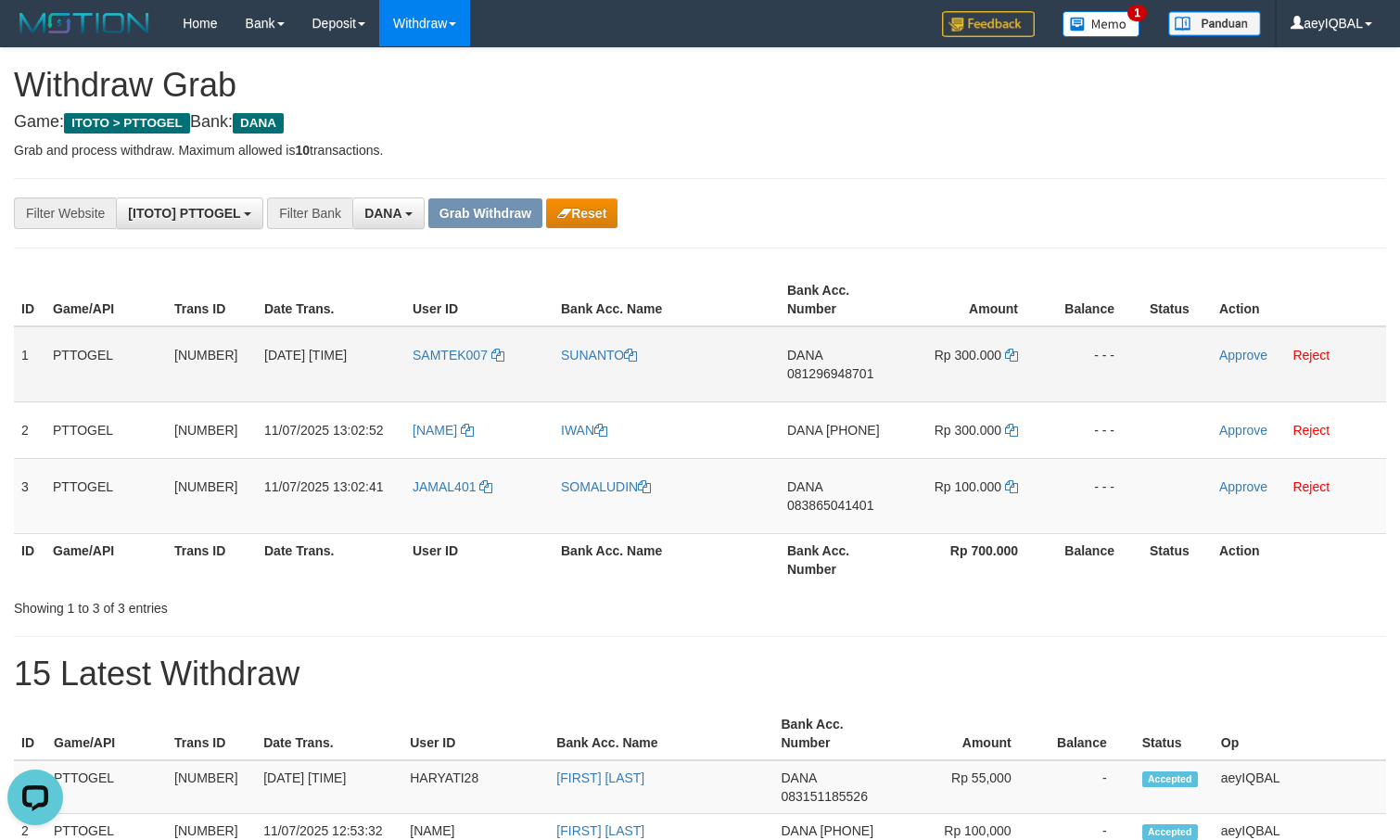 click on "081296948701" at bounding box center (830, 374) 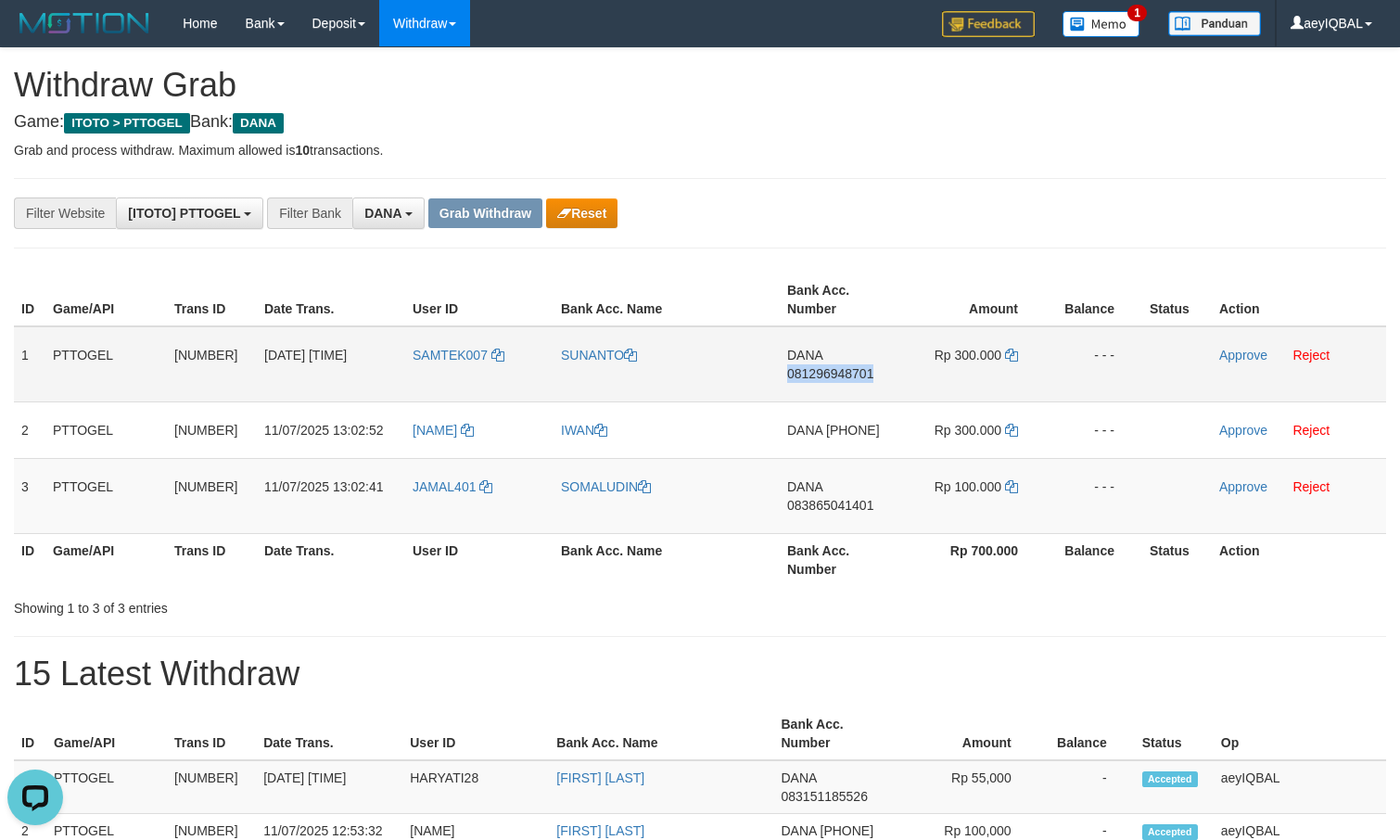 click on "081296948701" at bounding box center [830, 374] 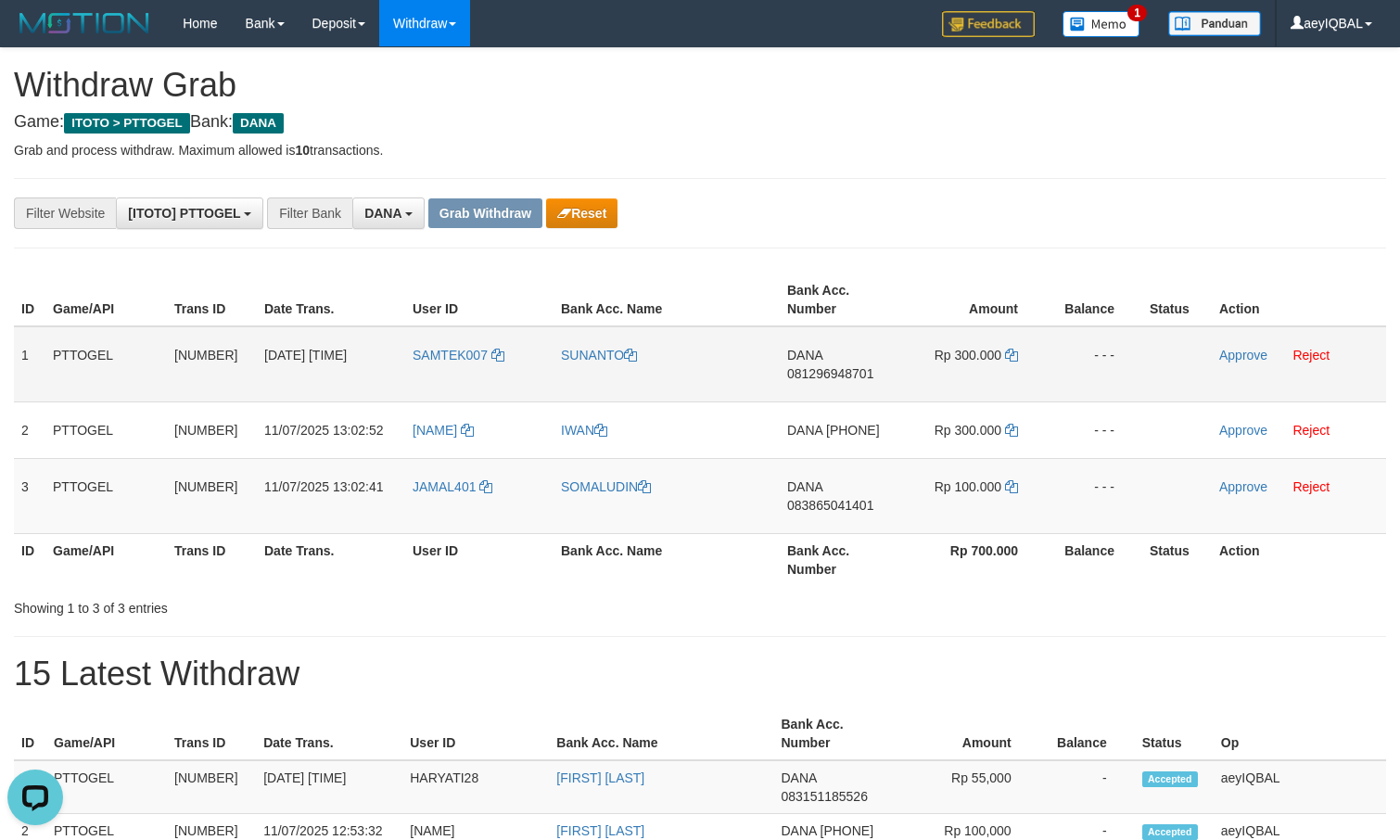 click on "081296948701" at bounding box center (830, 374) 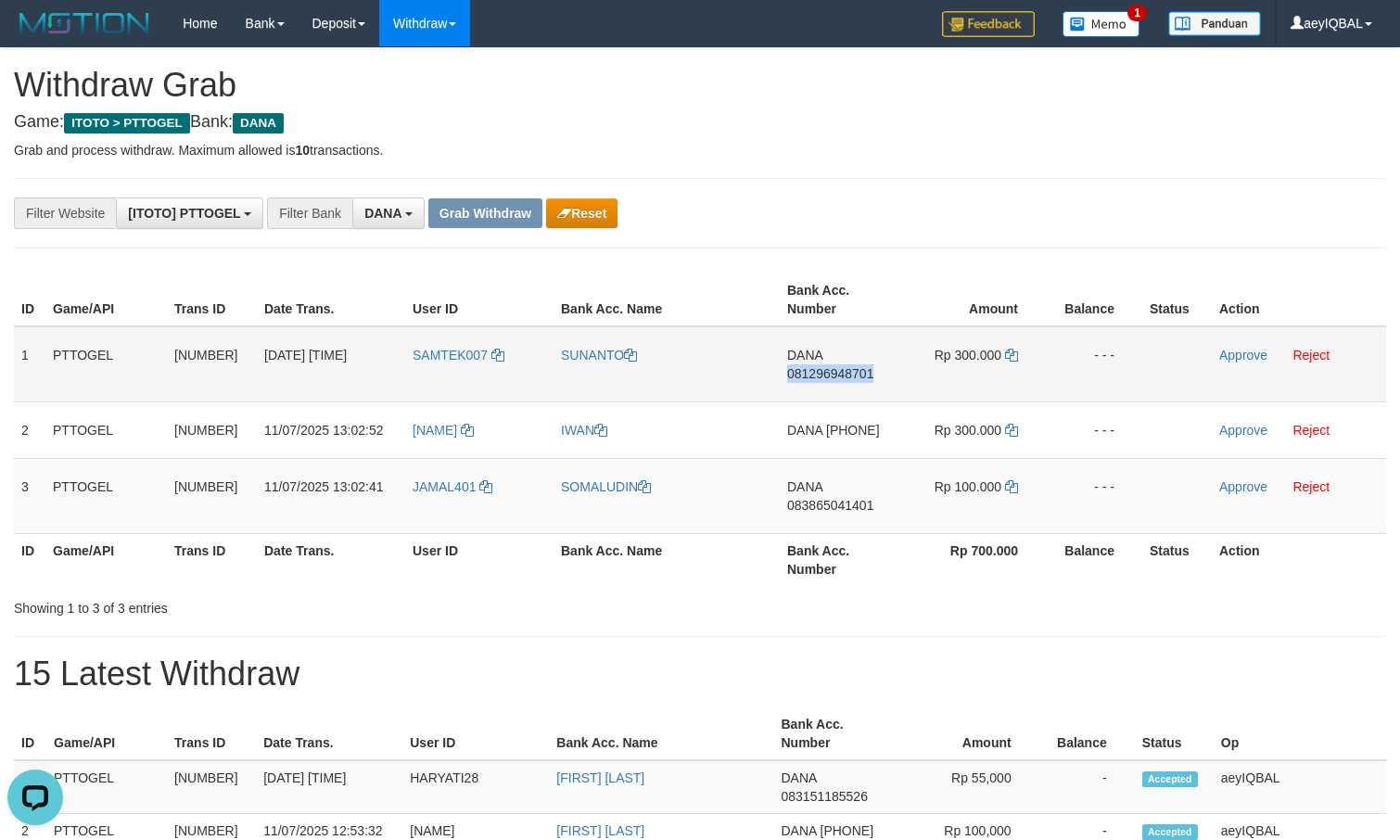 copy on "081296948701" 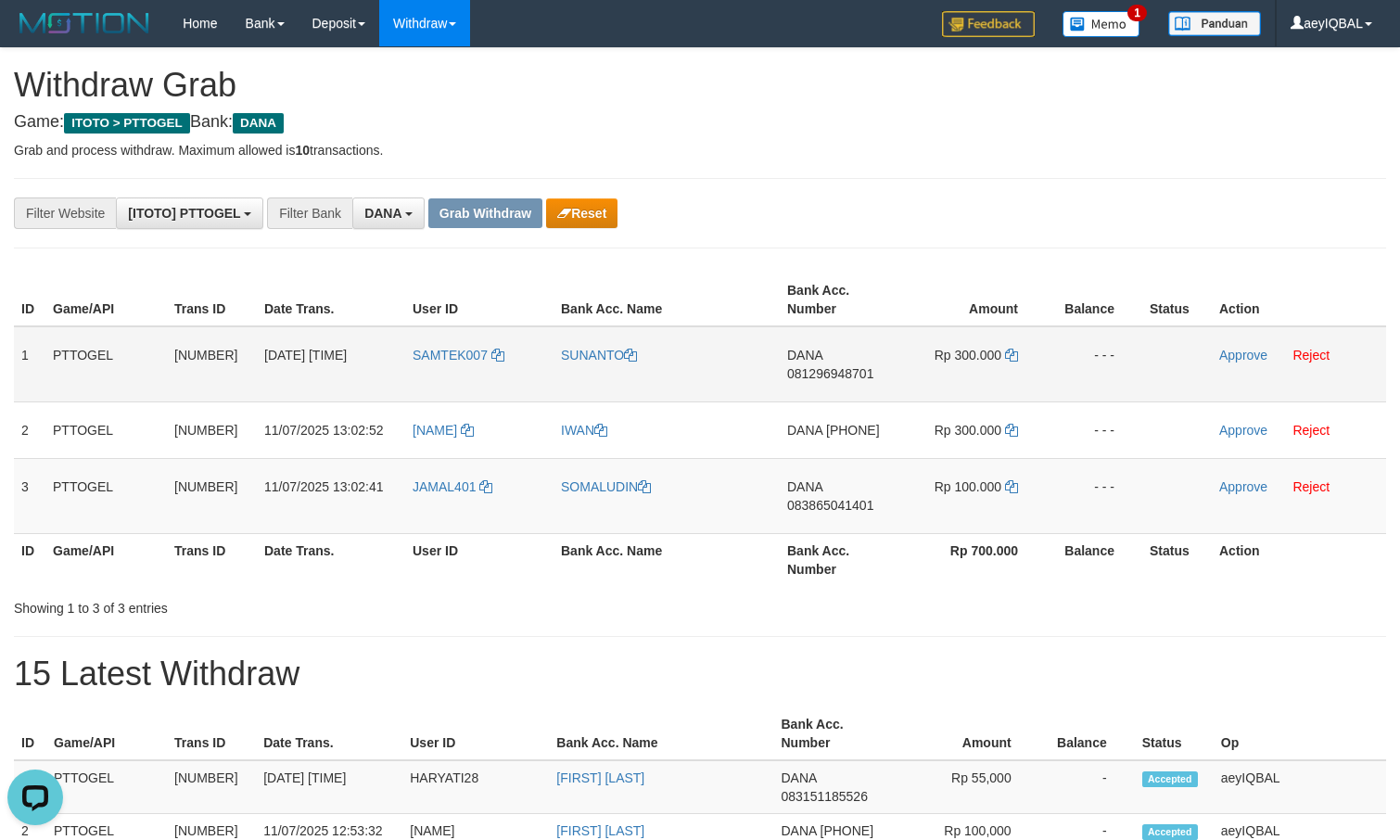 click on "081296948701" at bounding box center [830, 374] 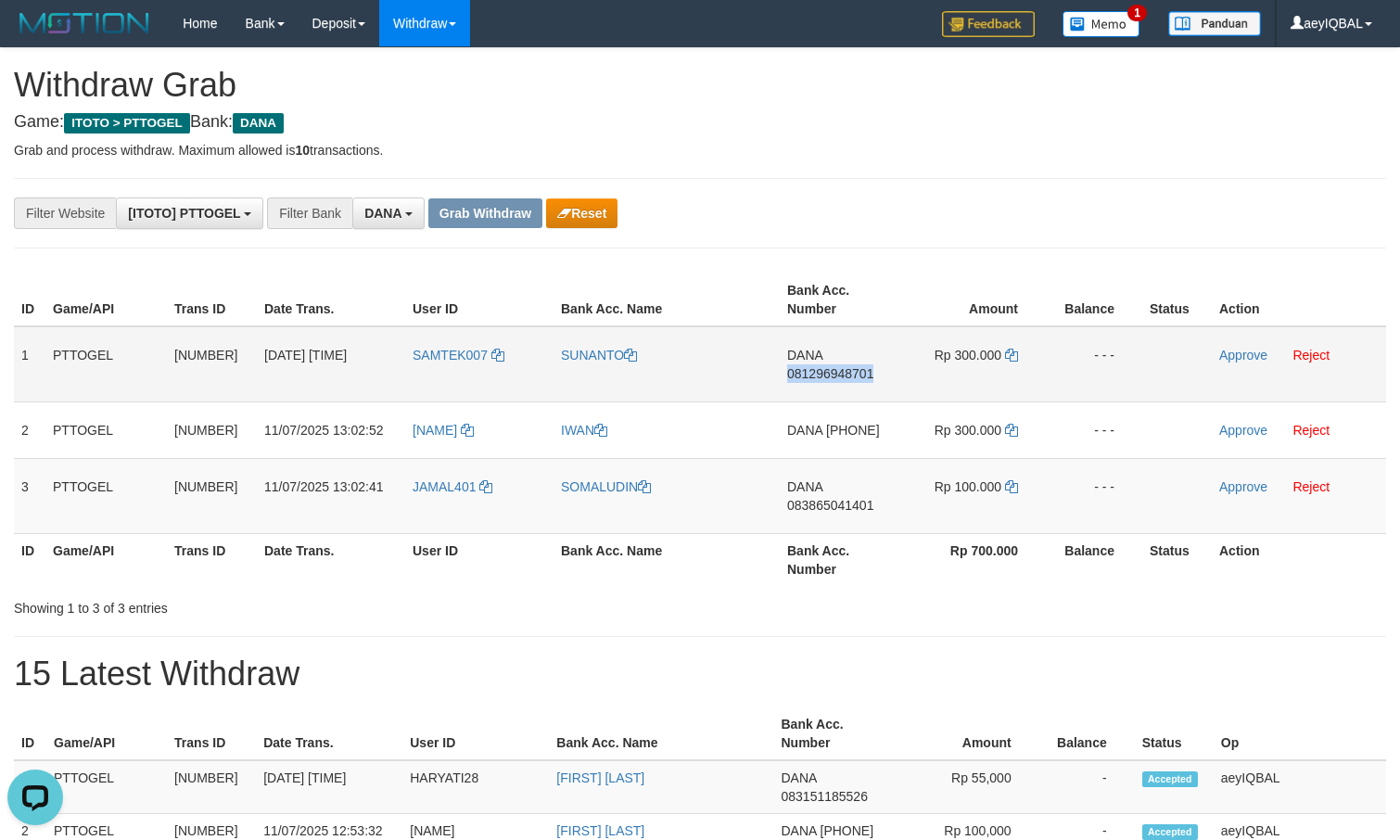 click on "081296948701" at bounding box center (830, 374) 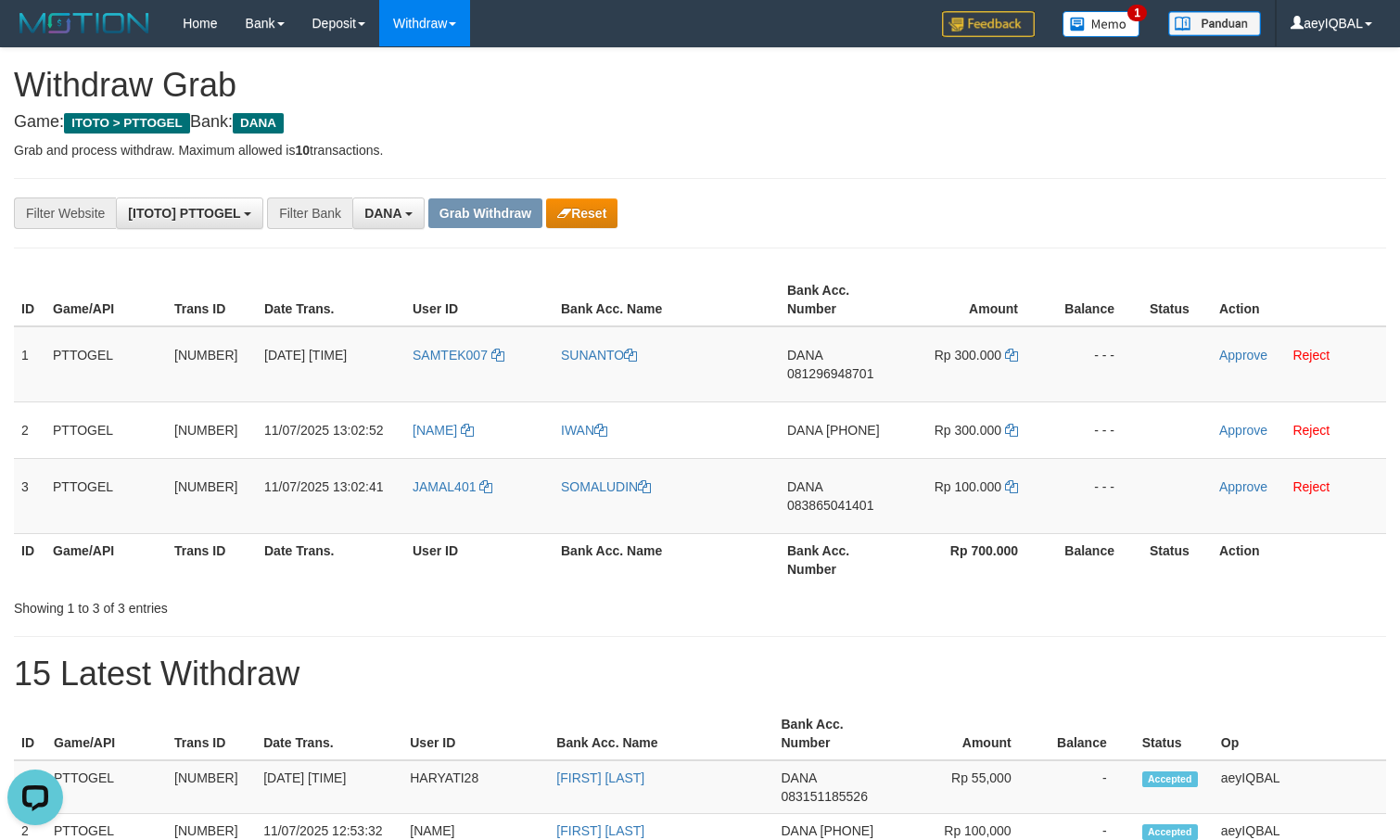 click on "**********" at bounding box center (583, 213) 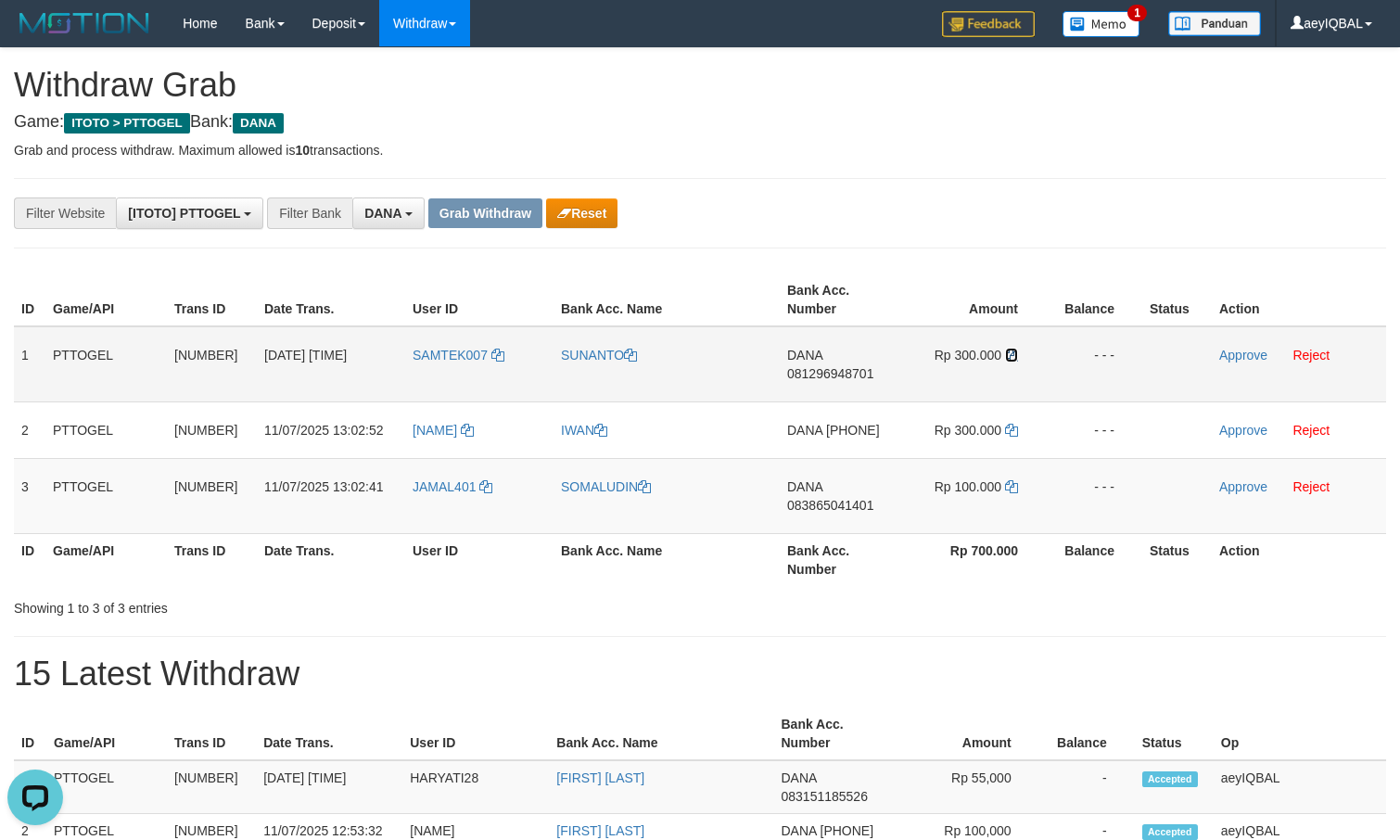 click at bounding box center (1012, 355) 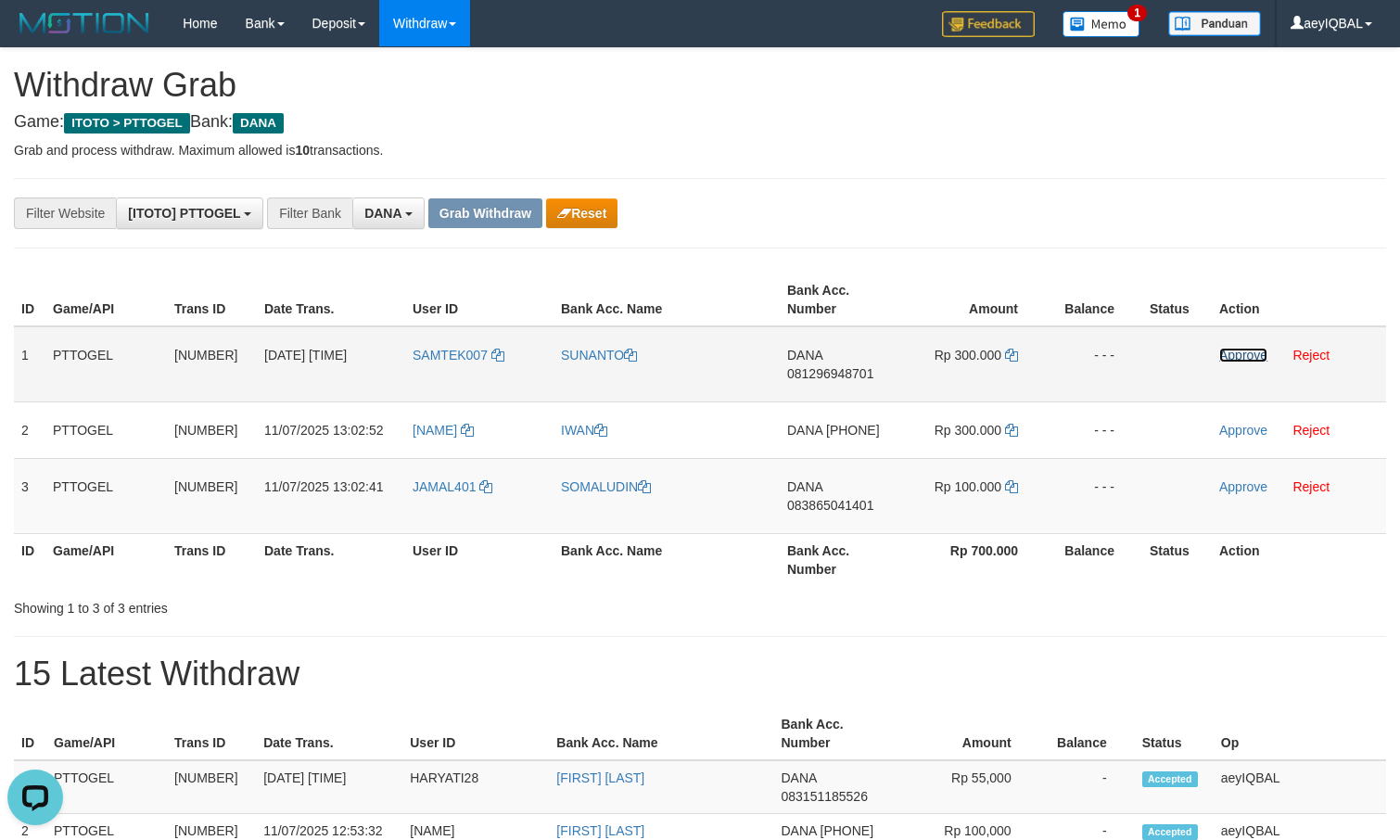 click on "Approve" at bounding box center [1243, 355] 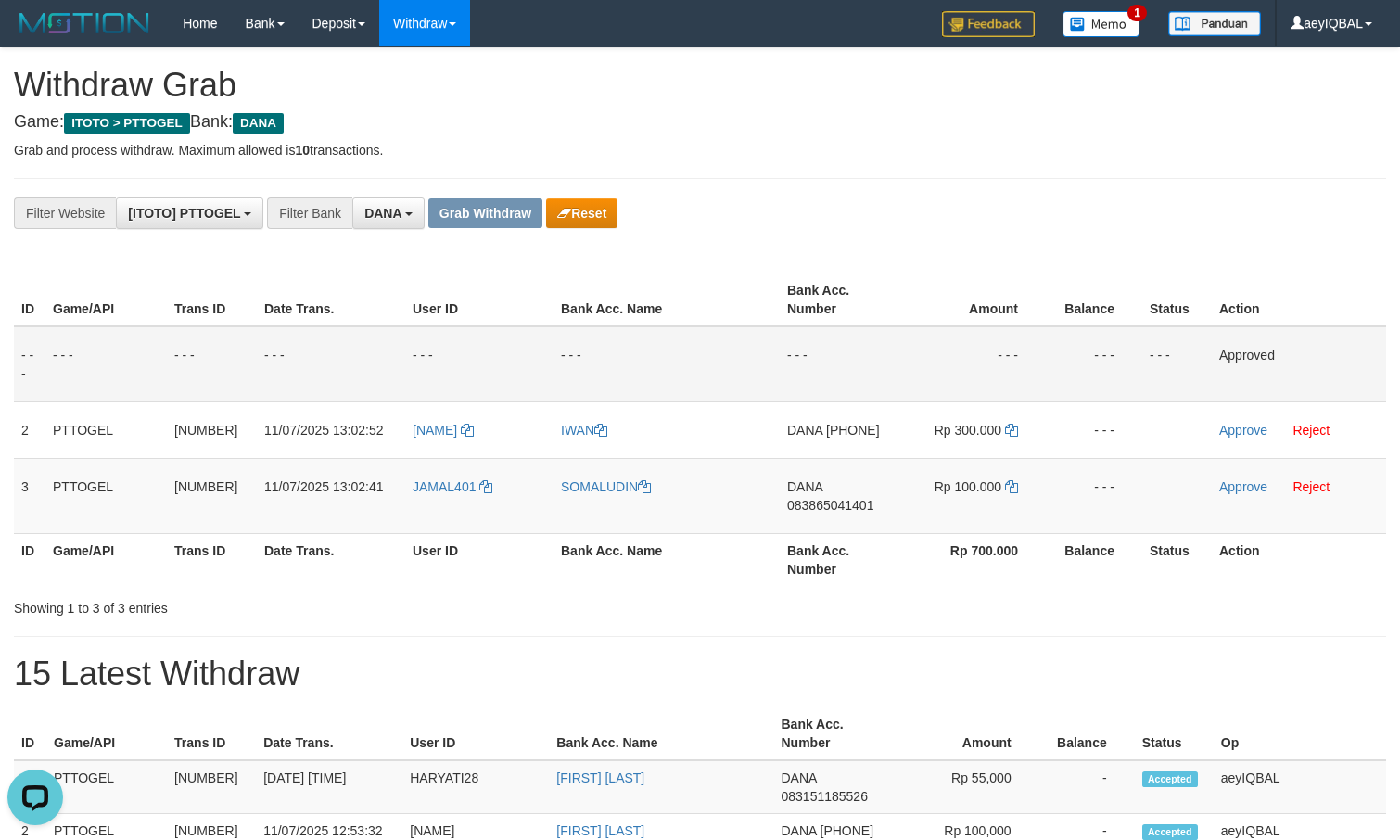 click on "- - -" at bounding box center [1094, 364] 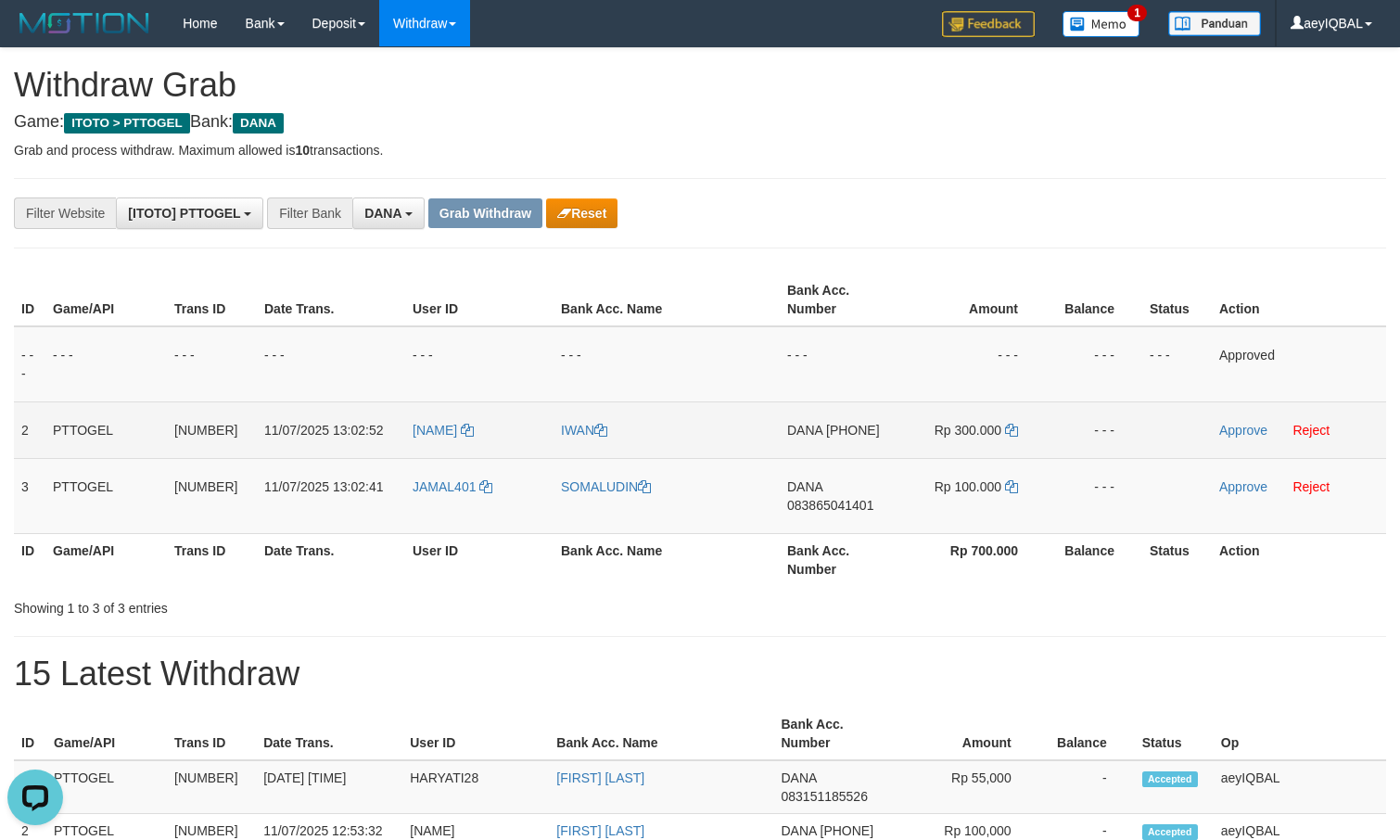 click on "[PHONE]" at bounding box center (853, 430) 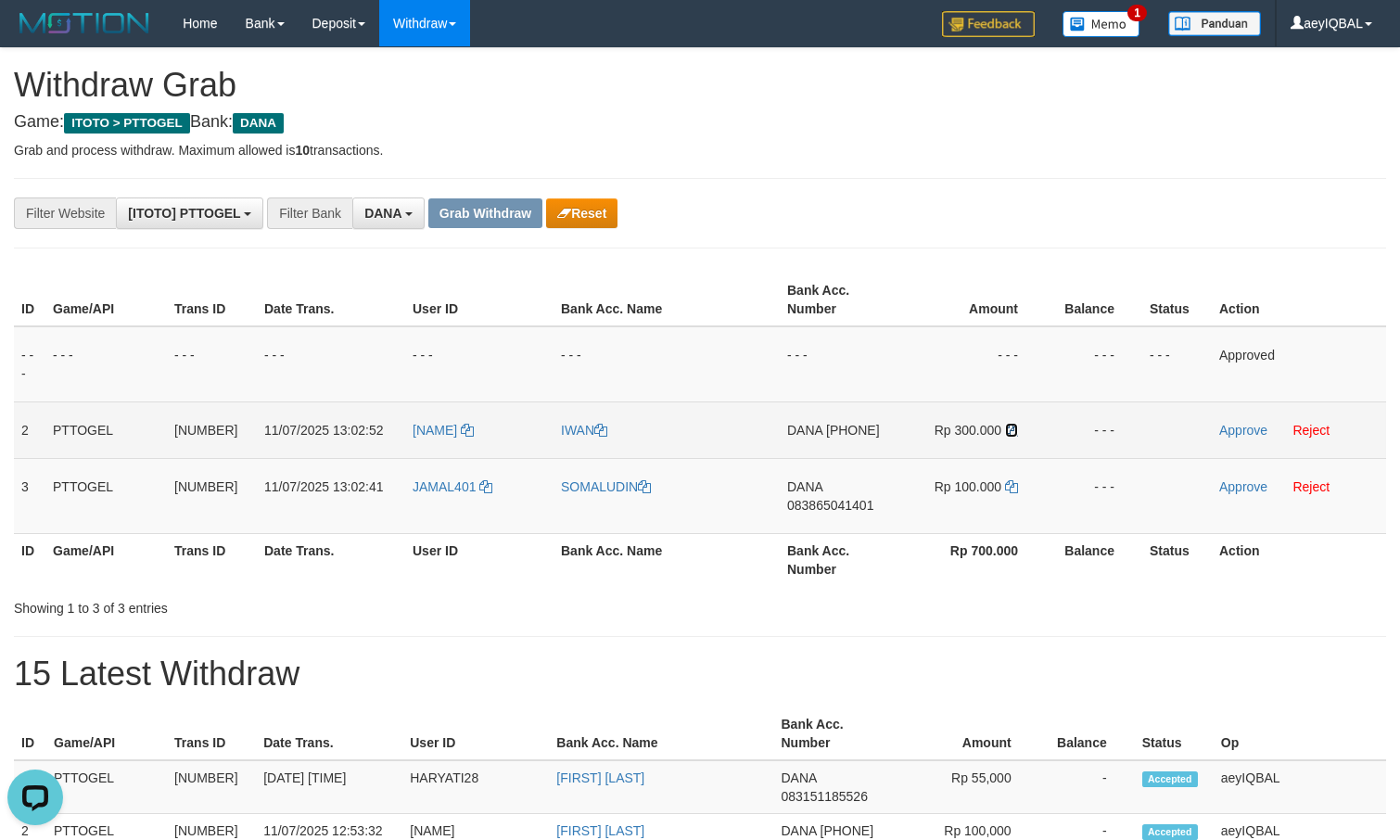 click at bounding box center (1012, 430) 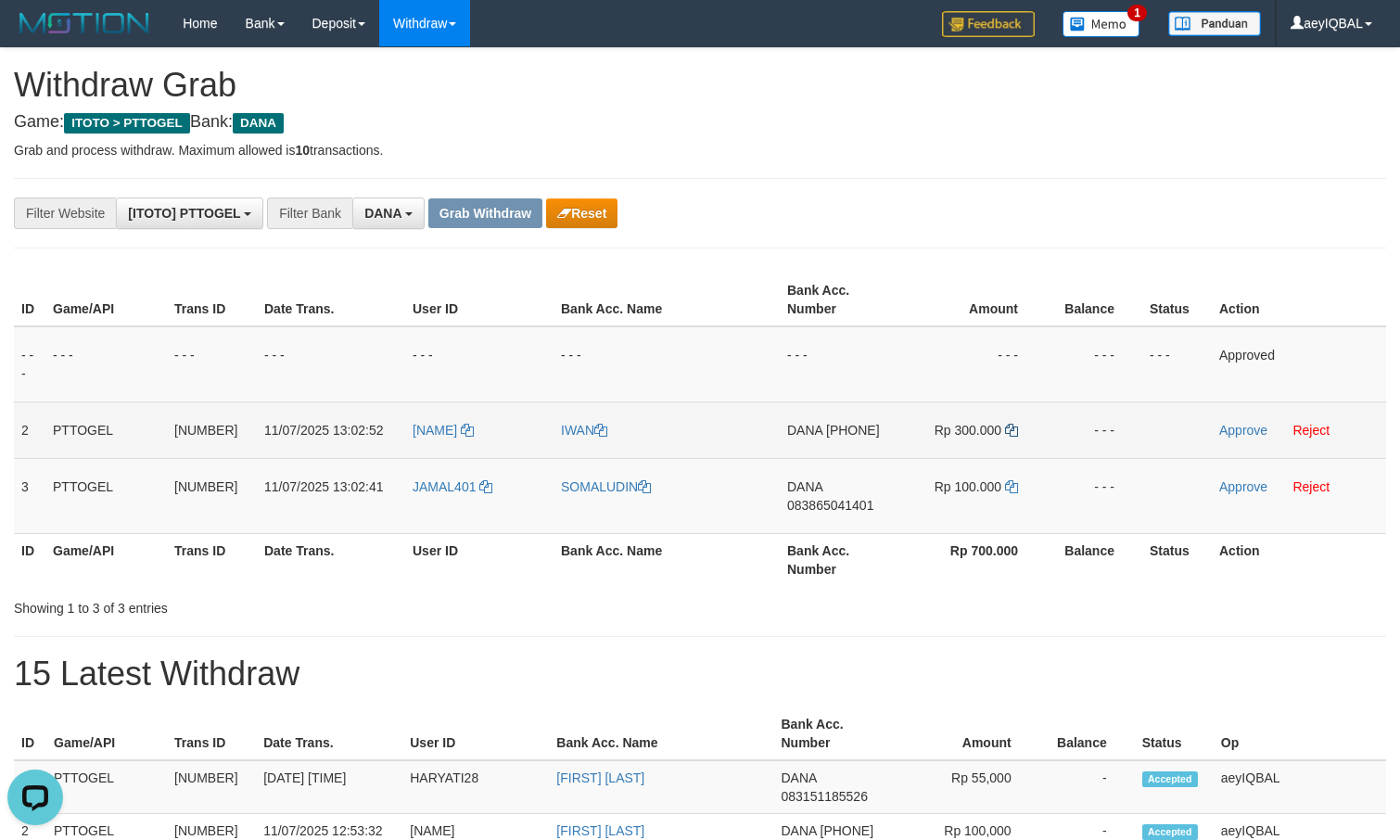 copy on "[PHONE]" 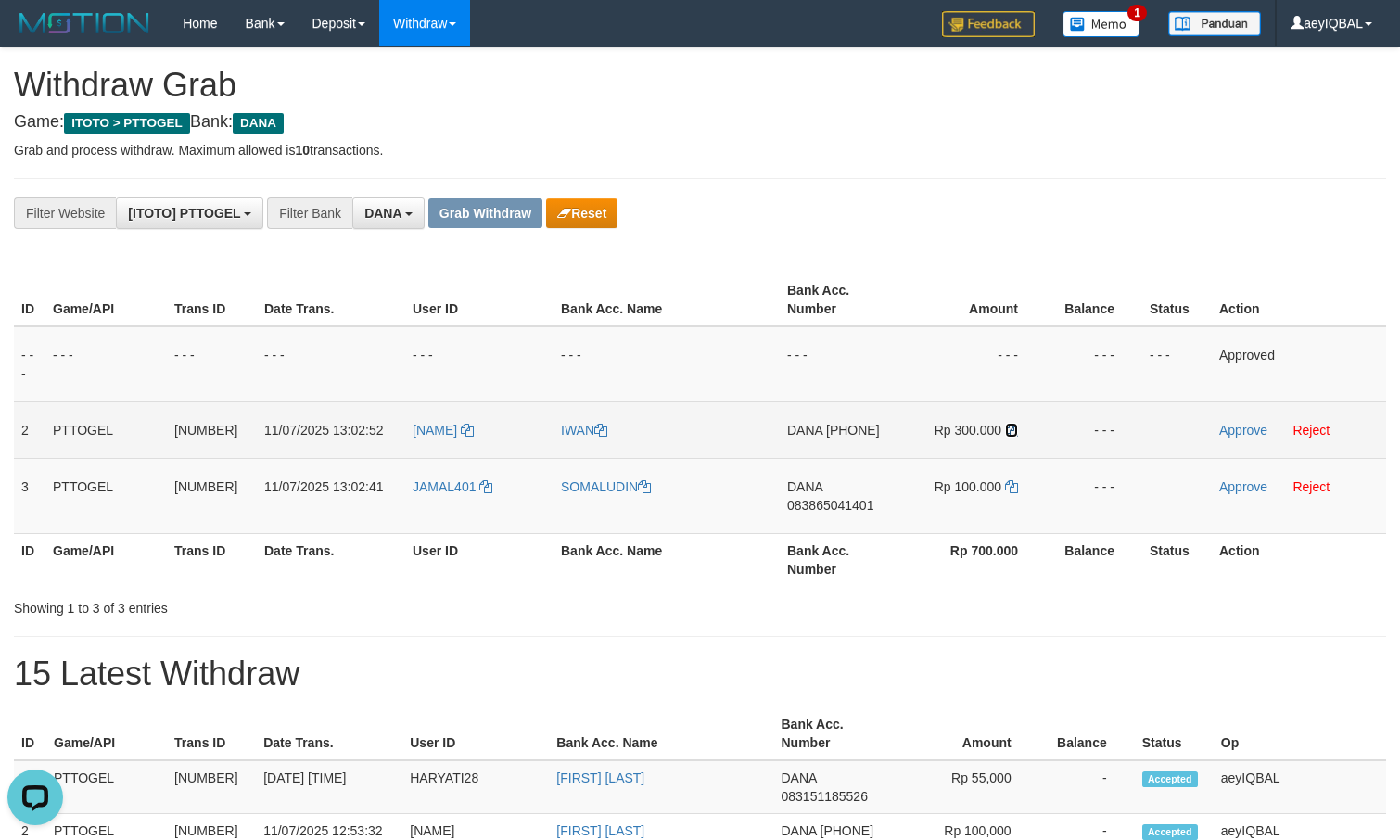 click at bounding box center (1012, 430) 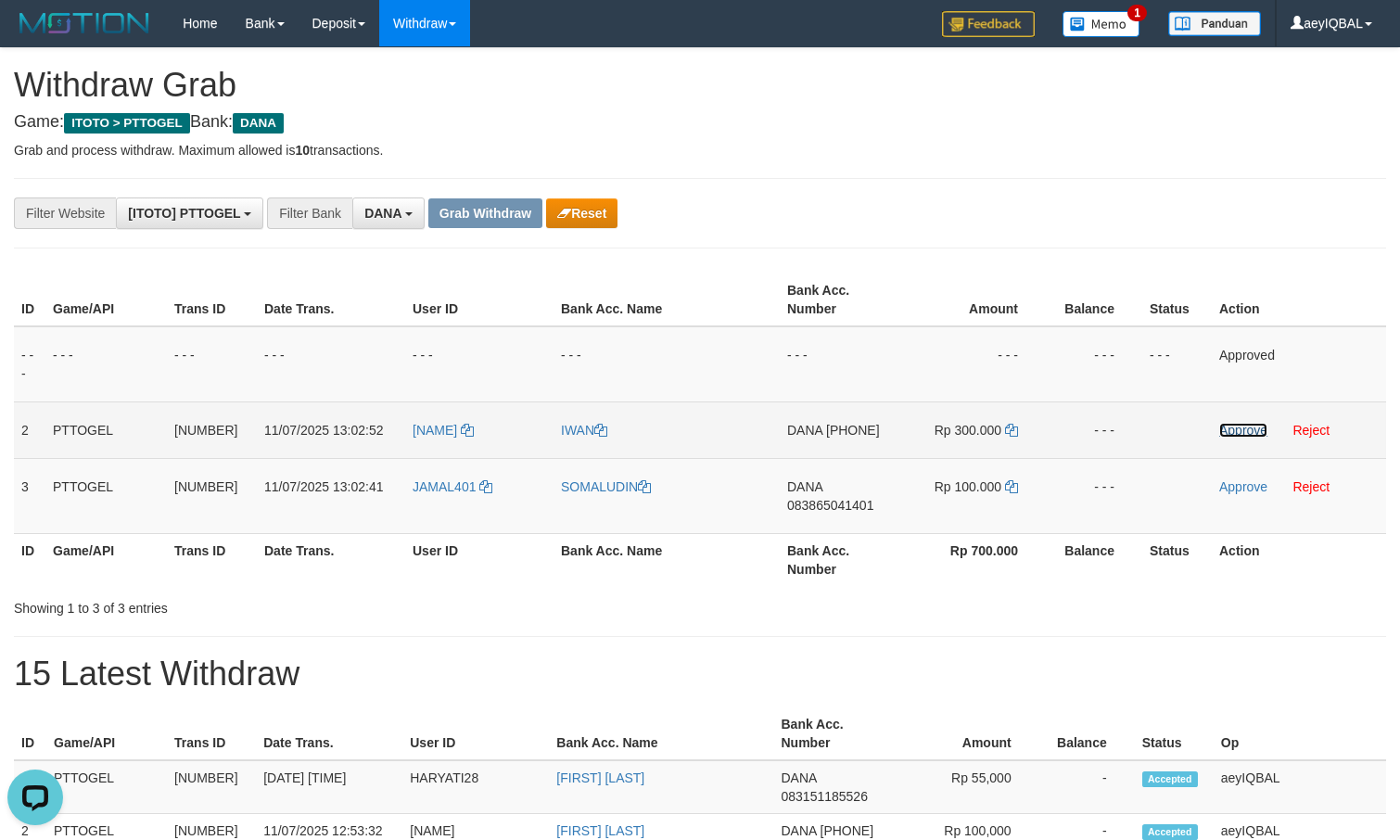 click on "Approve" at bounding box center (1243, 430) 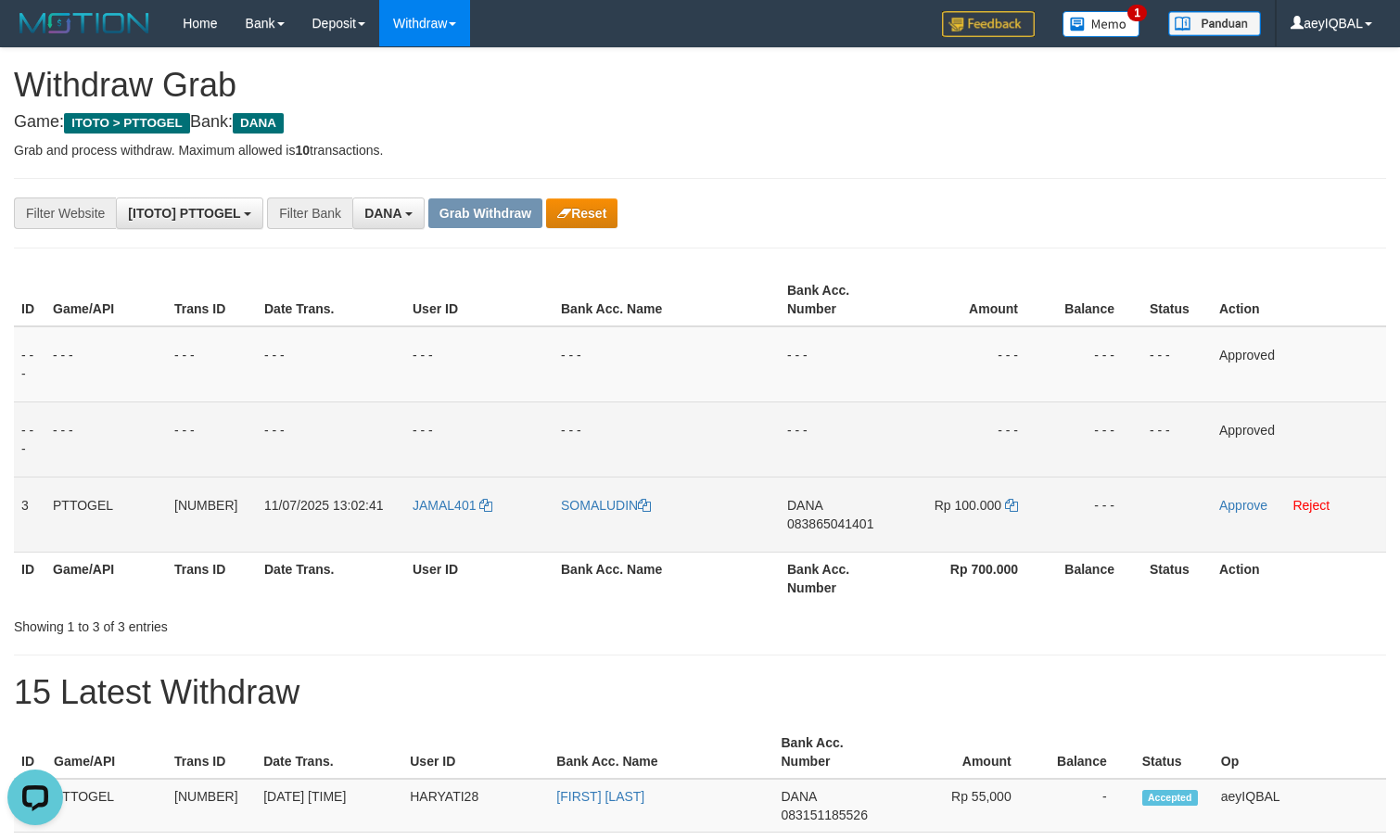 click on "DANA
[PHONE]" at bounding box center (840, 514) 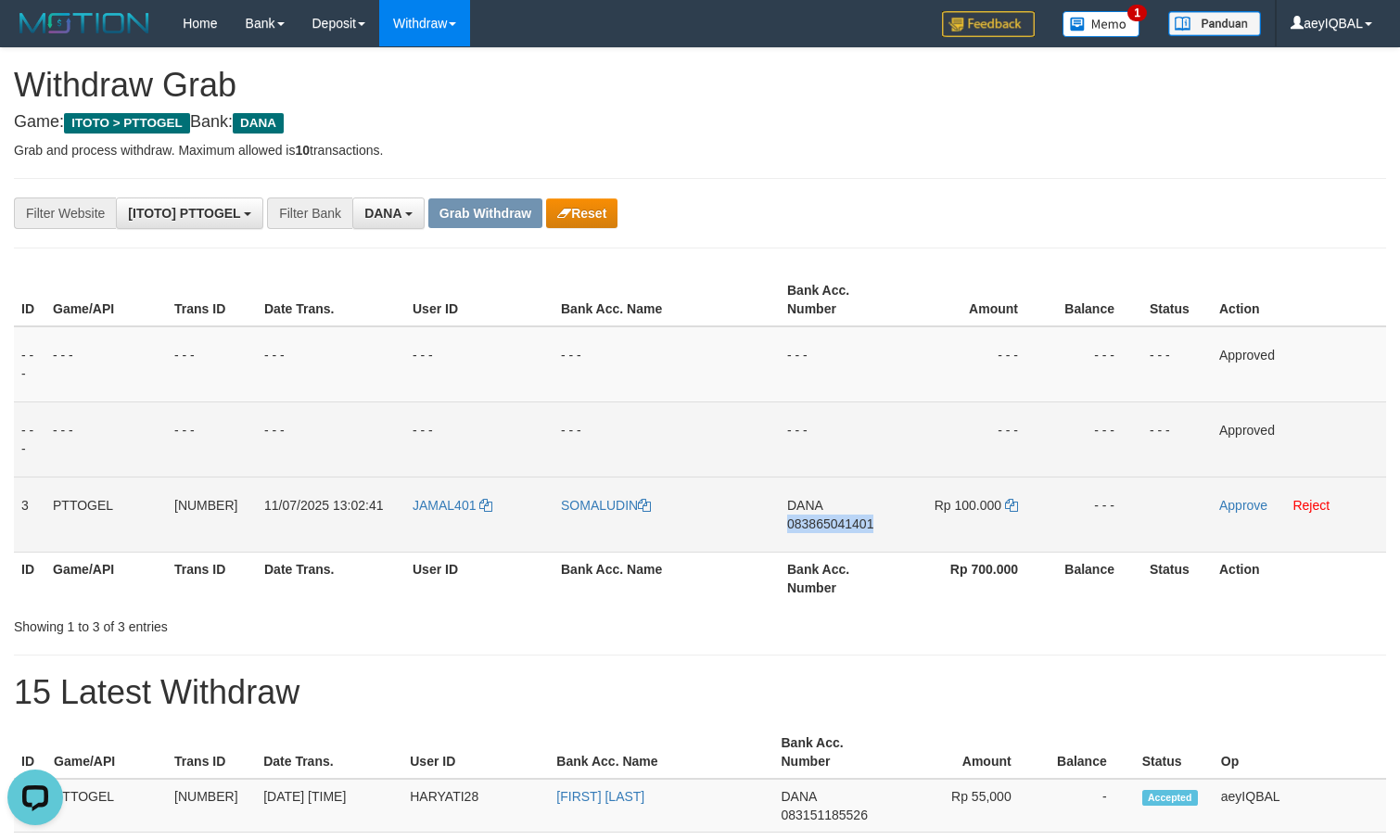copy on "083865041401" 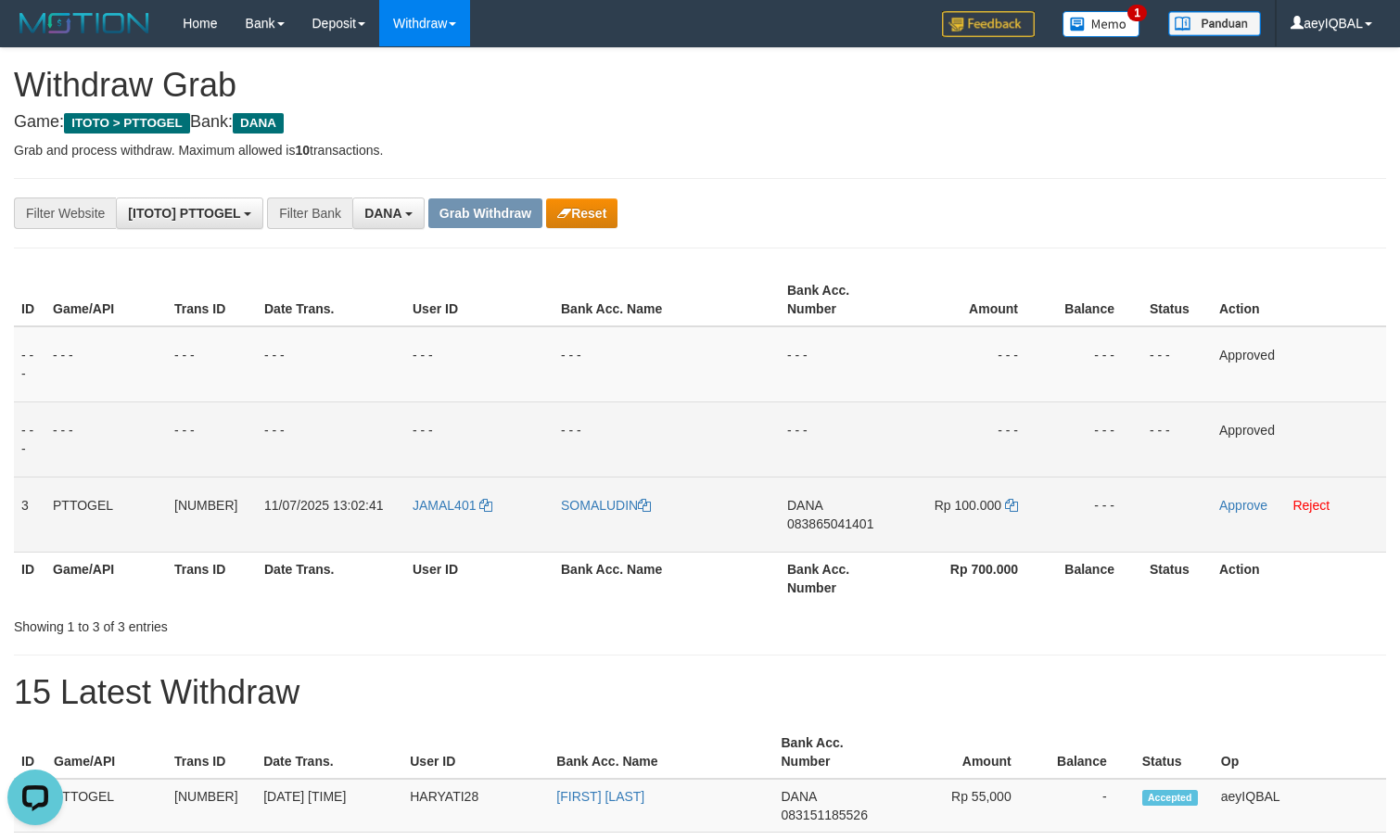click on "DANA
[PHONE]" at bounding box center [840, 514] 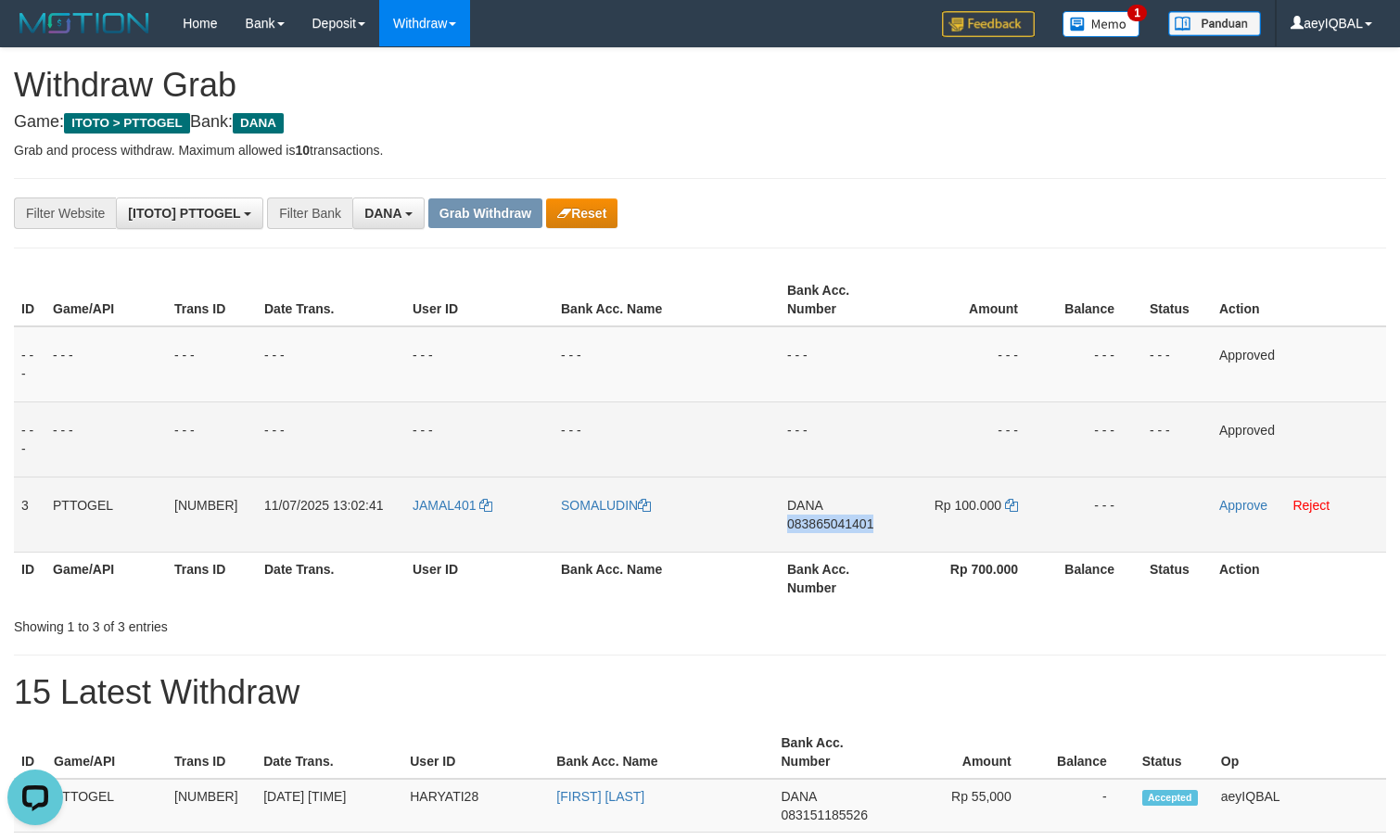 click on "DANA
[PHONE]" at bounding box center (840, 514) 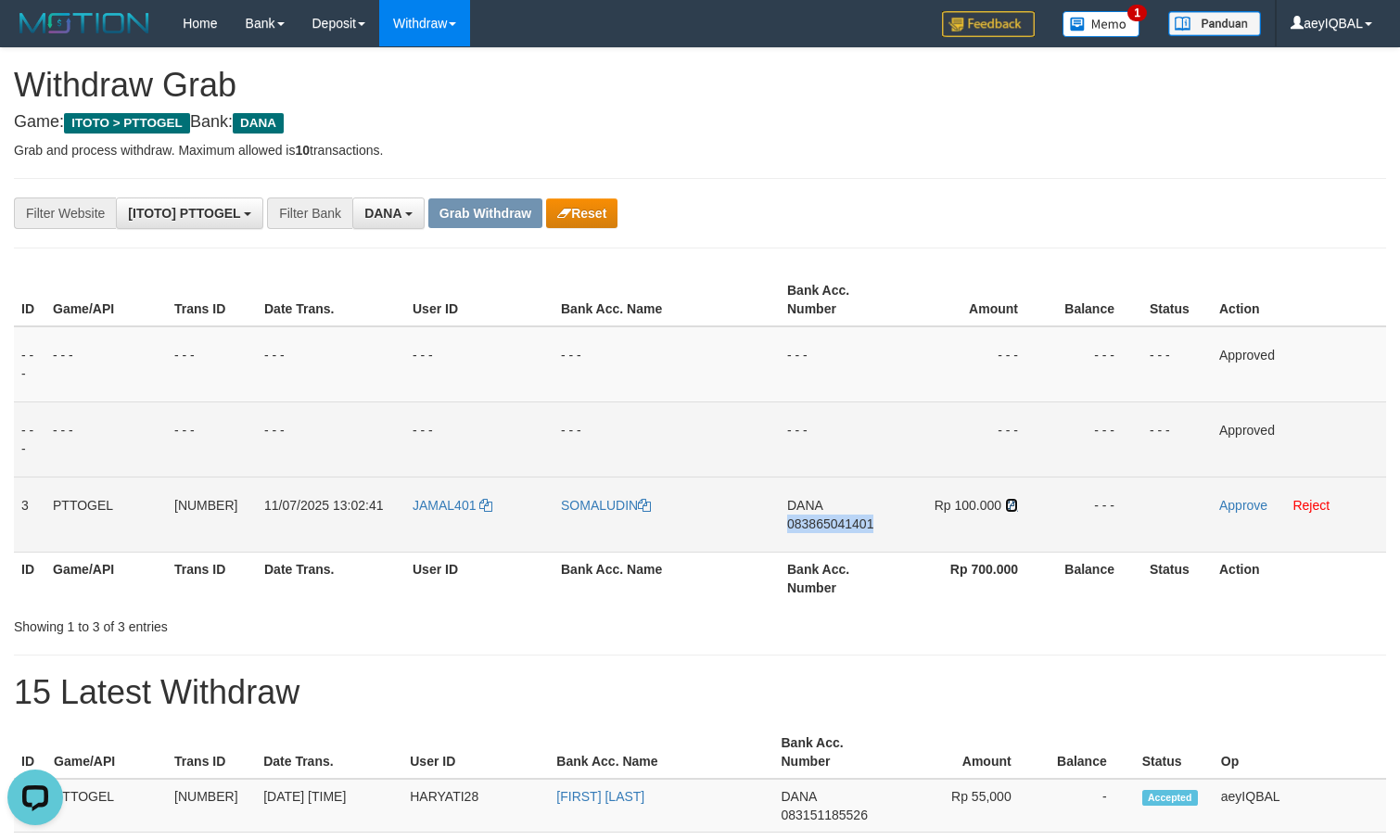 click at bounding box center (1012, 505) 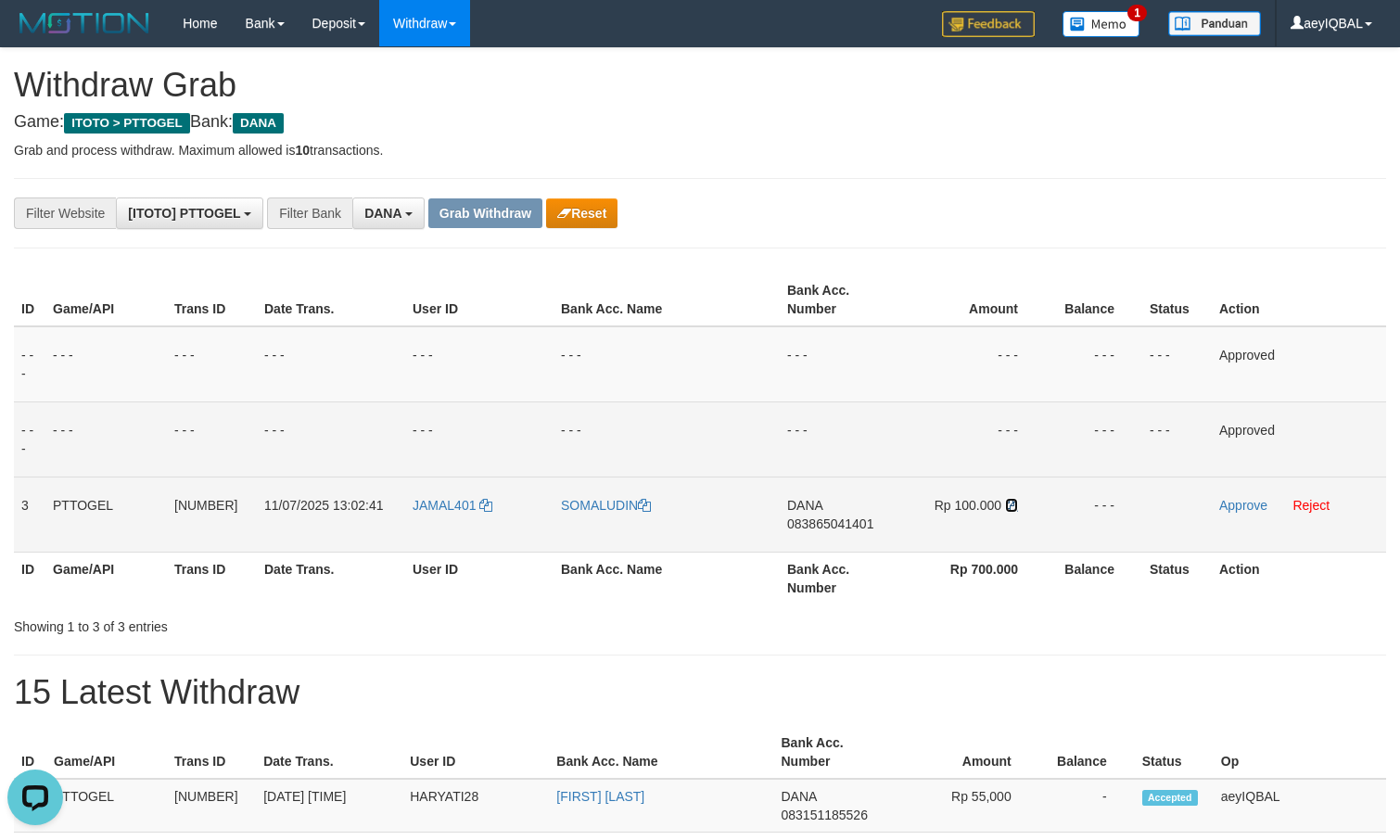 click at bounding box center (1012, 505) 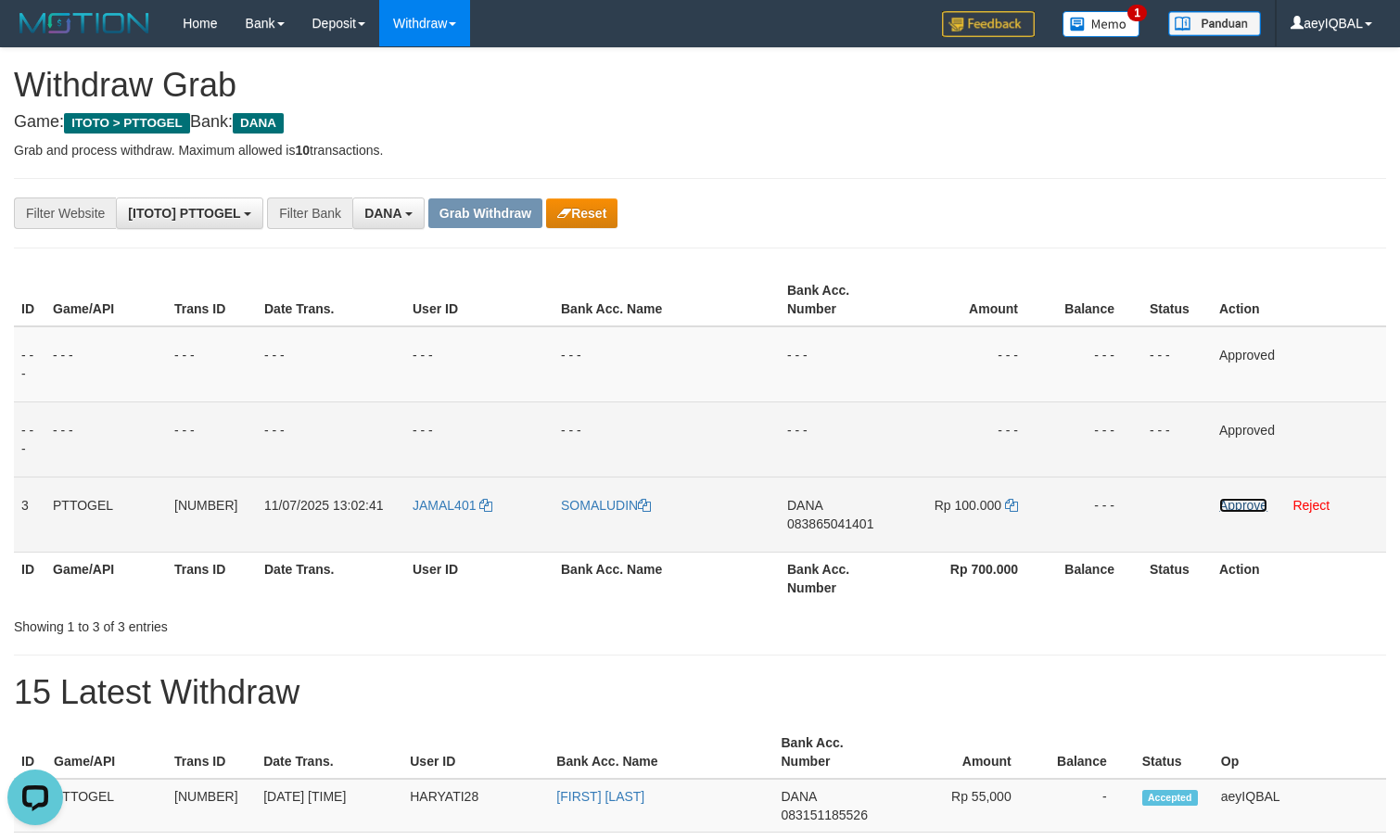 click on "Approve" at bounding box center [1243, 505] 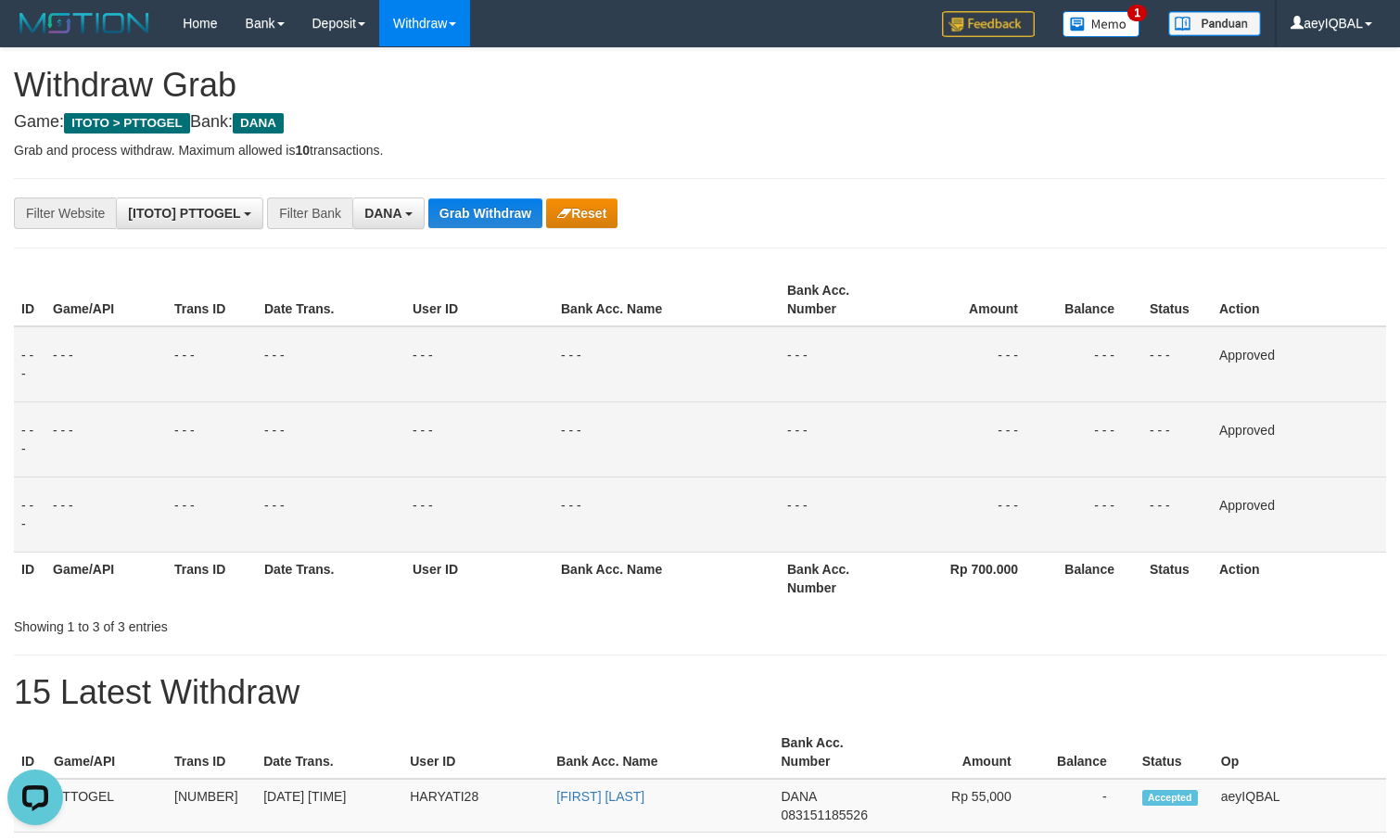 click on "- - -" at bounding box center [974, 364] 